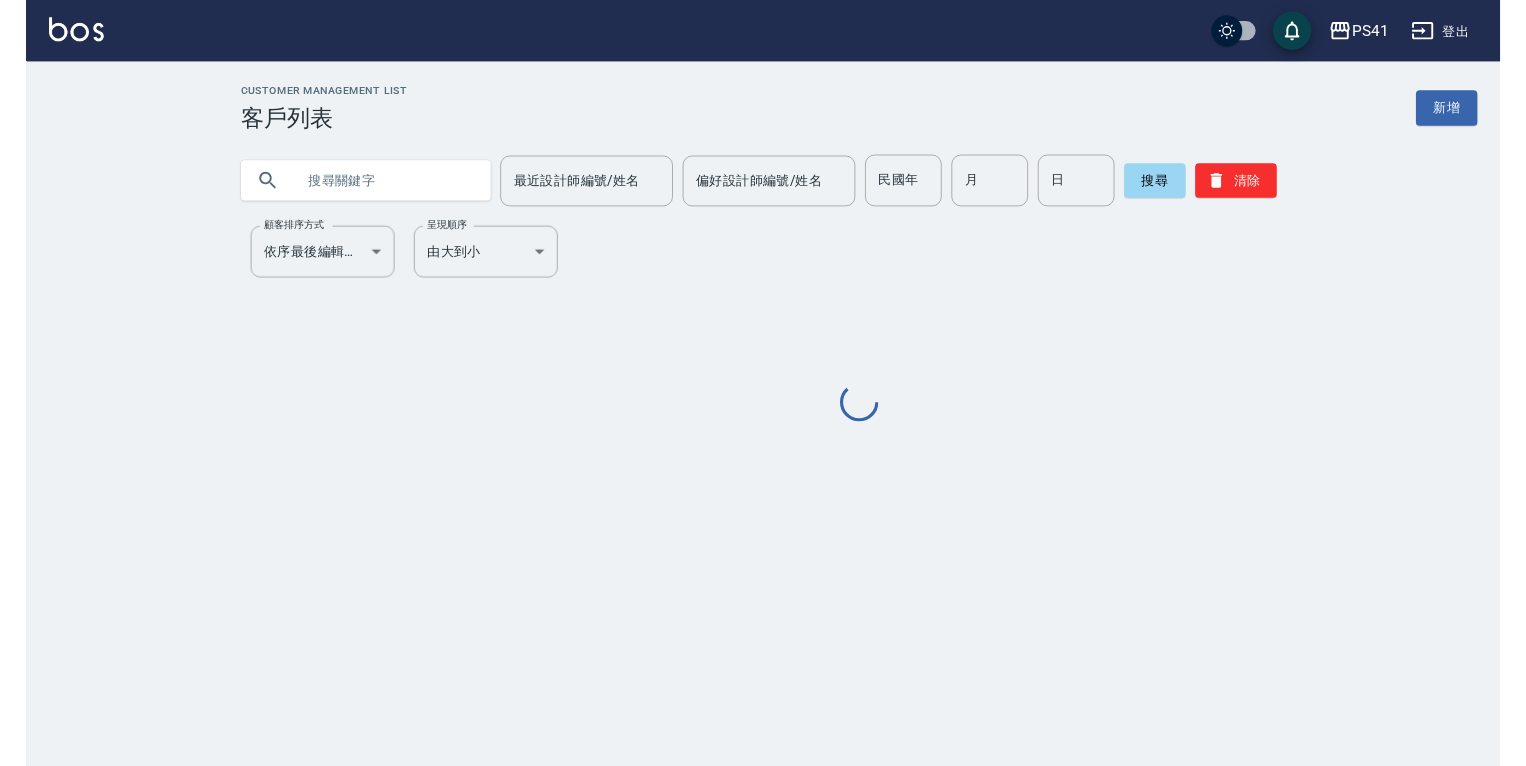 scroll, scrollTop: 0, scrollLeft: 0, axis: both 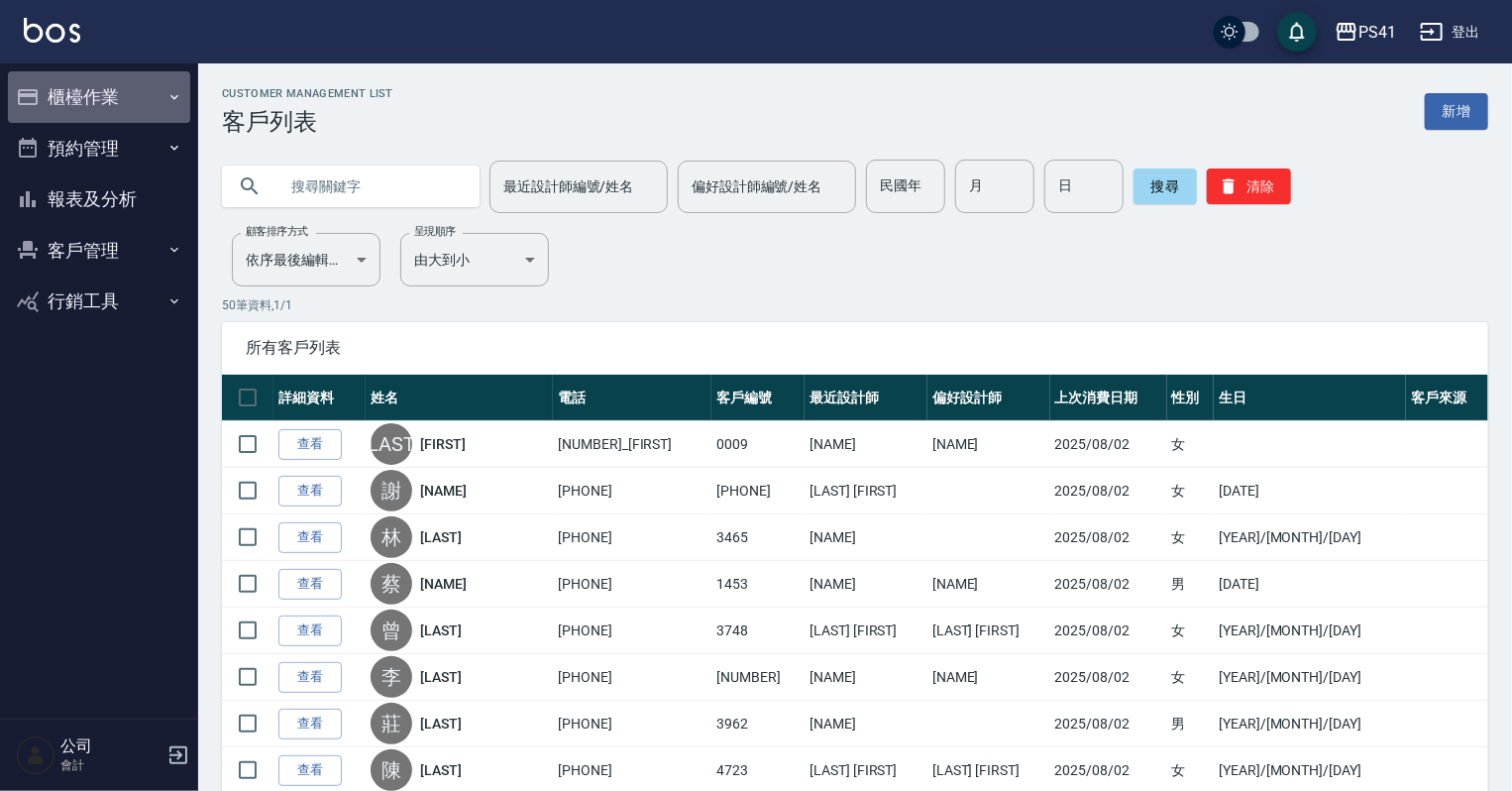 click on "櫃檯作業" at bounding box center (99, 97) 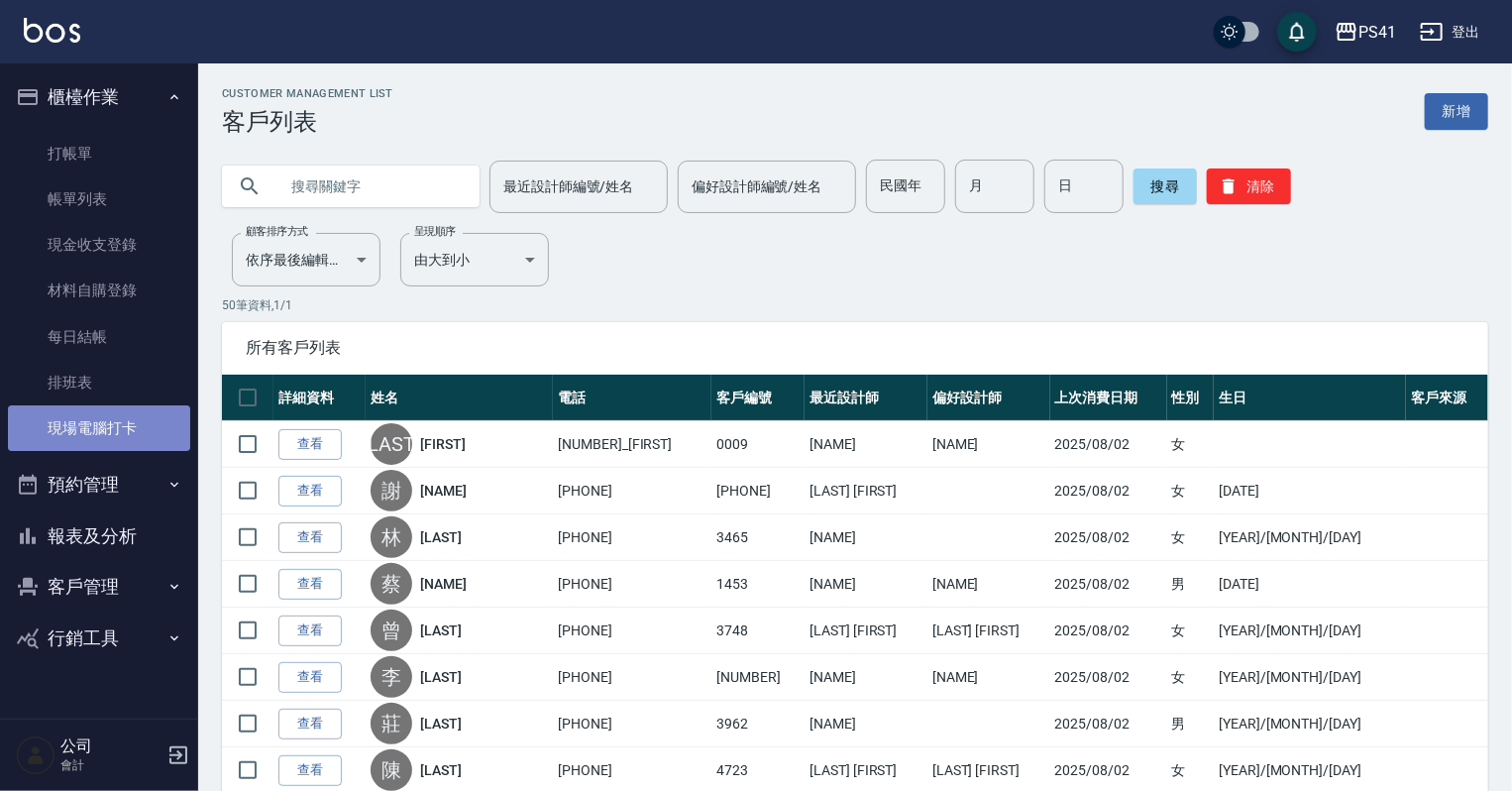 click on "現場電腦打卡" at bounding box center (99, 428) 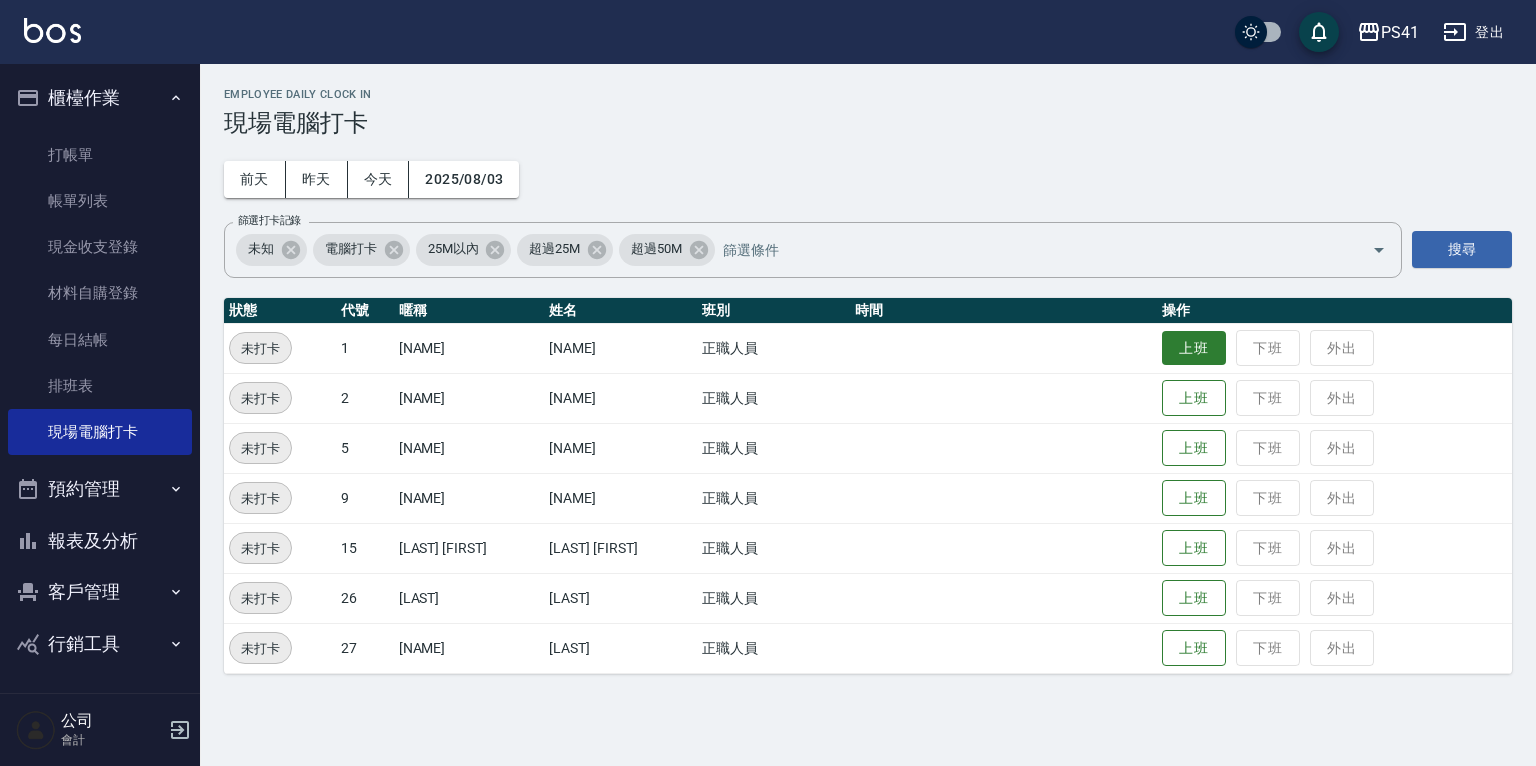 click on "上班" at bounding box center [1194, 348] 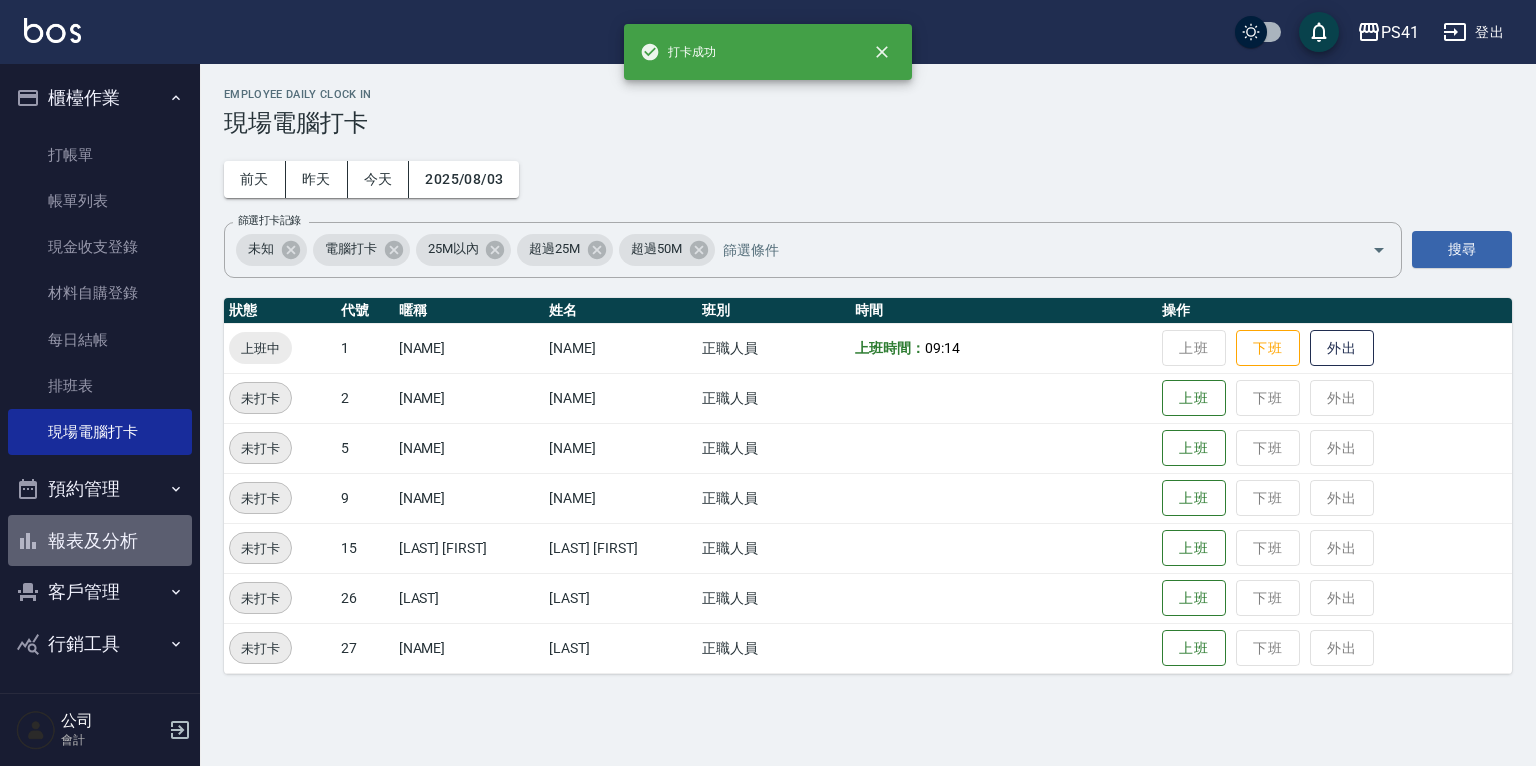 click on "報表及分析" at bounding box center [100, 541] 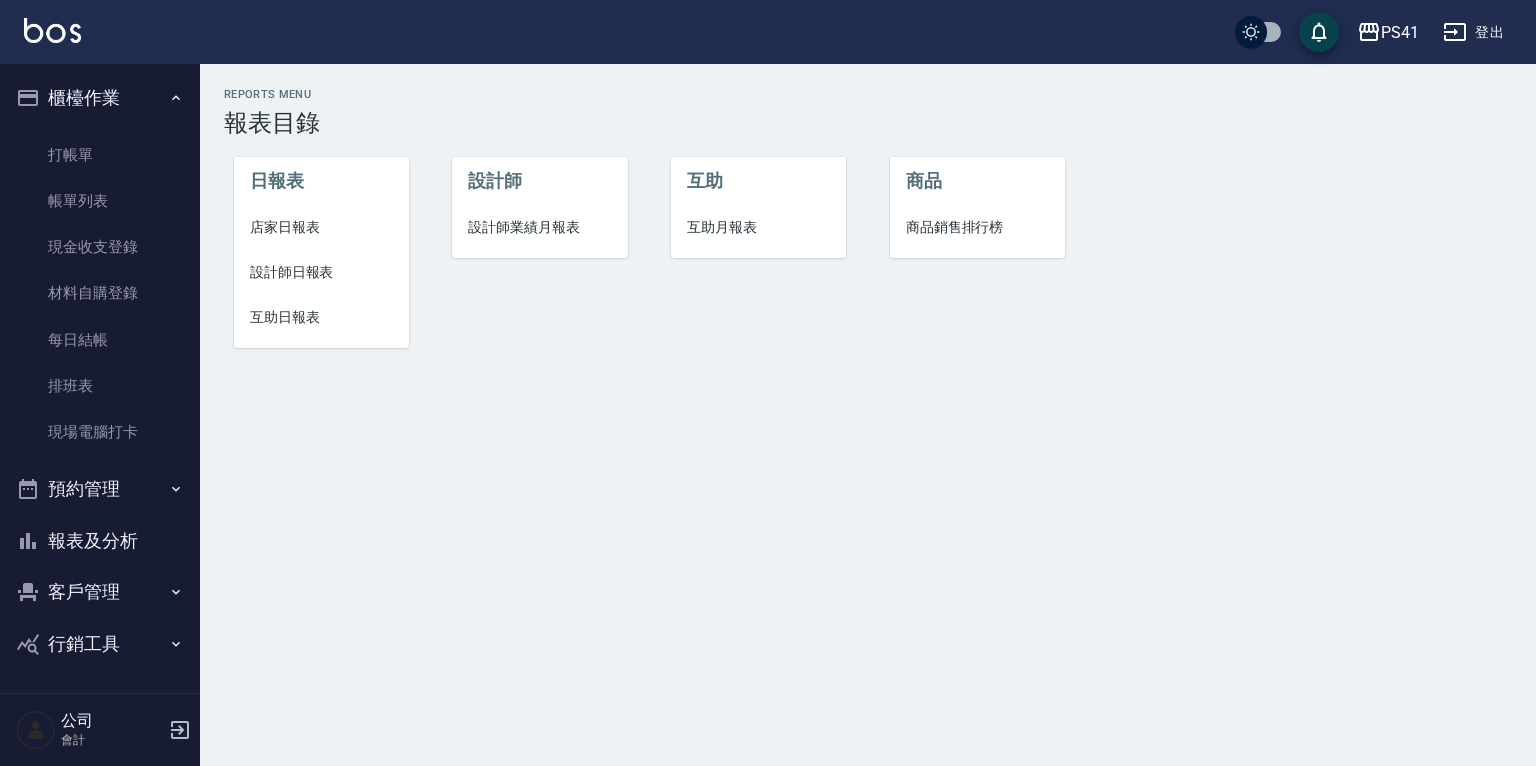 click on "設計師日報表" at bounding box center (321, 272) 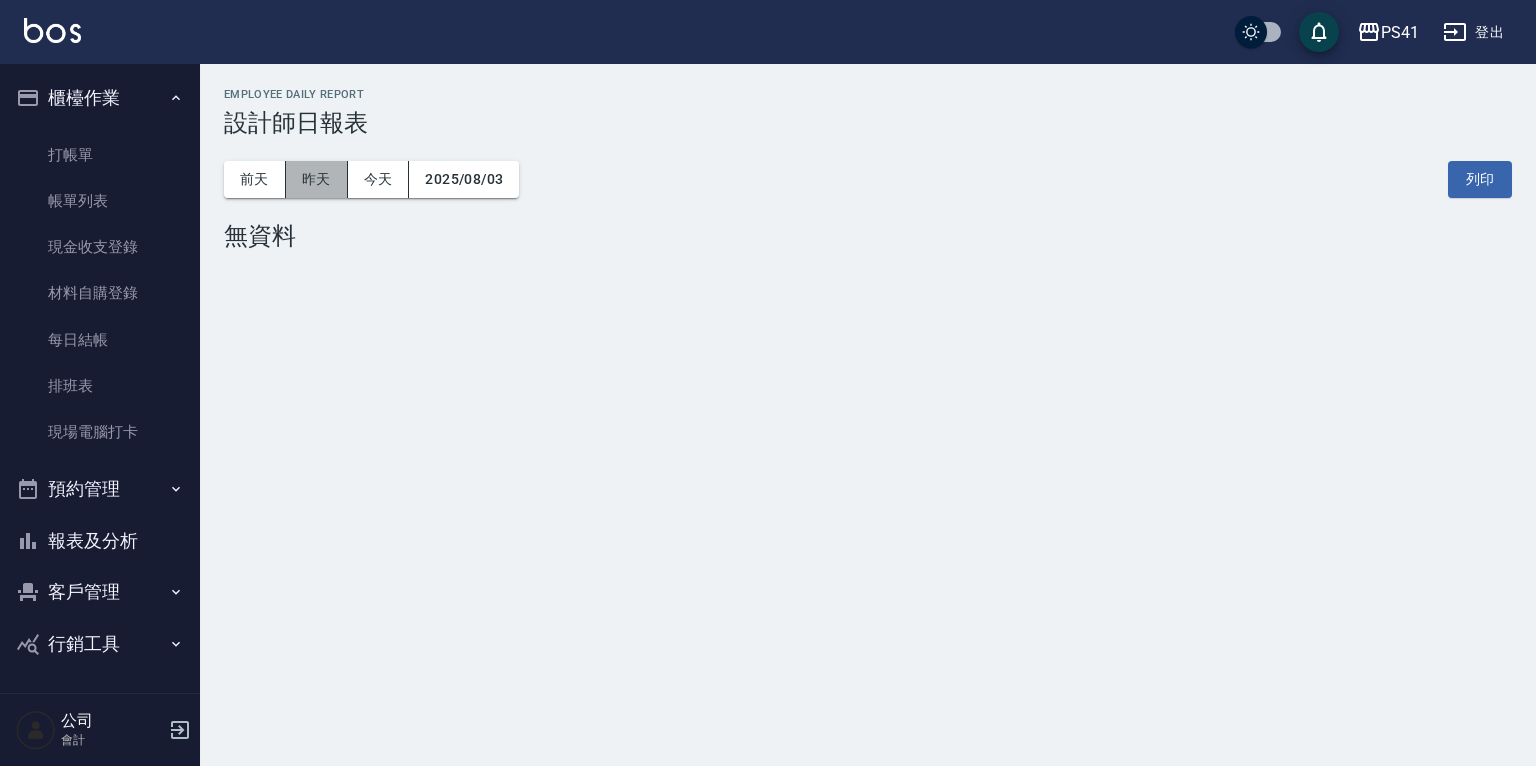 click on "昨天" at bounding box center (317, 179) 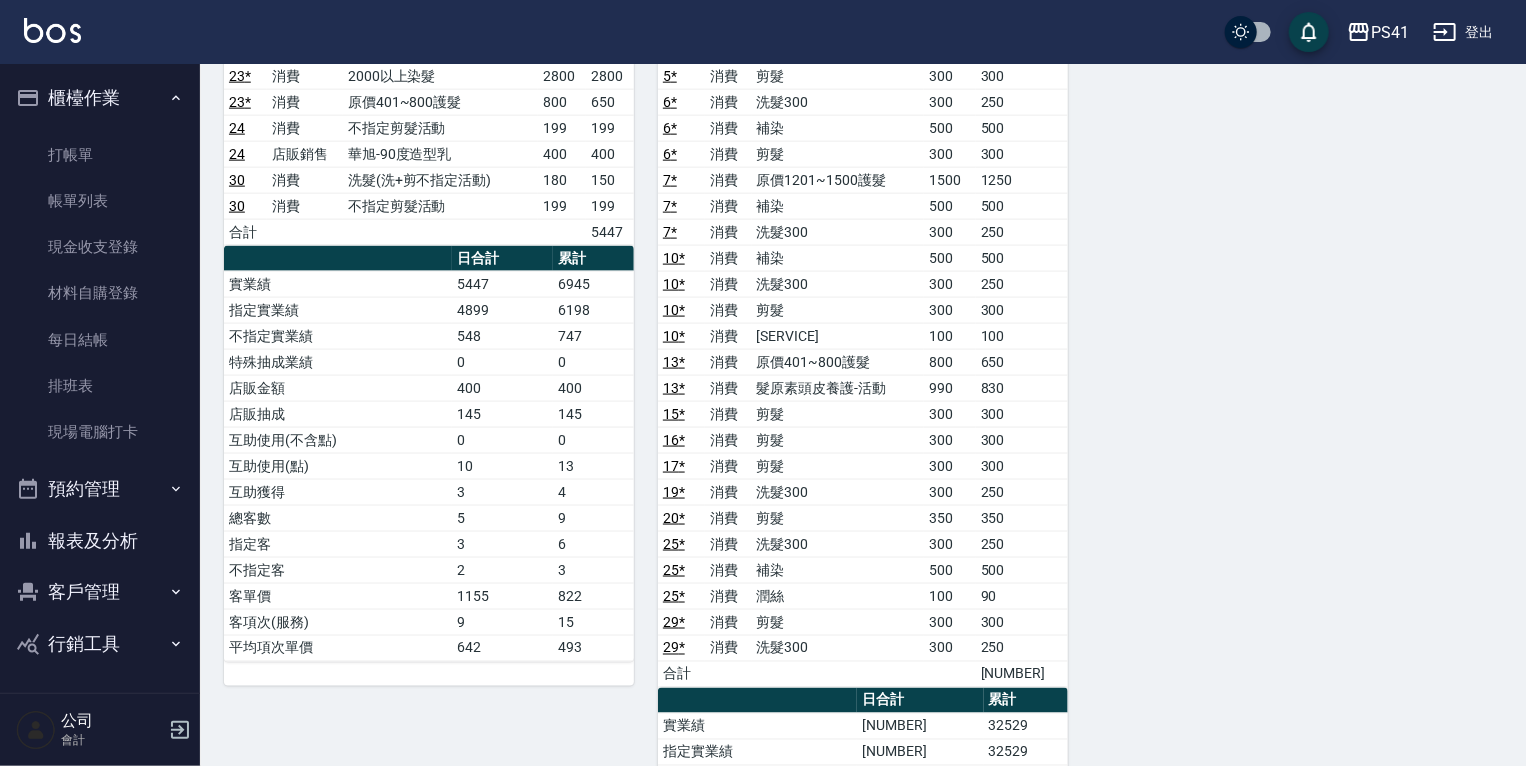 scroll, scrollTop: 1280, scrollLeft: 0, axis: vertical 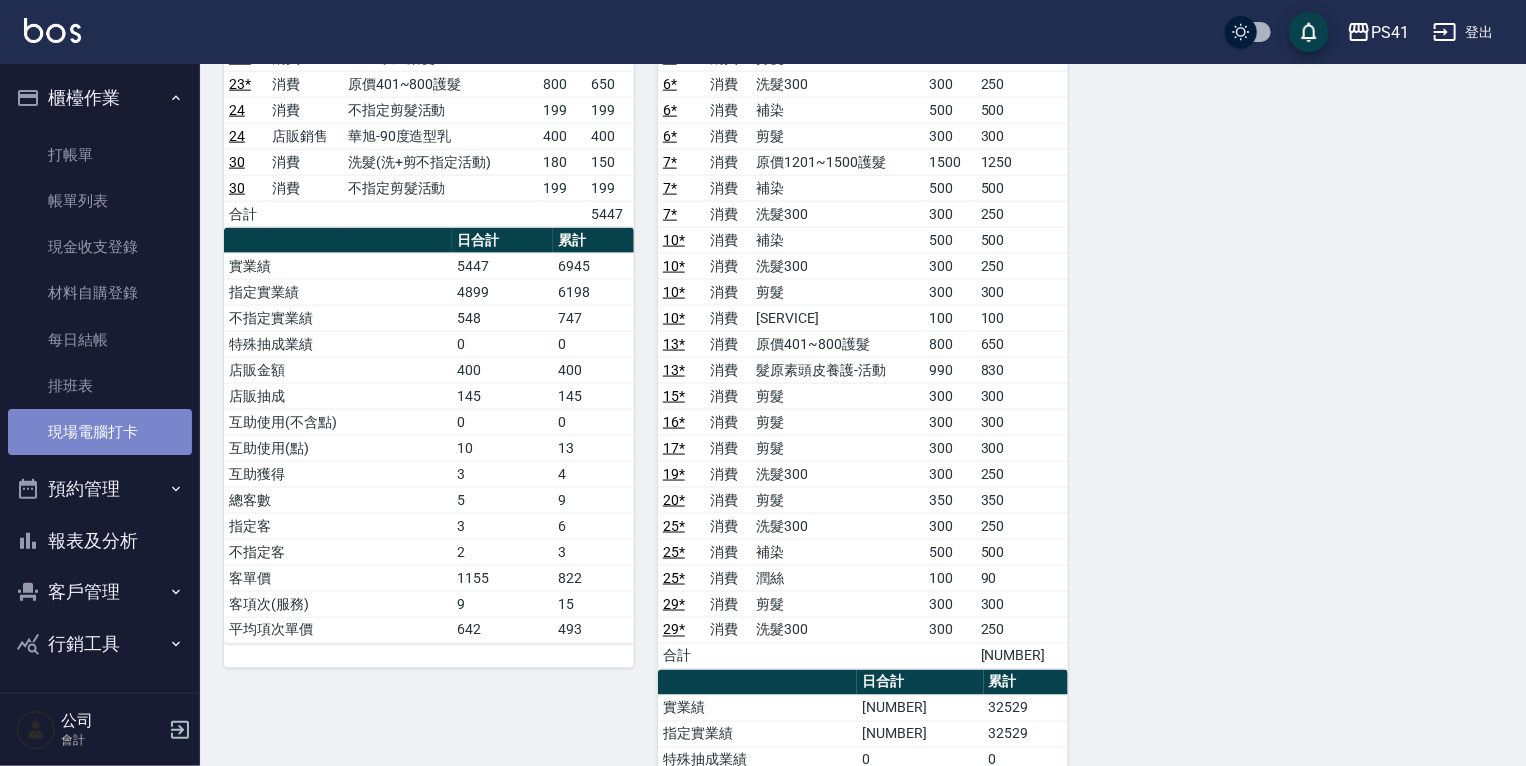 click on "現場電腦打卡" at bounding box center (100, 432) 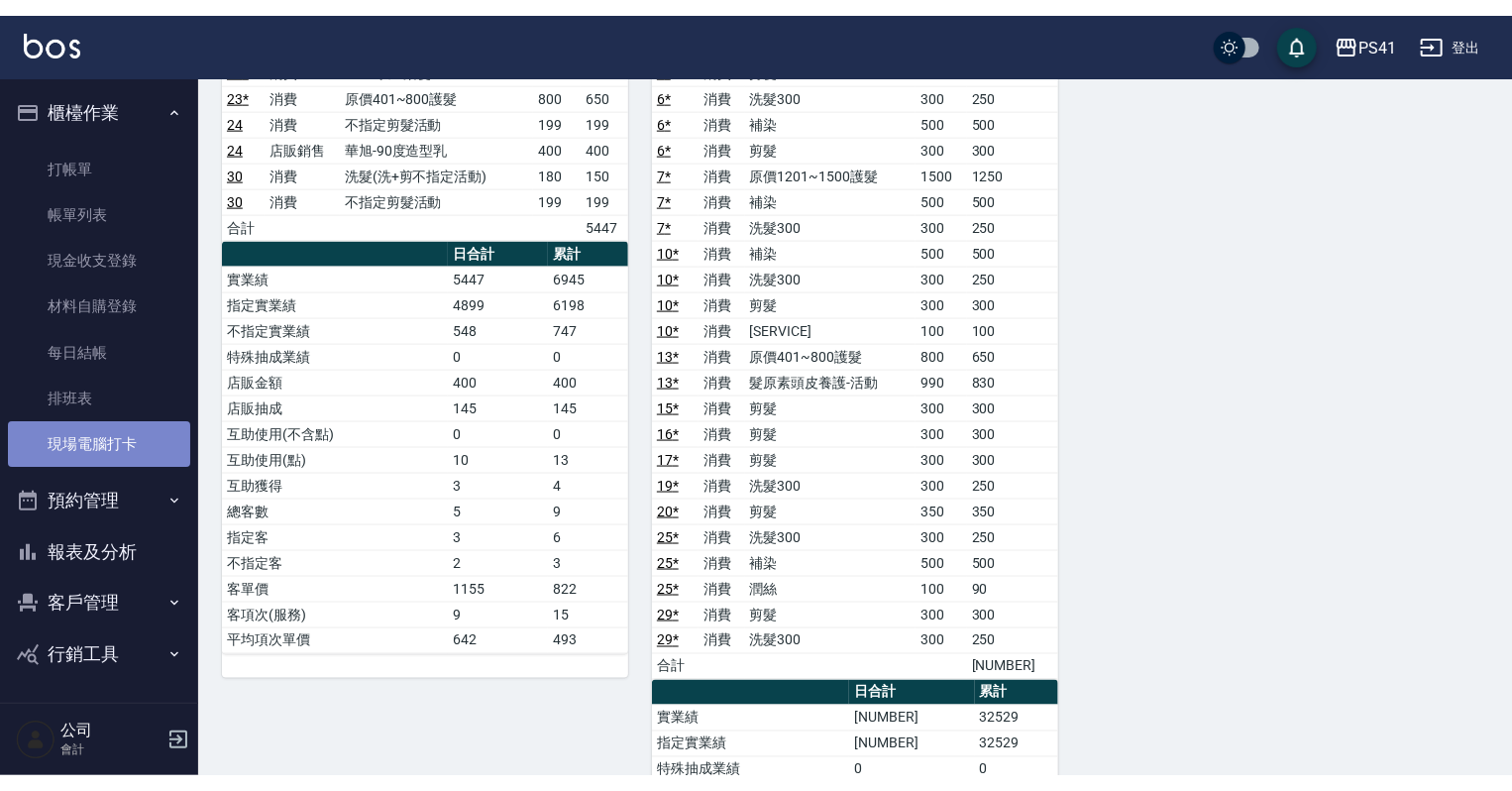 scroll, scrollTop: 0, scrollLeft: 0, axis: both 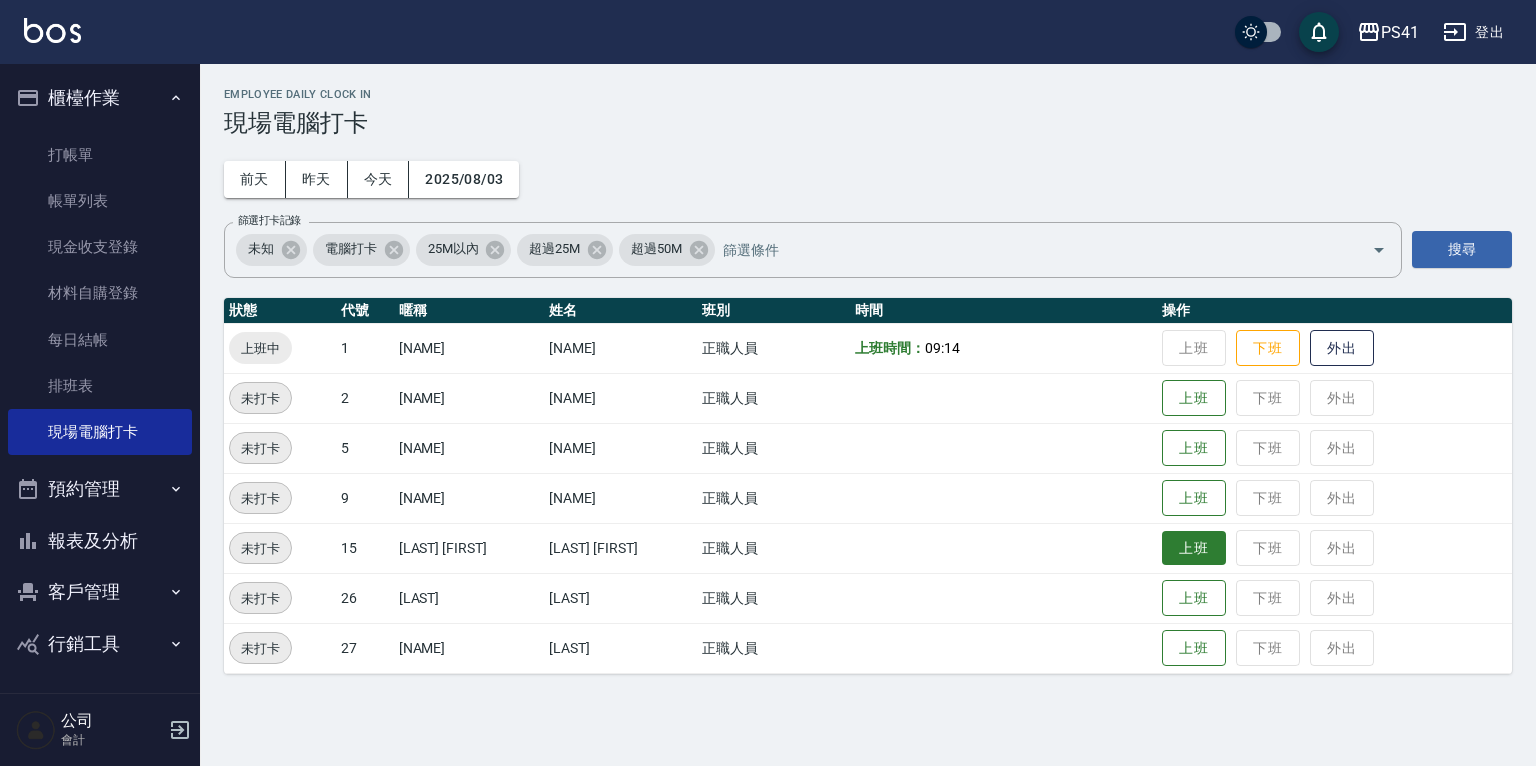 click on "上班" at bounding box center [1194, 548] 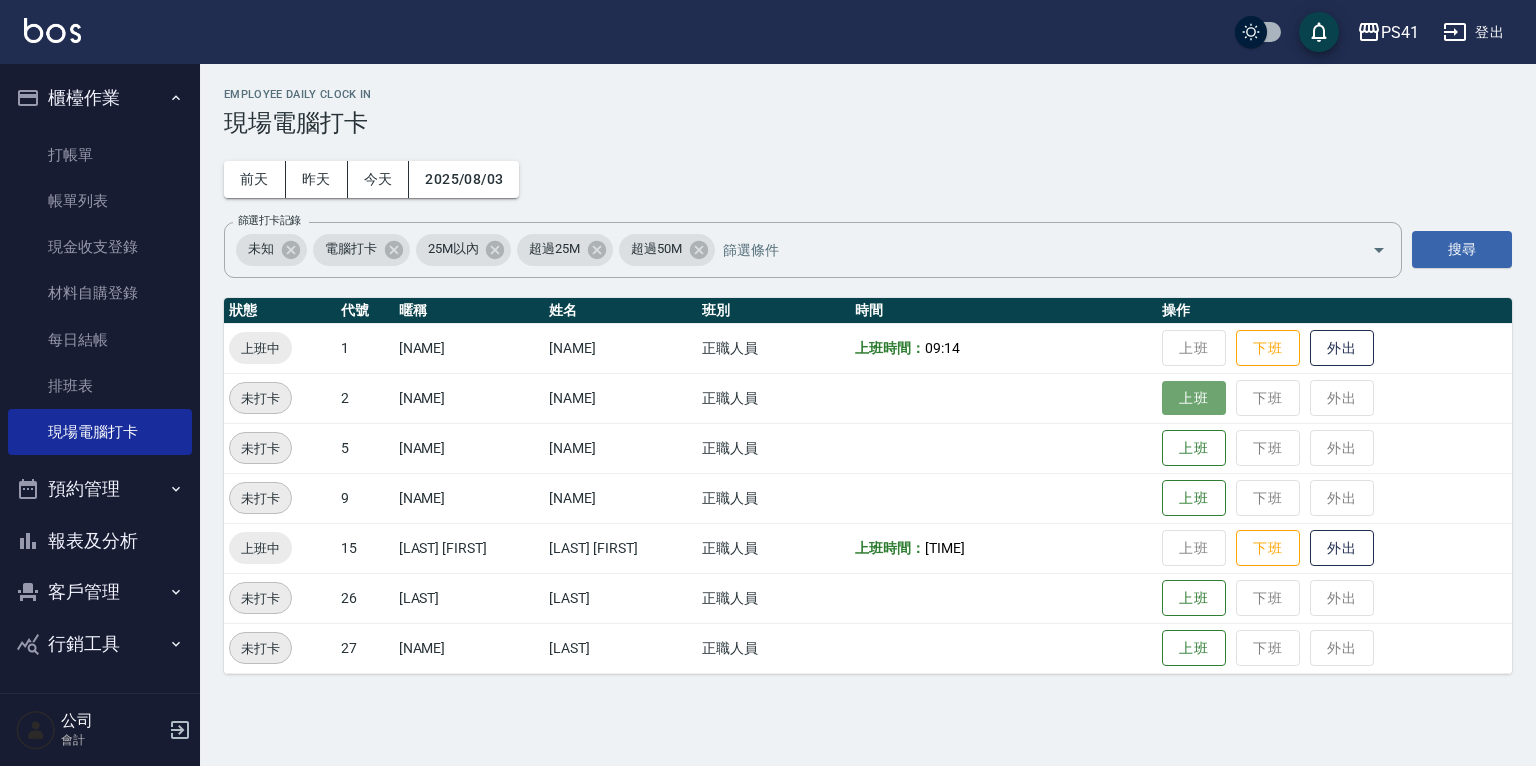 click on "上班" at bounding box center (1194, 398) 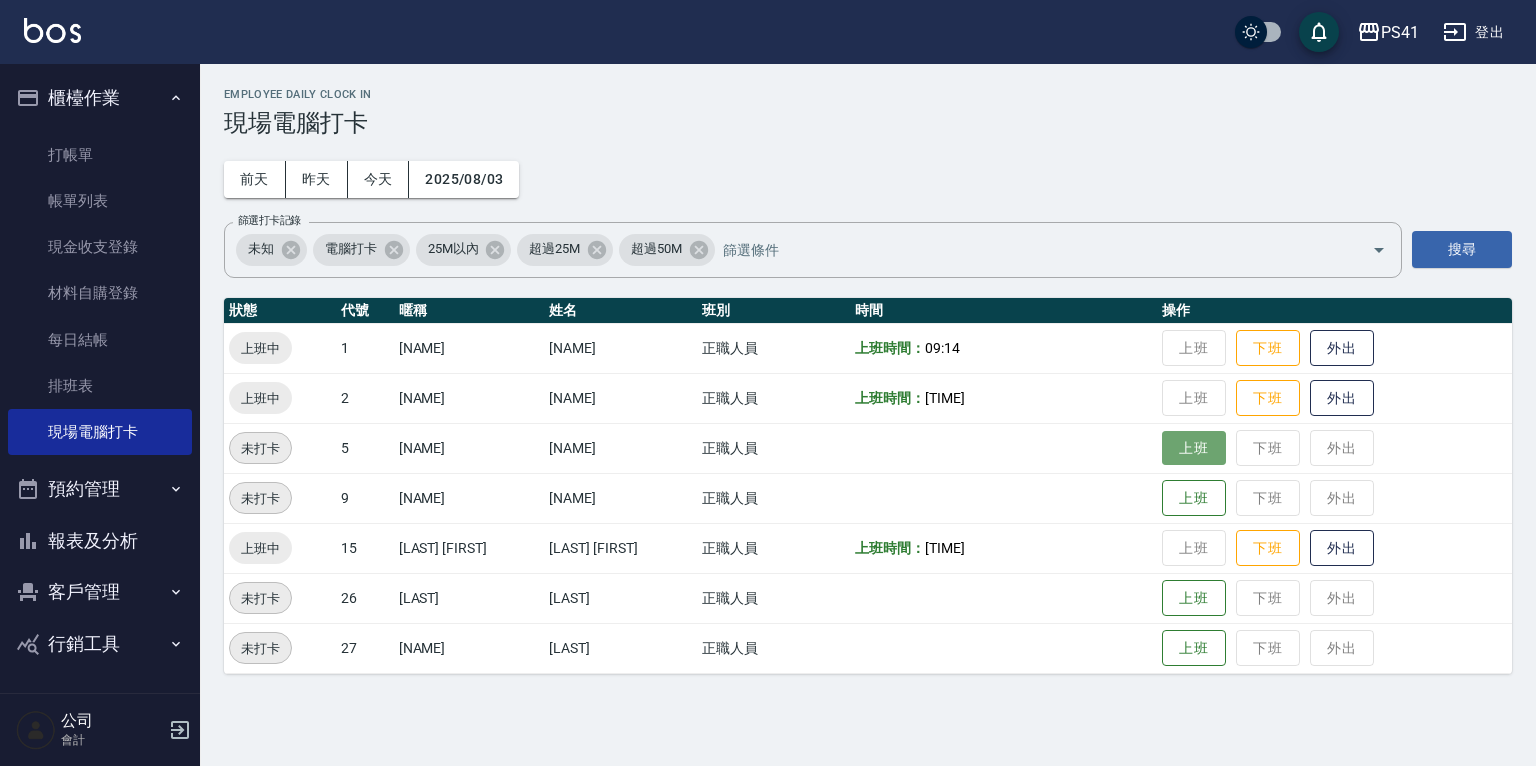 click on "上班" at bounding box center (1194, 448) 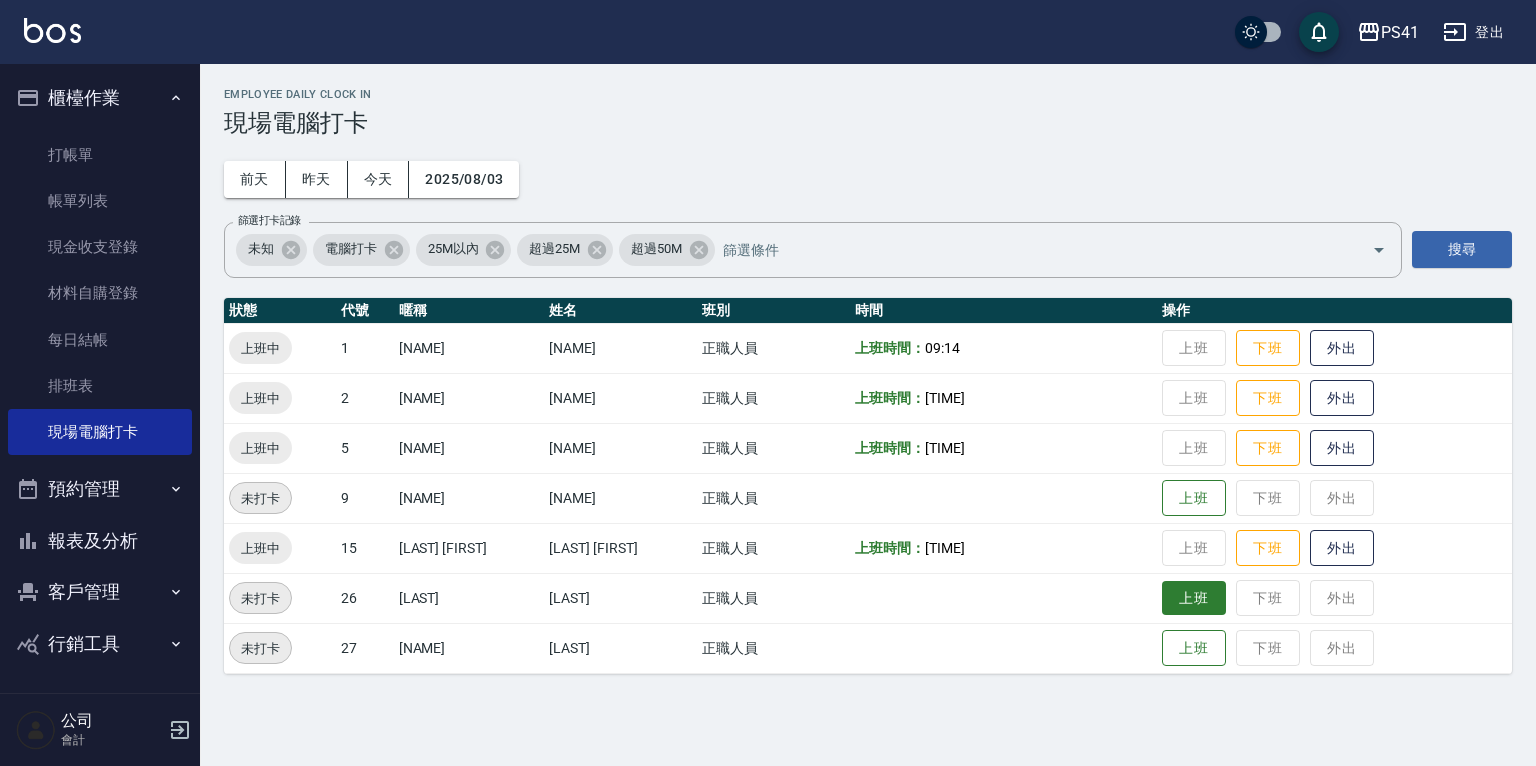 click on "上班" at bounding box center [1194, 598] 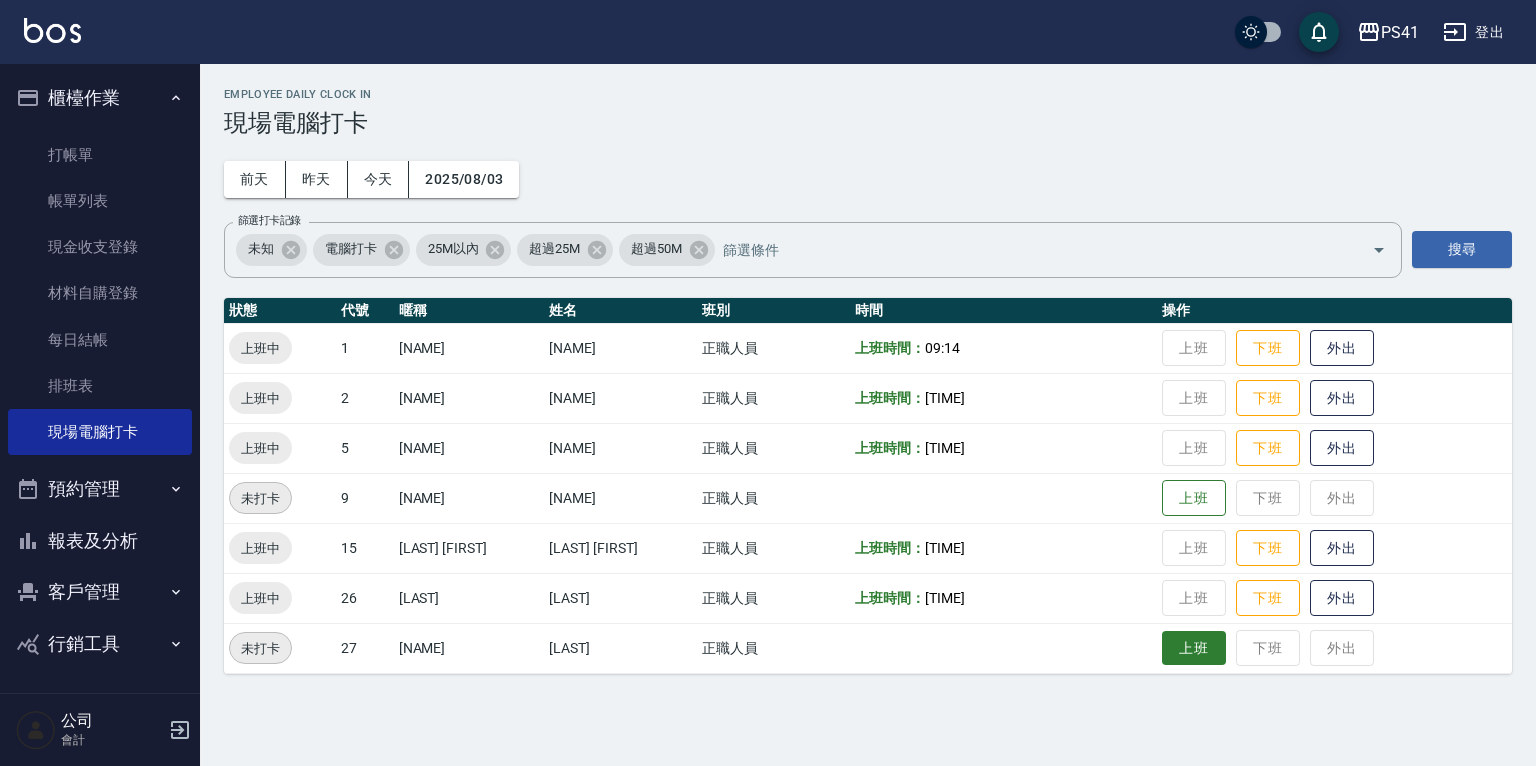 click on "上班" at bounding box center (1194, 648) 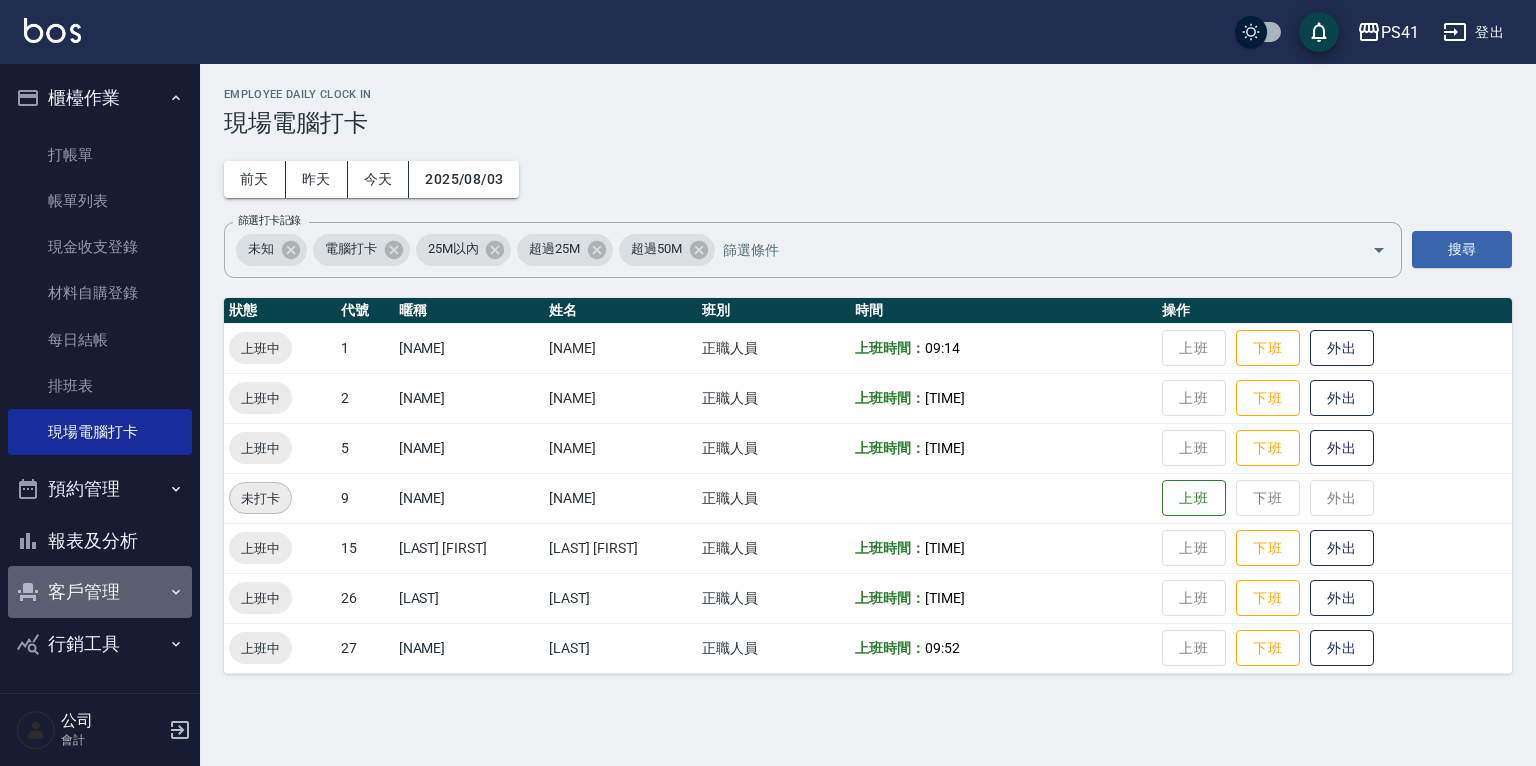 click on "客戶管理" at bounding box center (100, 592) 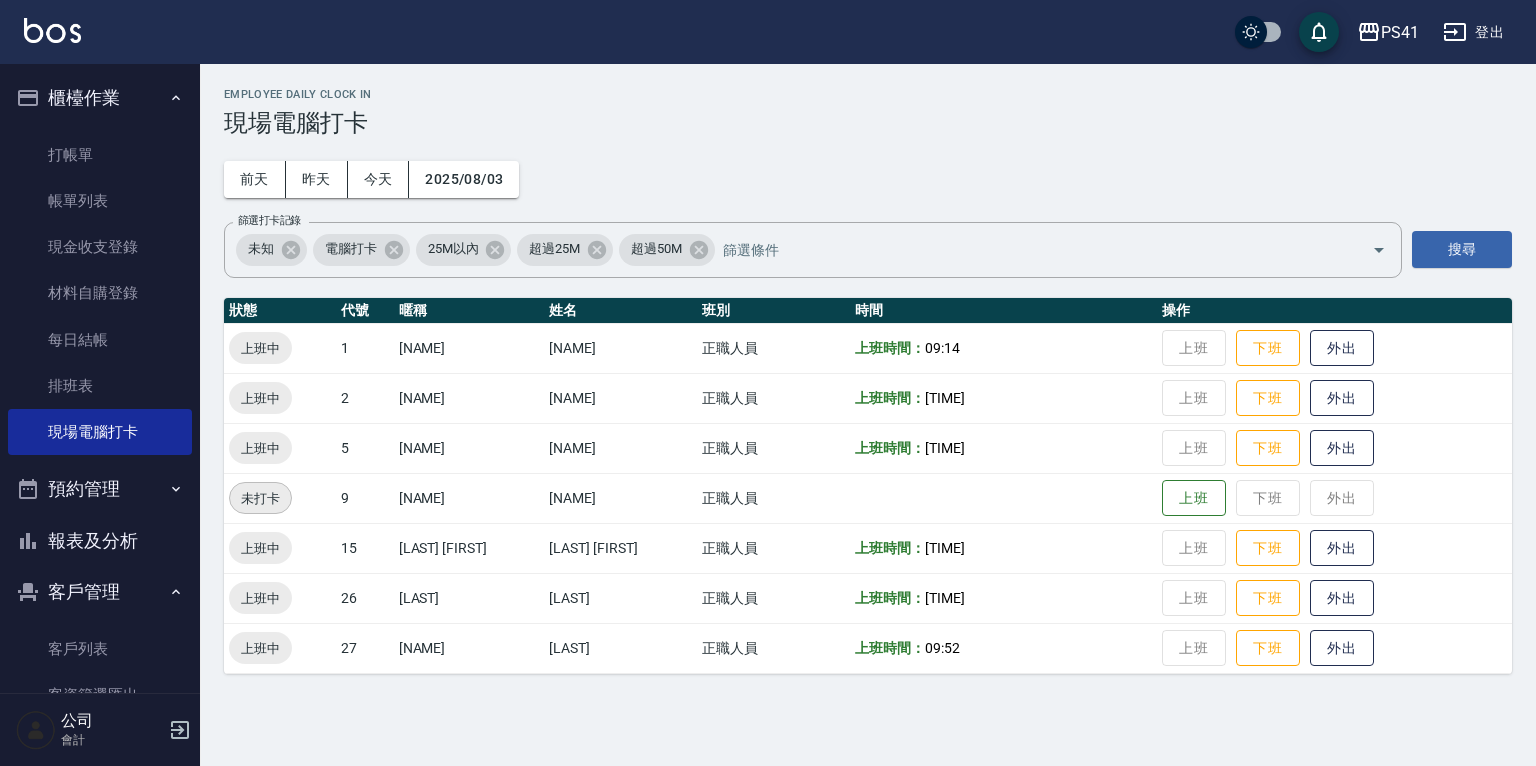 click on "客戶管理" at bounding box center [100, 592] 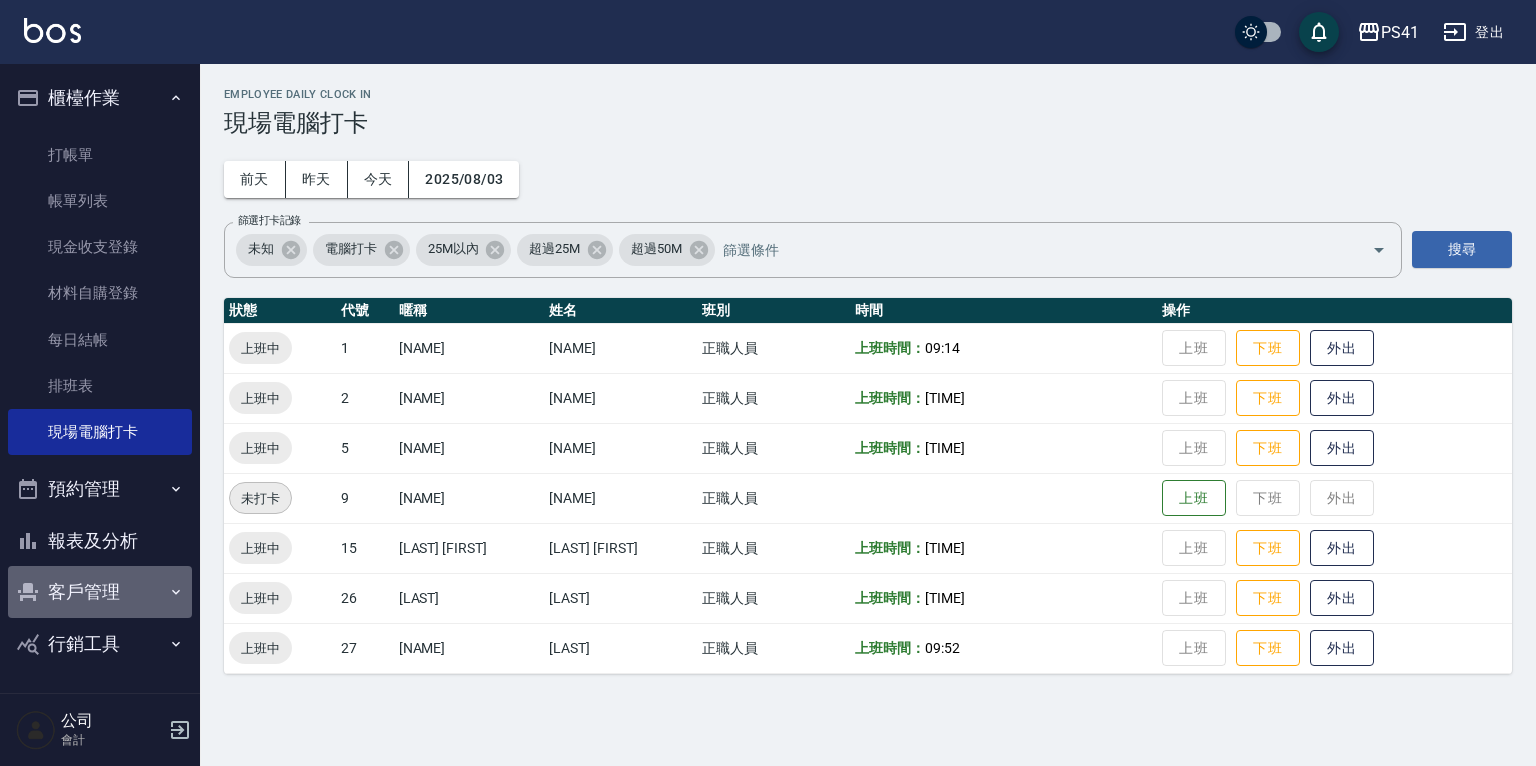 click on "客戶管理" at bounding box center (100, 592) 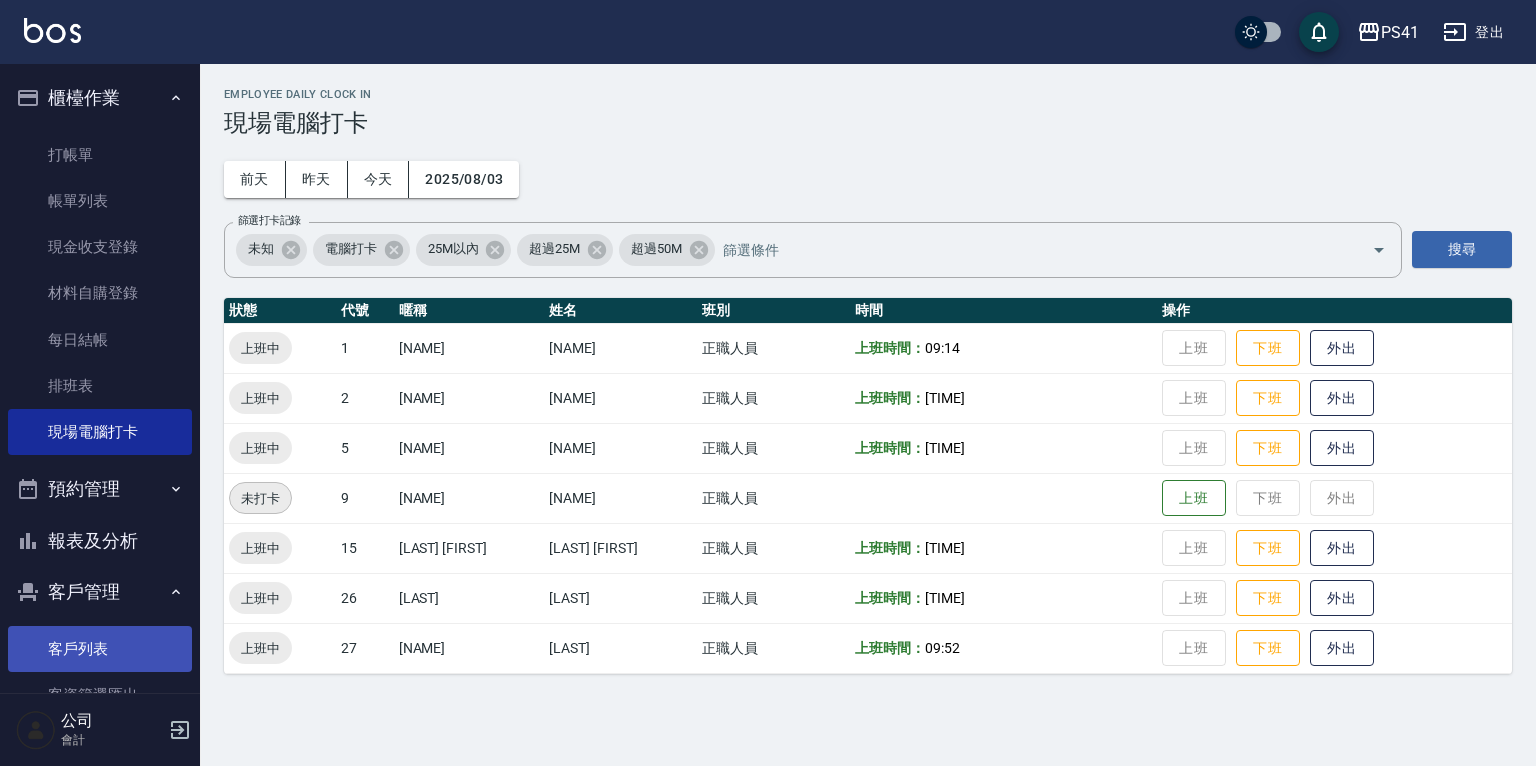 click on "客戶列表" at bounding box center (100, 649) 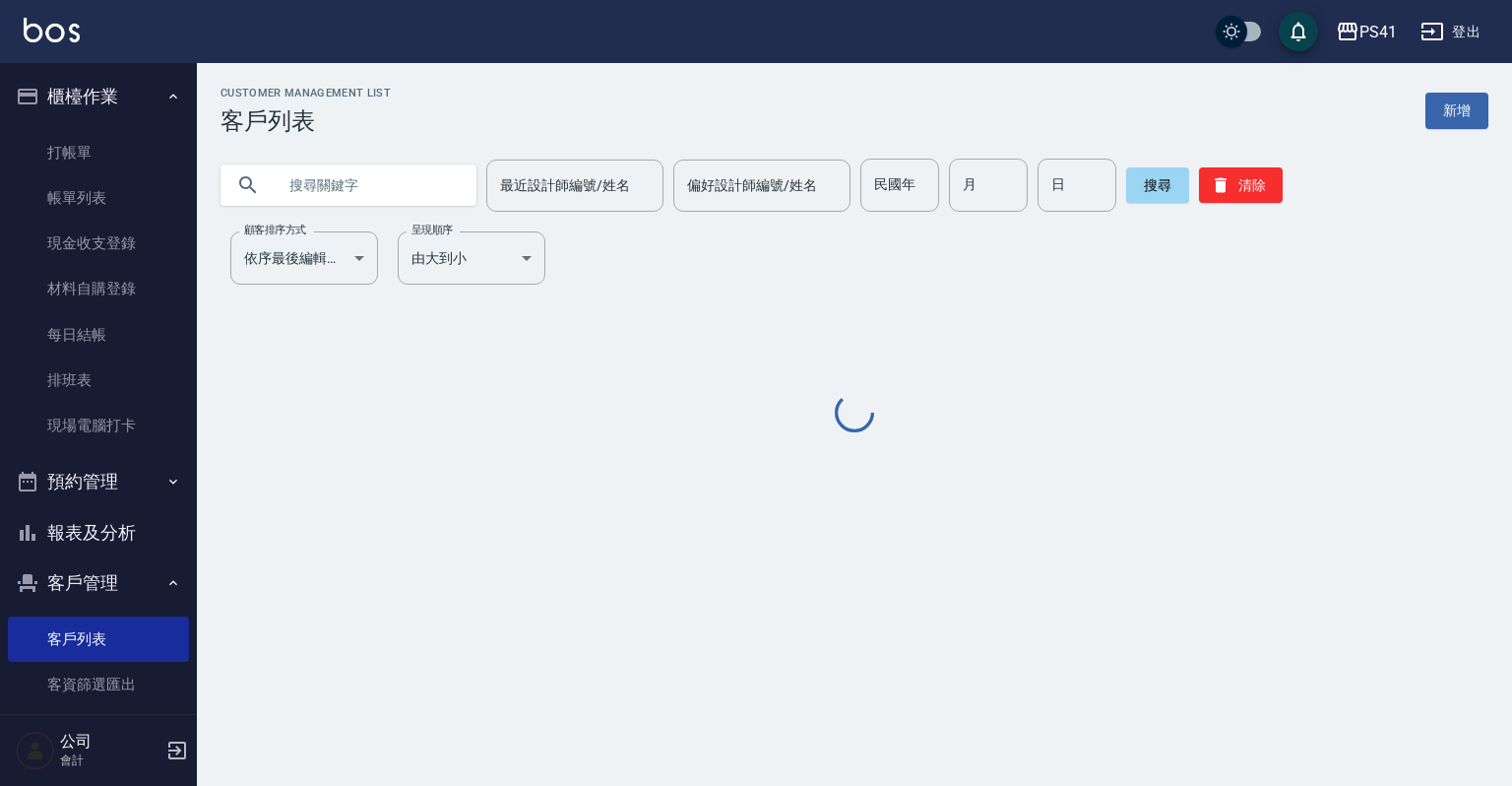 click at bounding box center [368, 185] 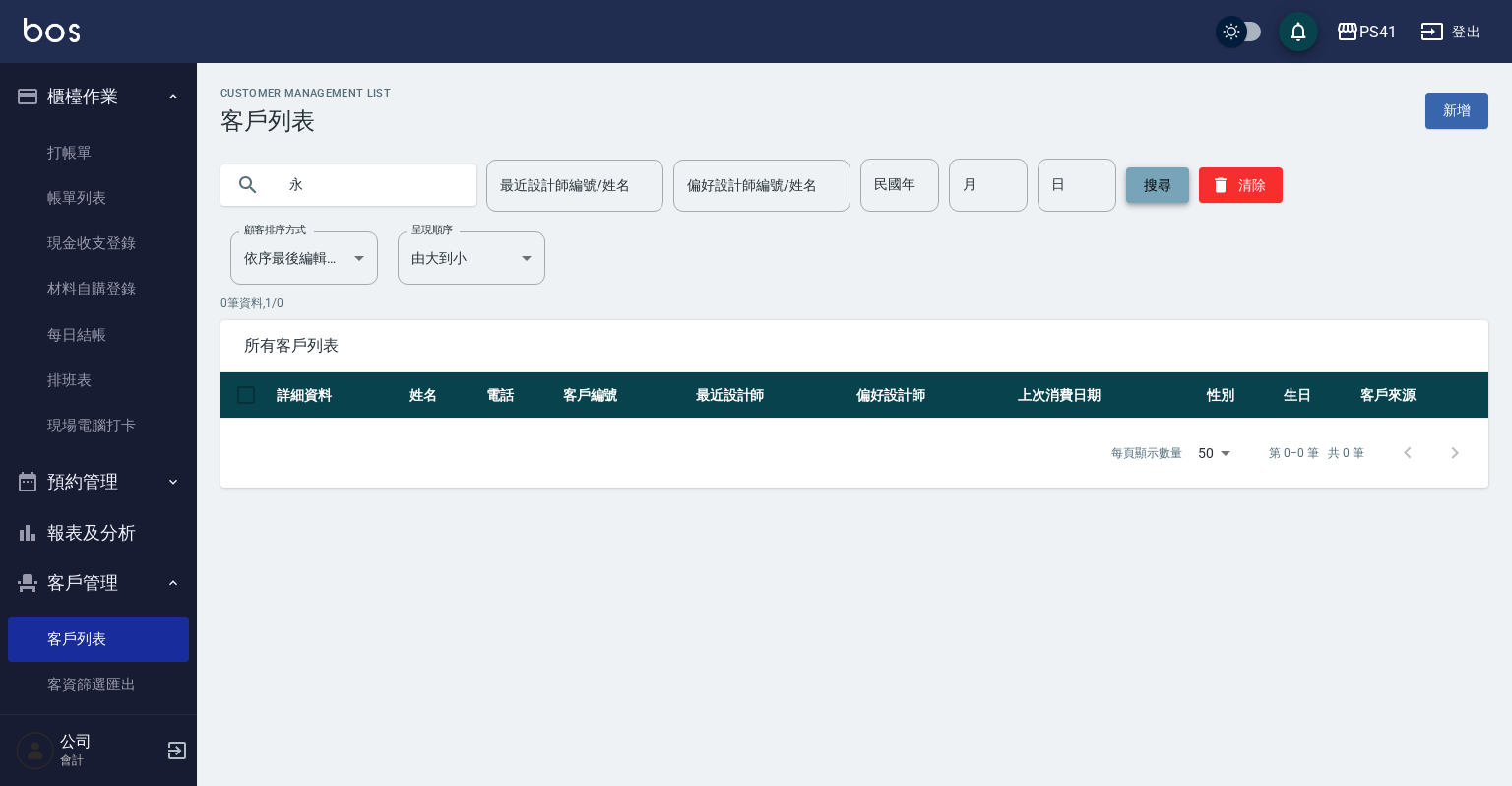 type on "永" 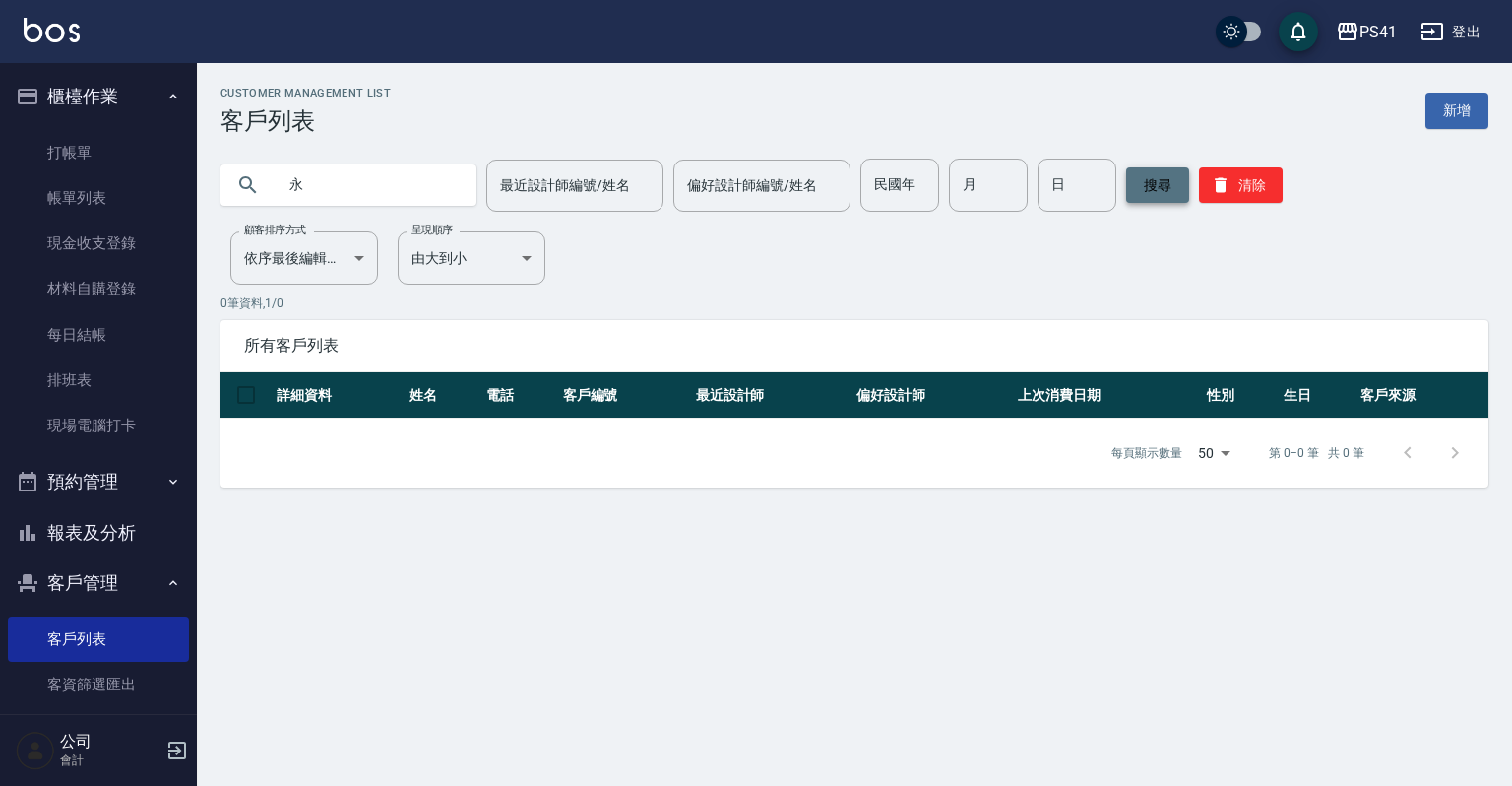 click on "搜尋" at bounding box center (1158, 185) 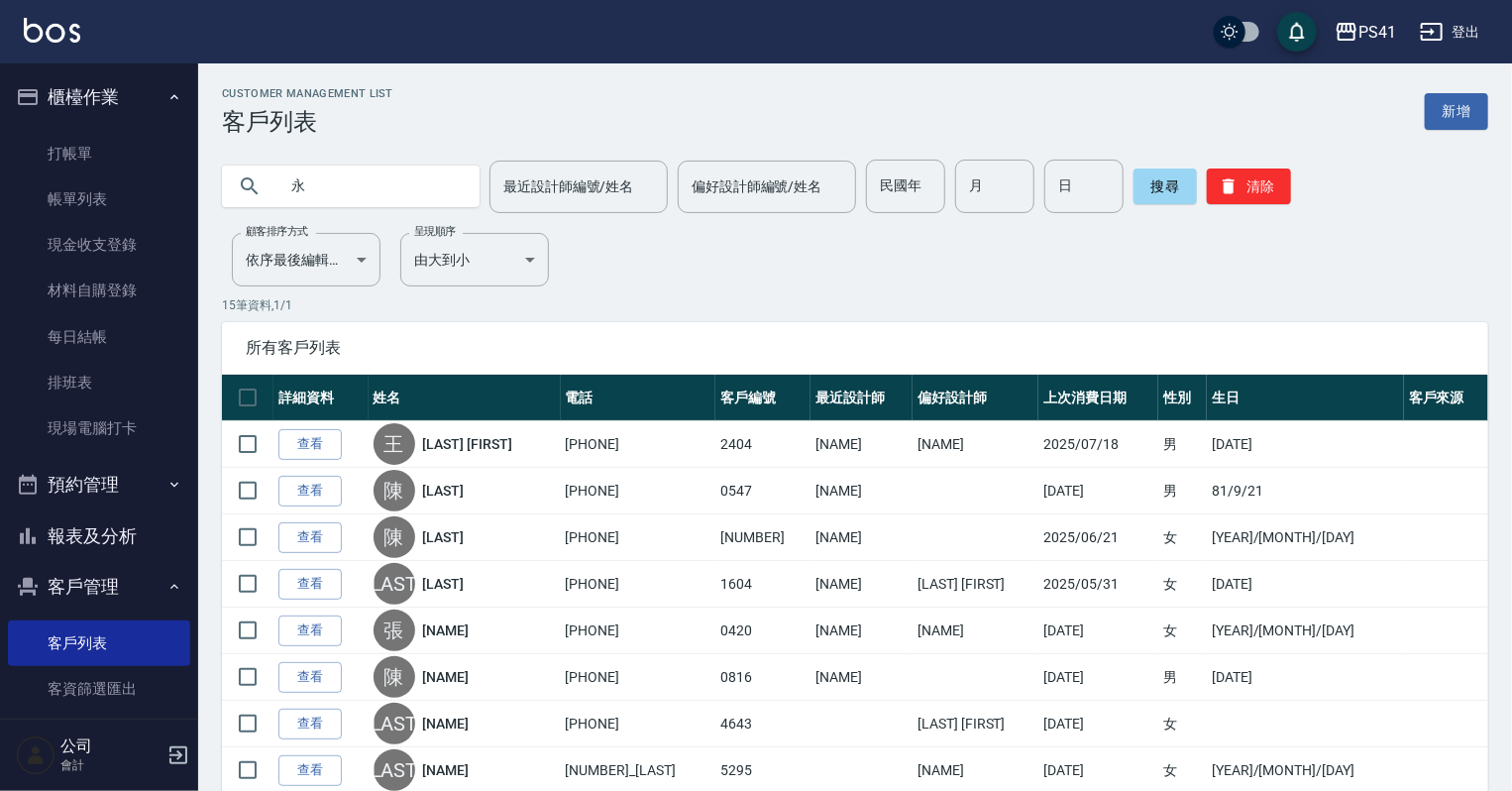 click on "報表及分析" at bounding box center [99, 536] 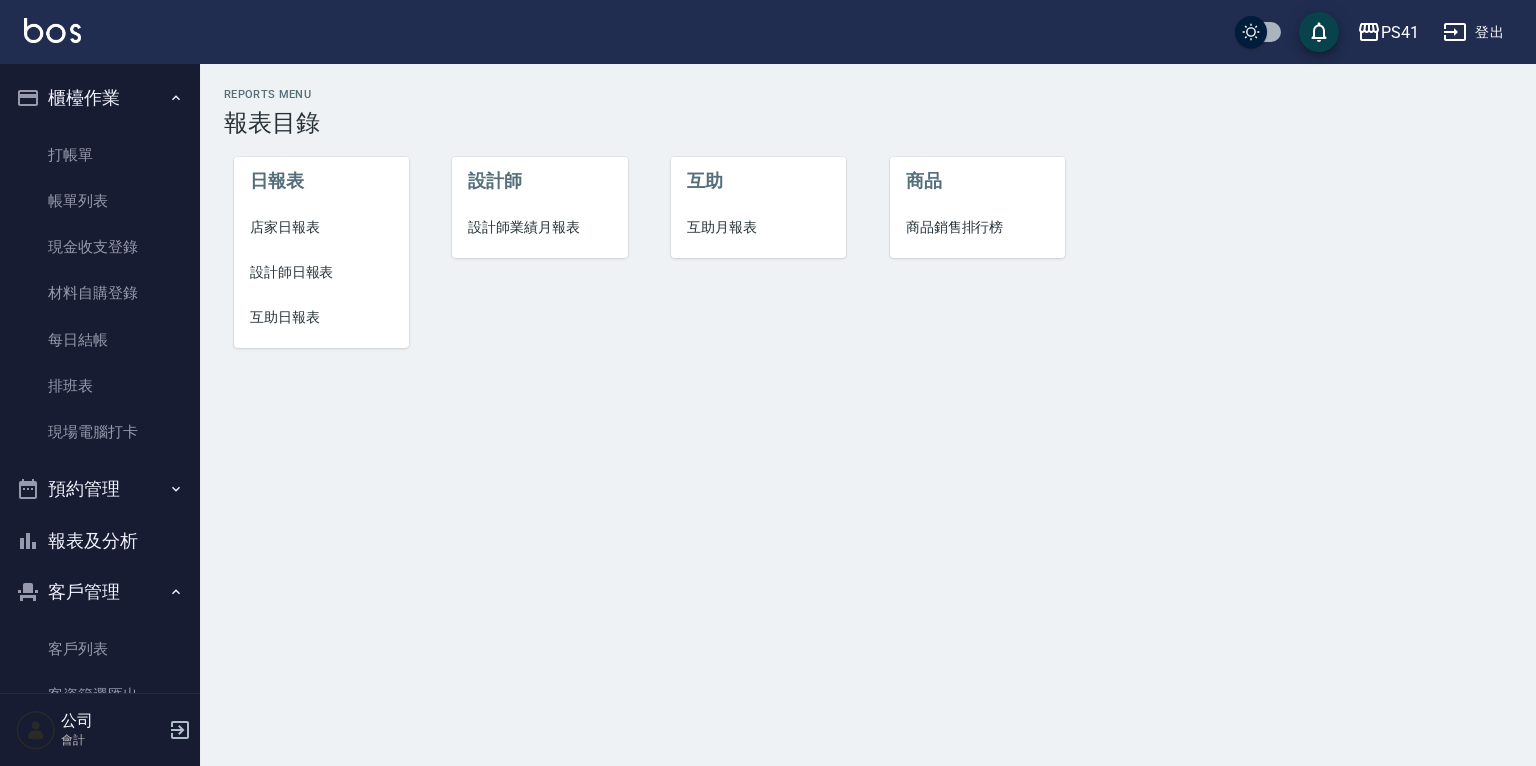 click on "商品銷售排行榜" at bounding box center (977, 227) 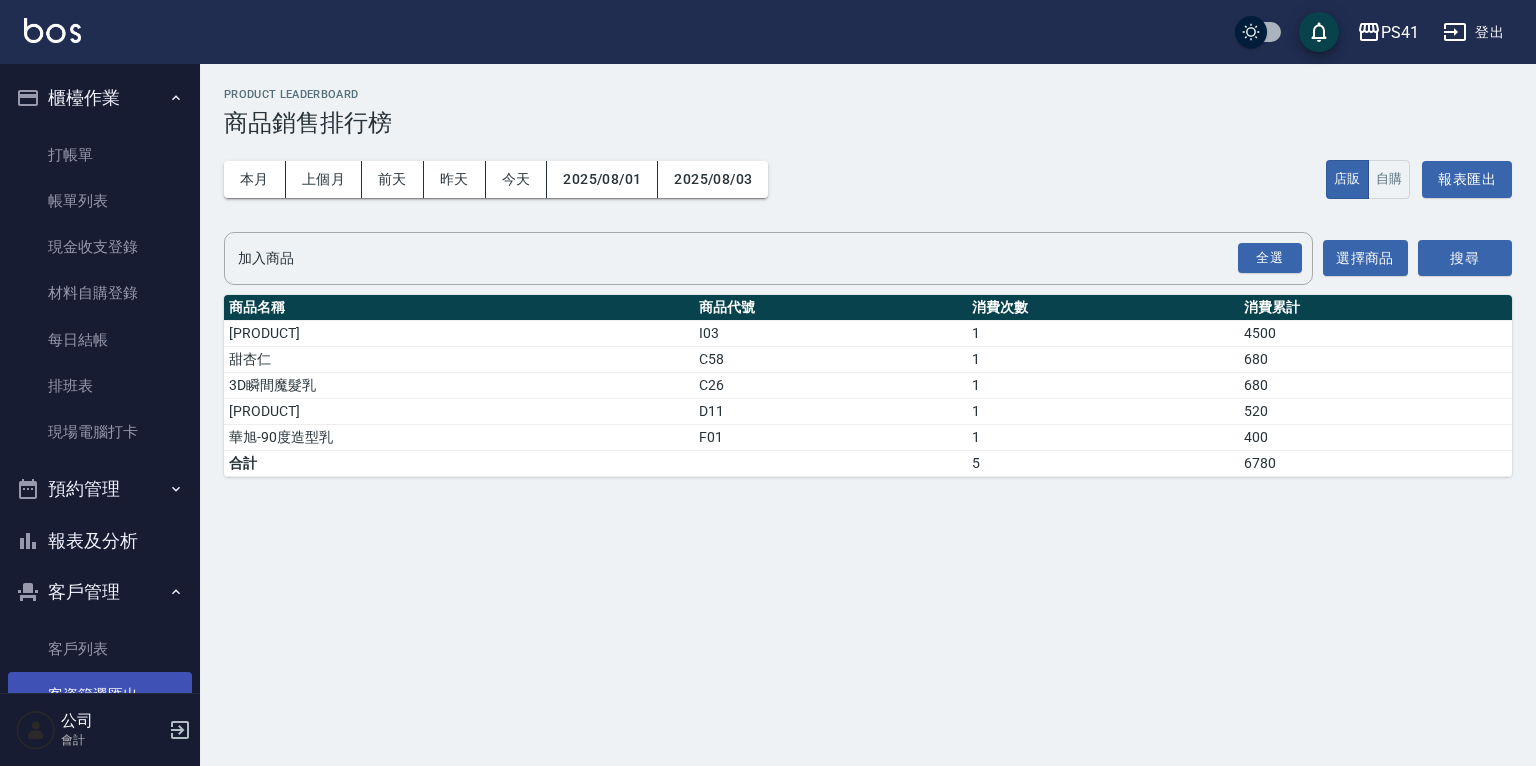 drag, startPoint x: 101, startPoint y: 652, endPoint x: 101, endPoint y: 684, distance: 32 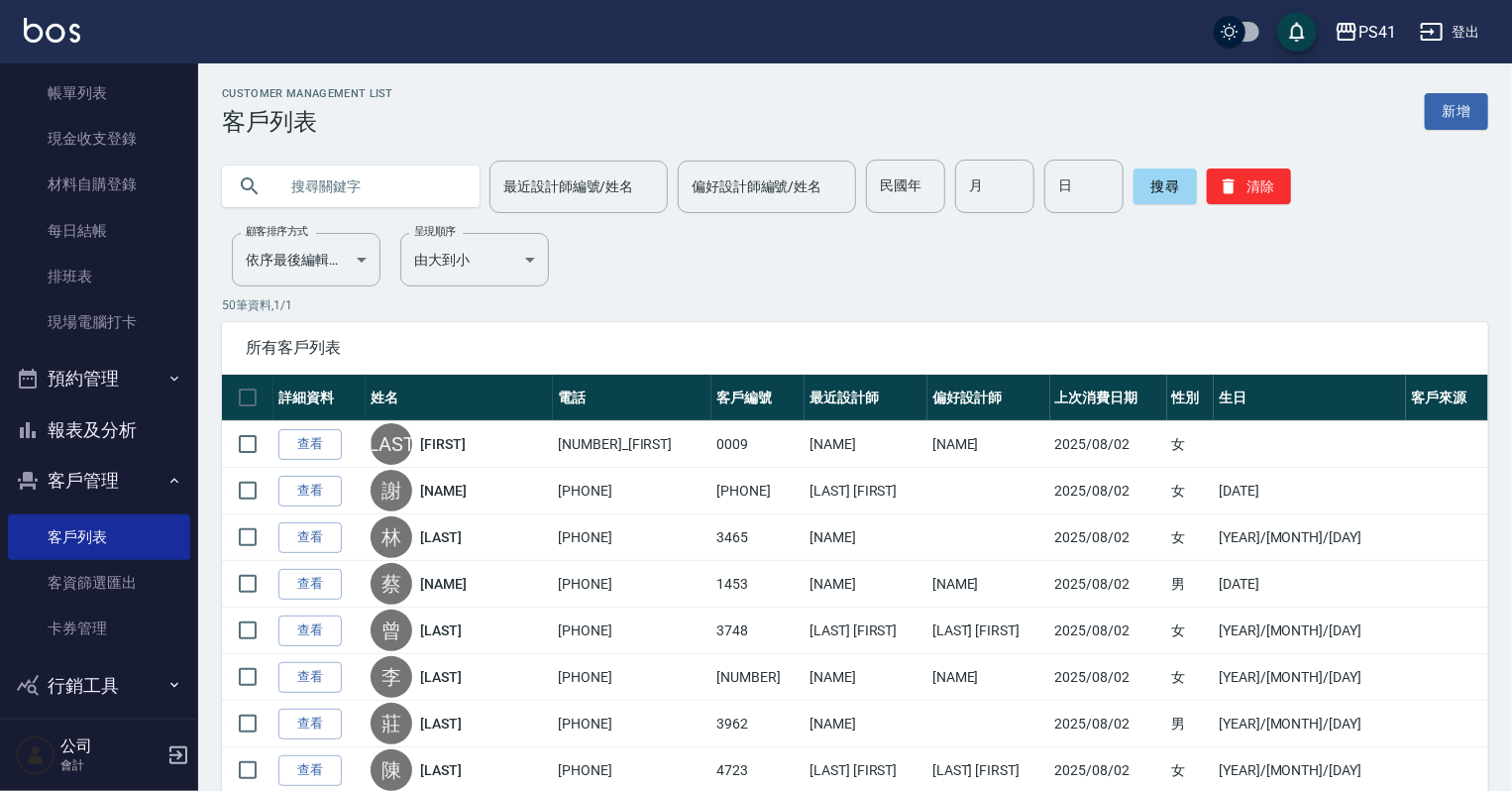scroll, scrollTop: 121, scrollLeft: 0, axis: vertical 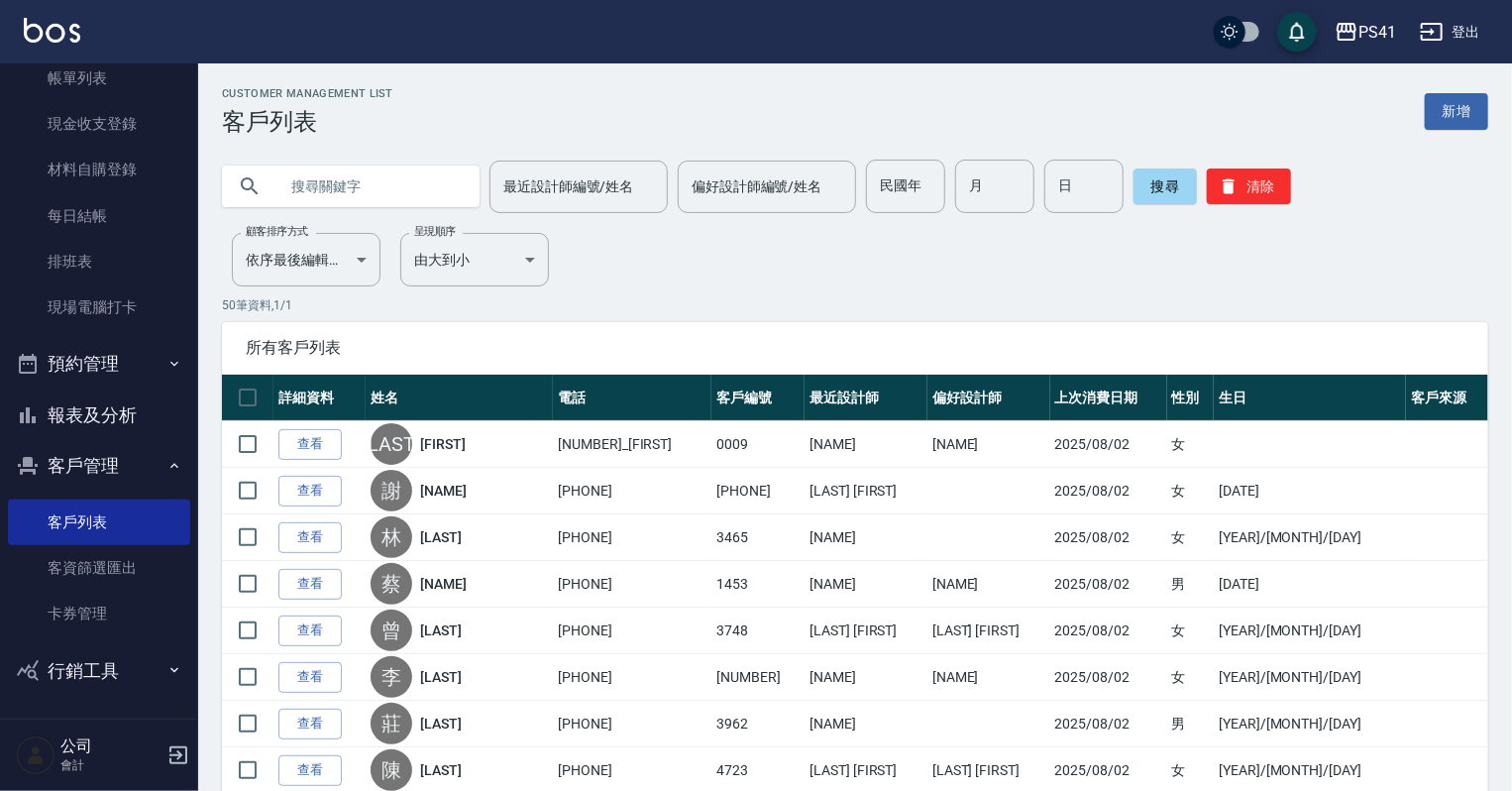click on "報表及分析" at bounding box center (99, 415) 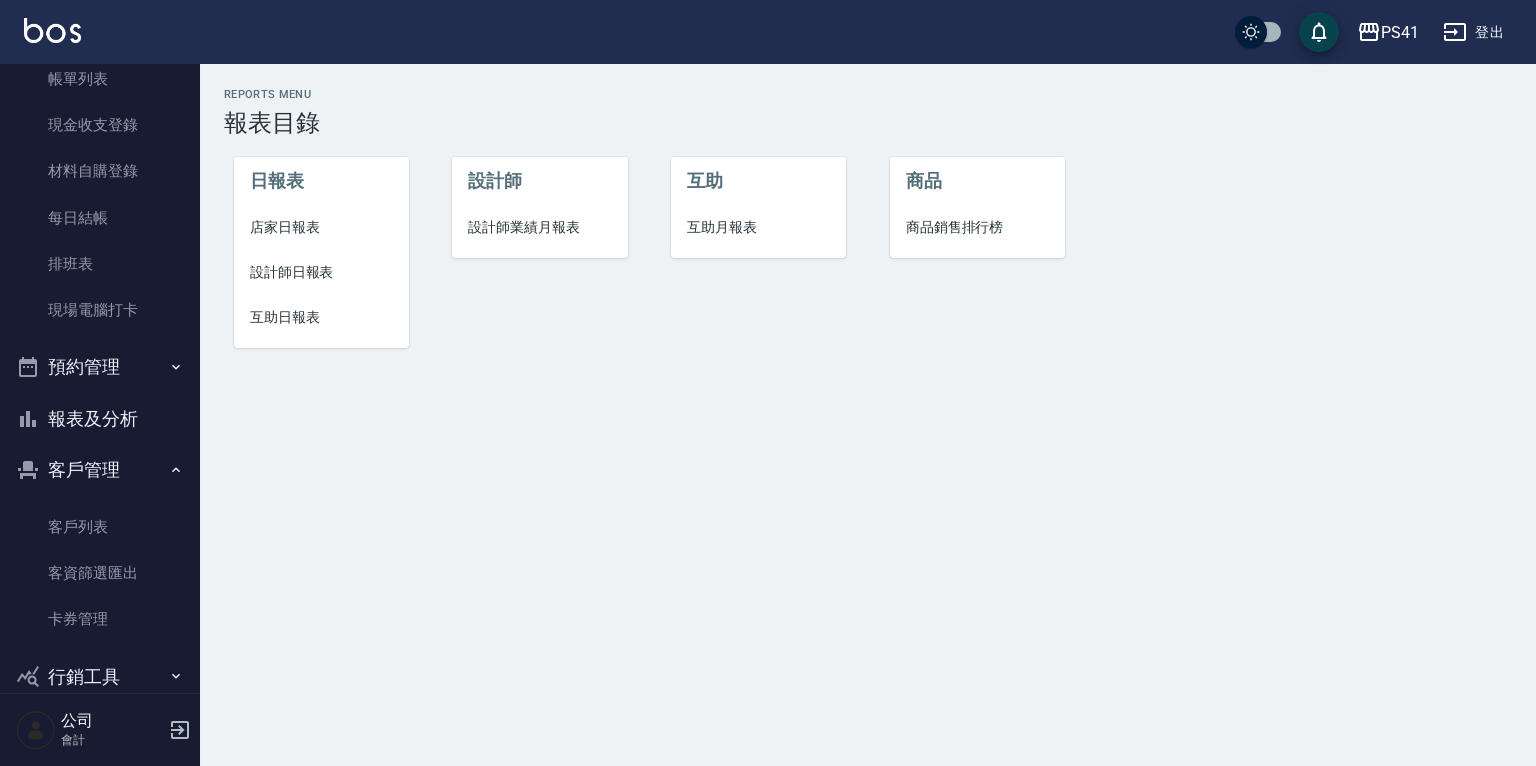 click on "互助日報表" at bounding box center (321, 317) 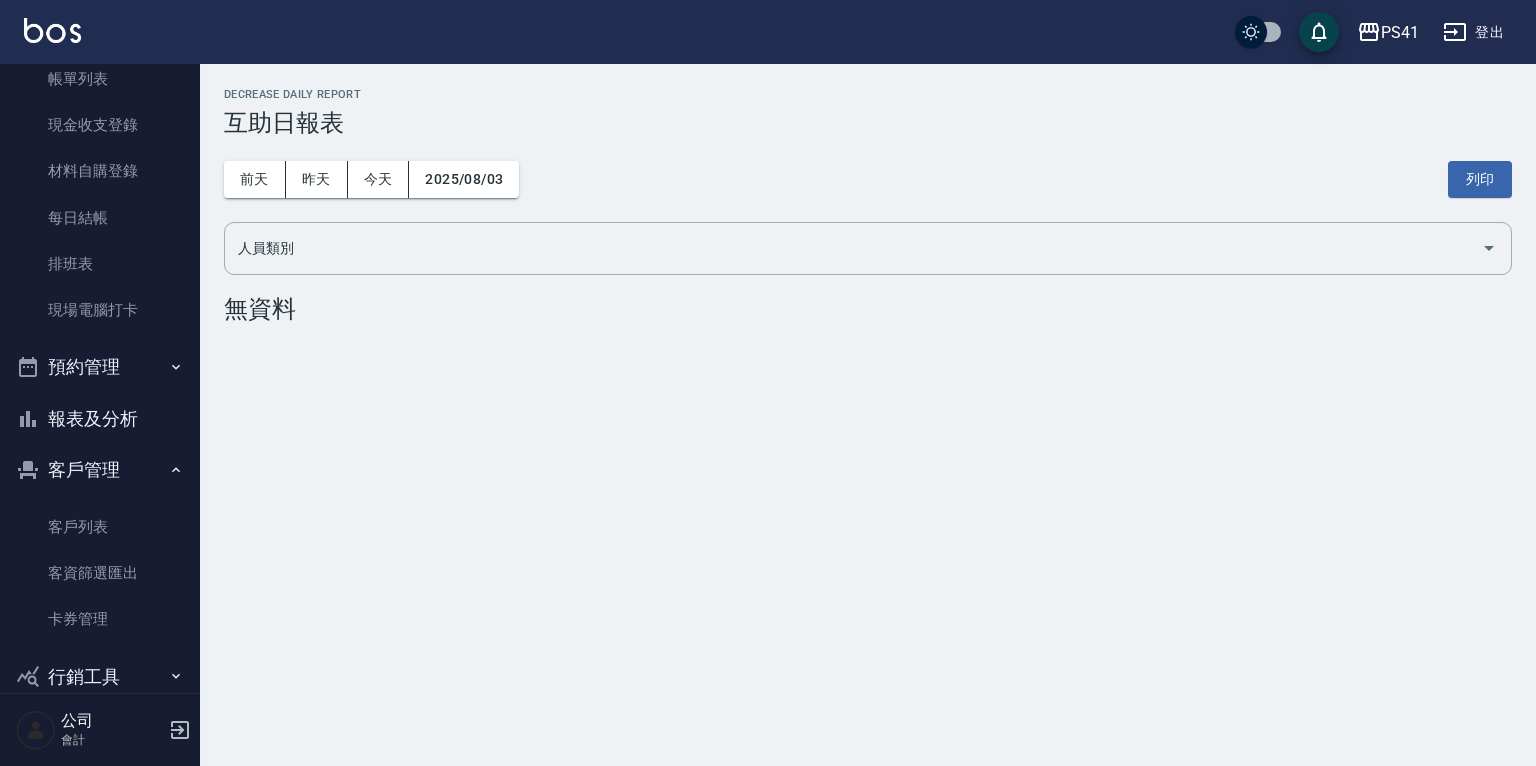 click on "[TEXT] [TEXT] [TEXT] [DATE] [TEXT]" at bounding box center [868, 179] 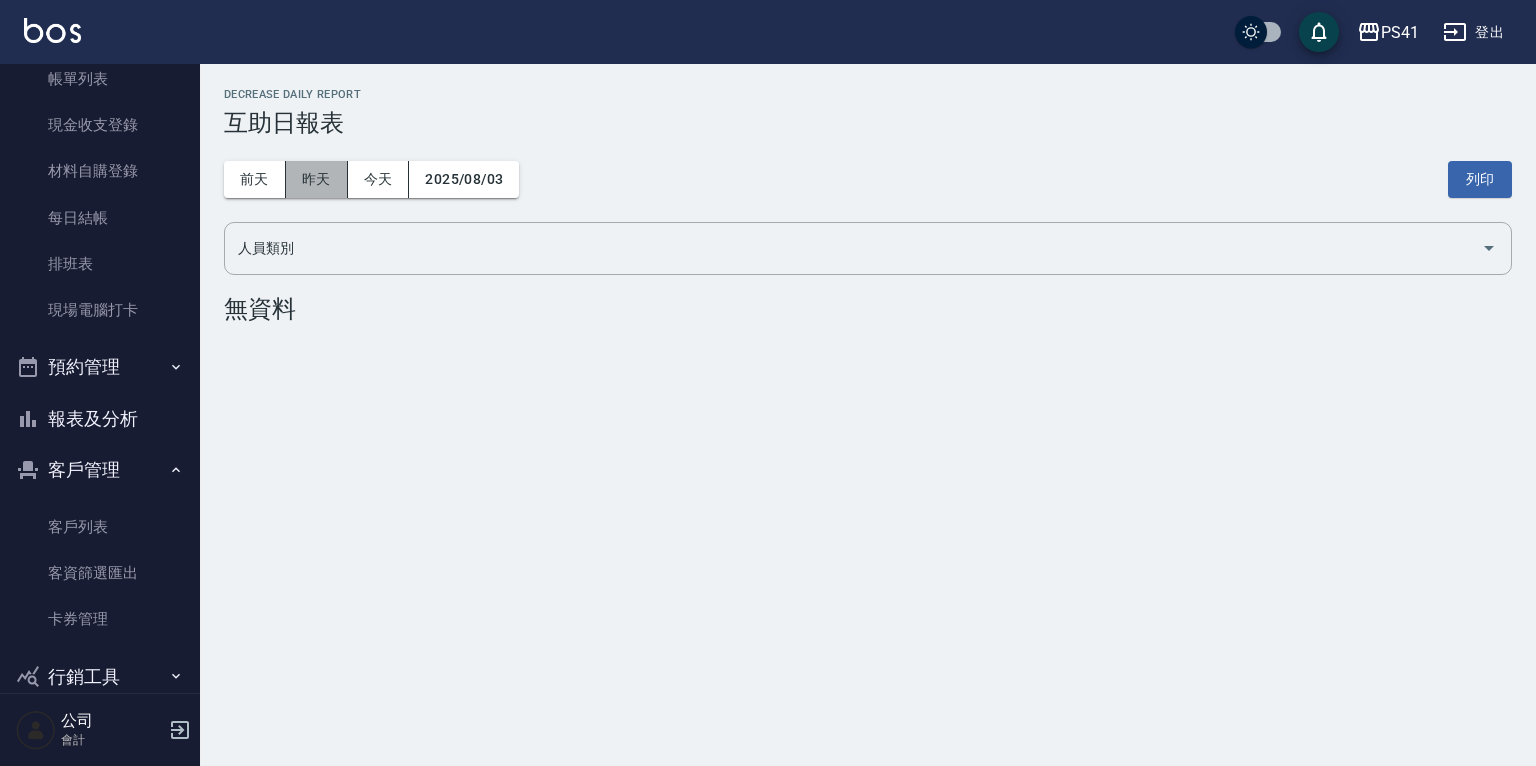 click on "昨天" at bounding box center (317, 179) 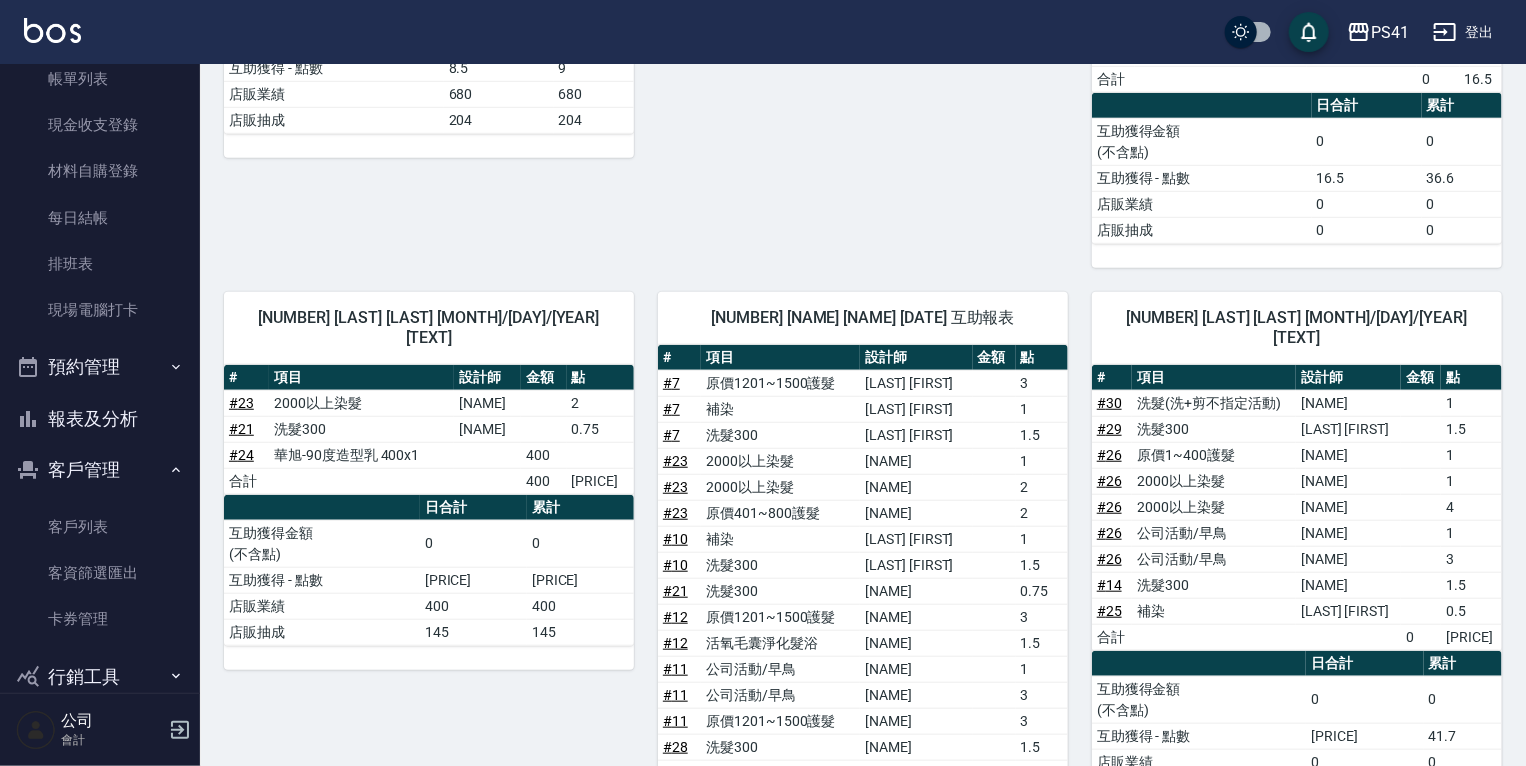 scroll, scrollTop: 564, scrollLeft: 0, axis: vertical 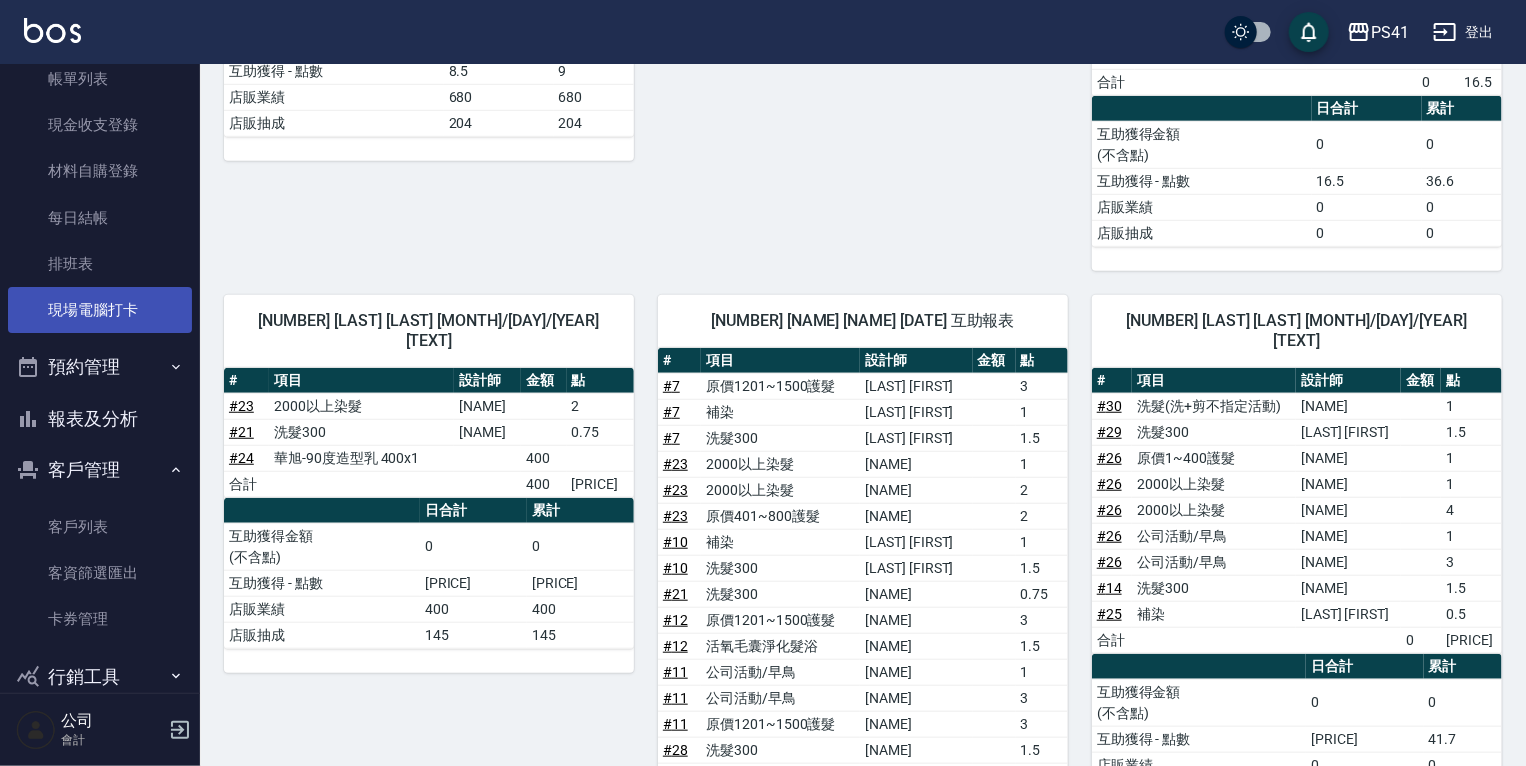 click on "現場電腦打卡" at bounding box center (100, 310) 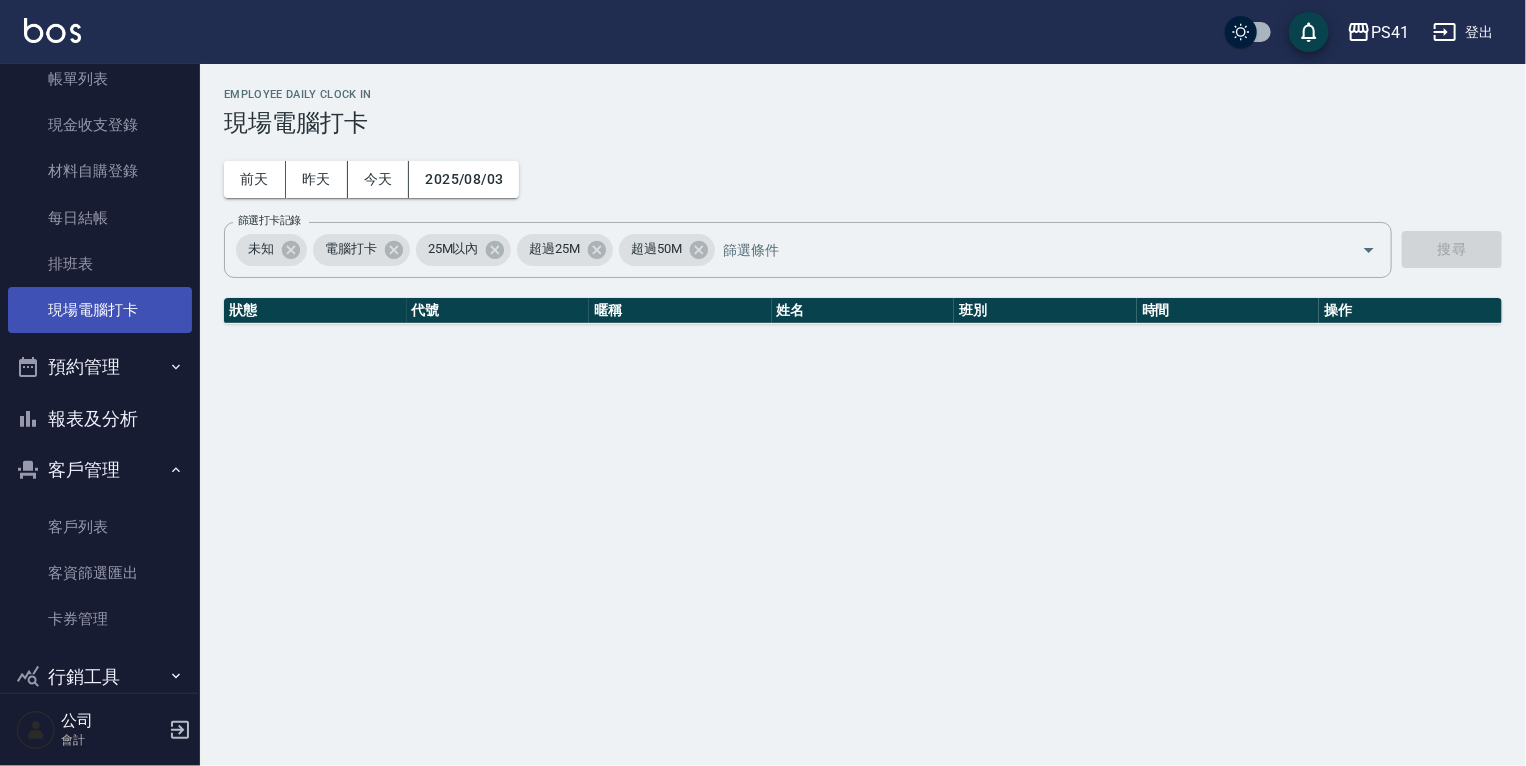 scroll, scrollTop: 0, scrollLeft: 0, axis: both 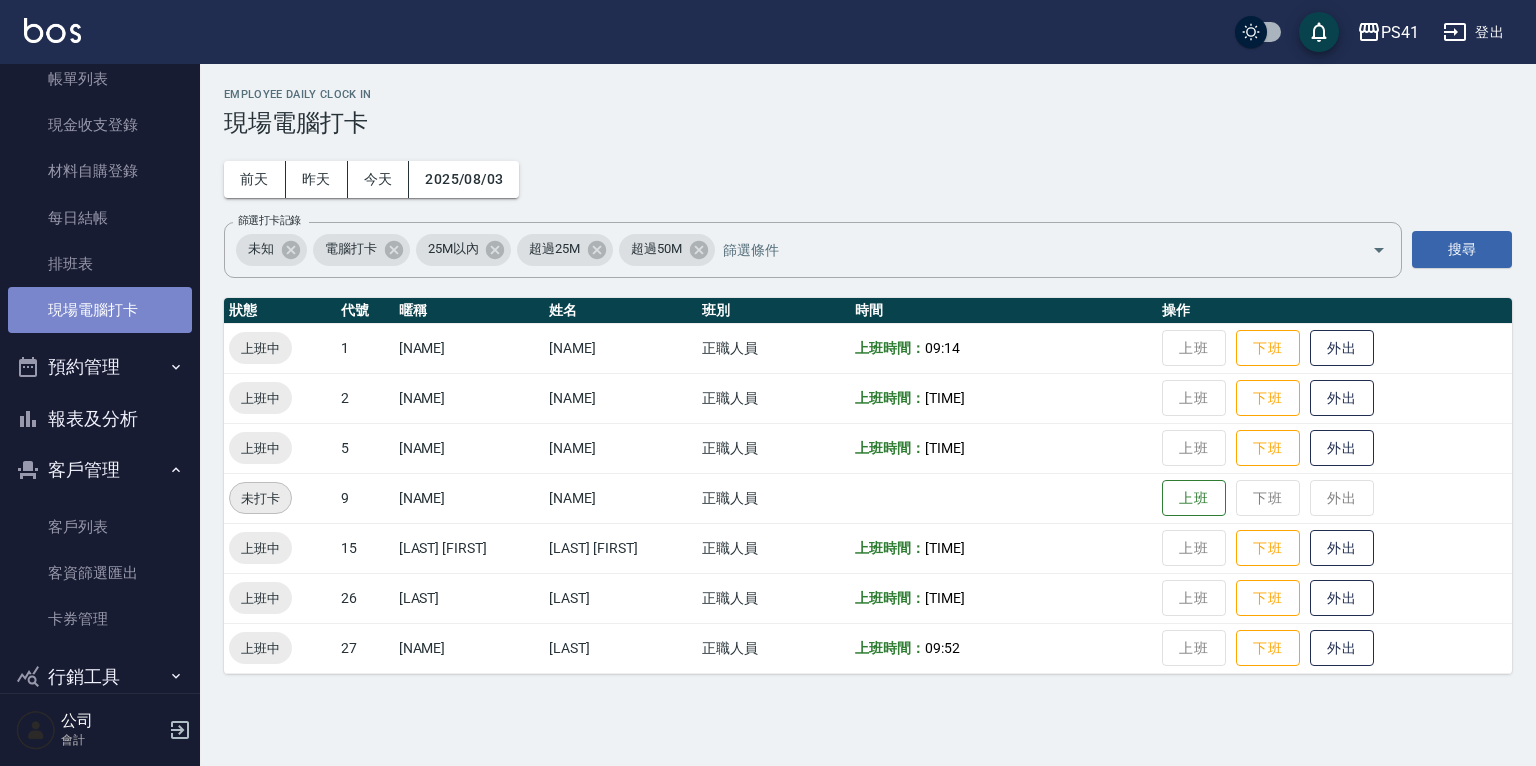 click on "現場電腦打卡" at bounding box center (100, 310) 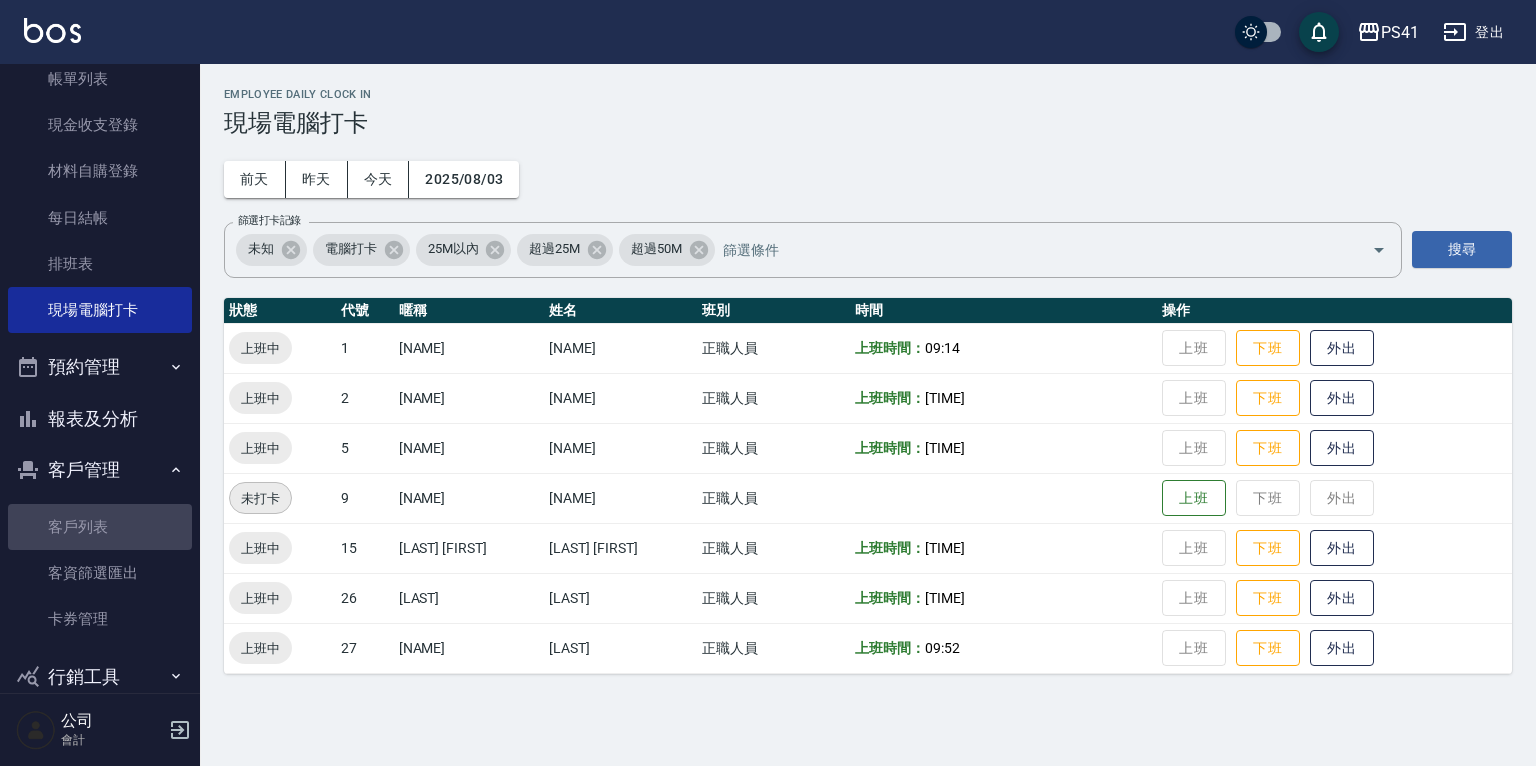 drag, startPoint x: 148, startPoint y: 530, endPoint x: 204, endPoint y: 559, distance: 63.06346 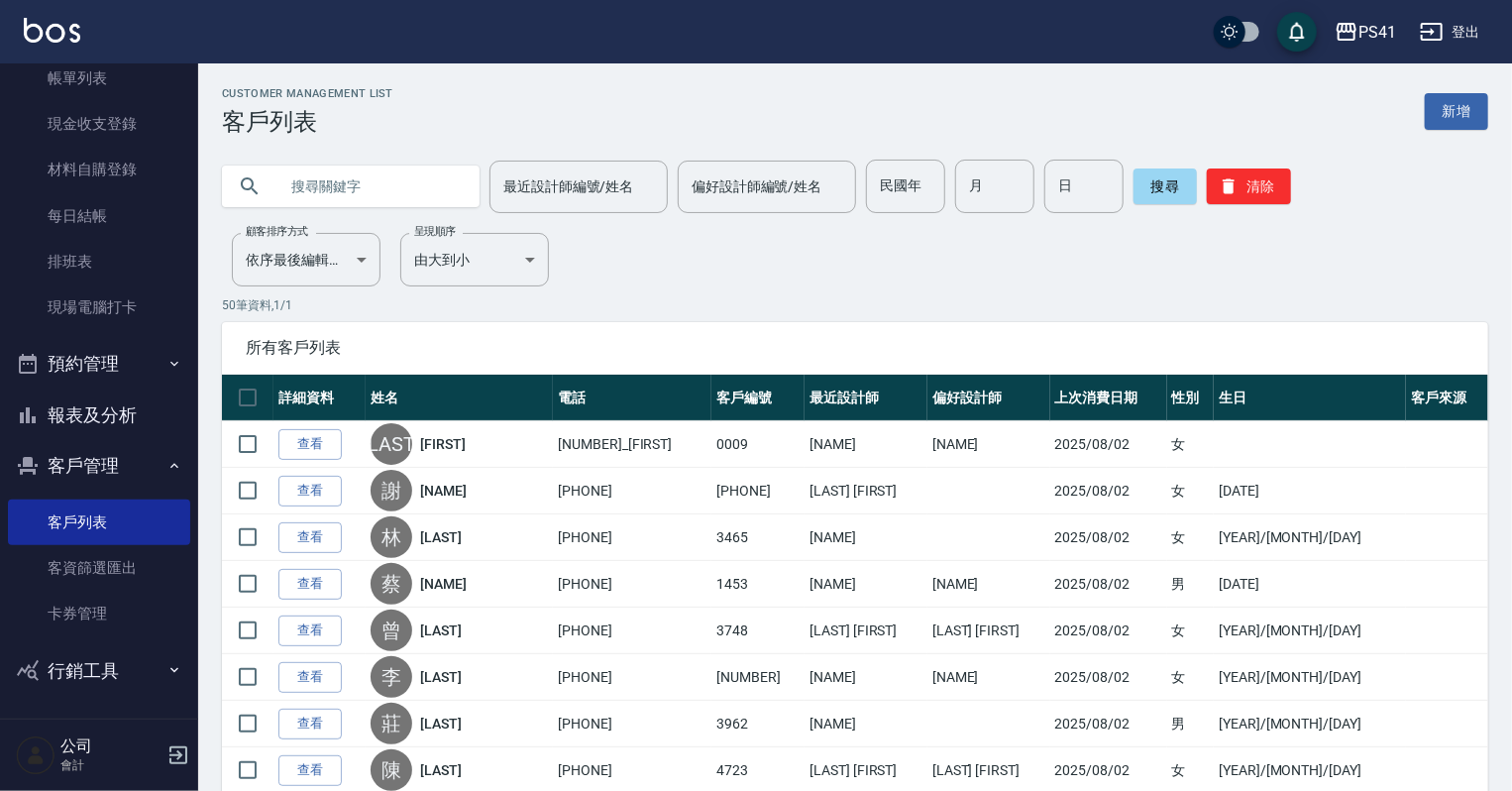 click at bounding box center [371, 186] 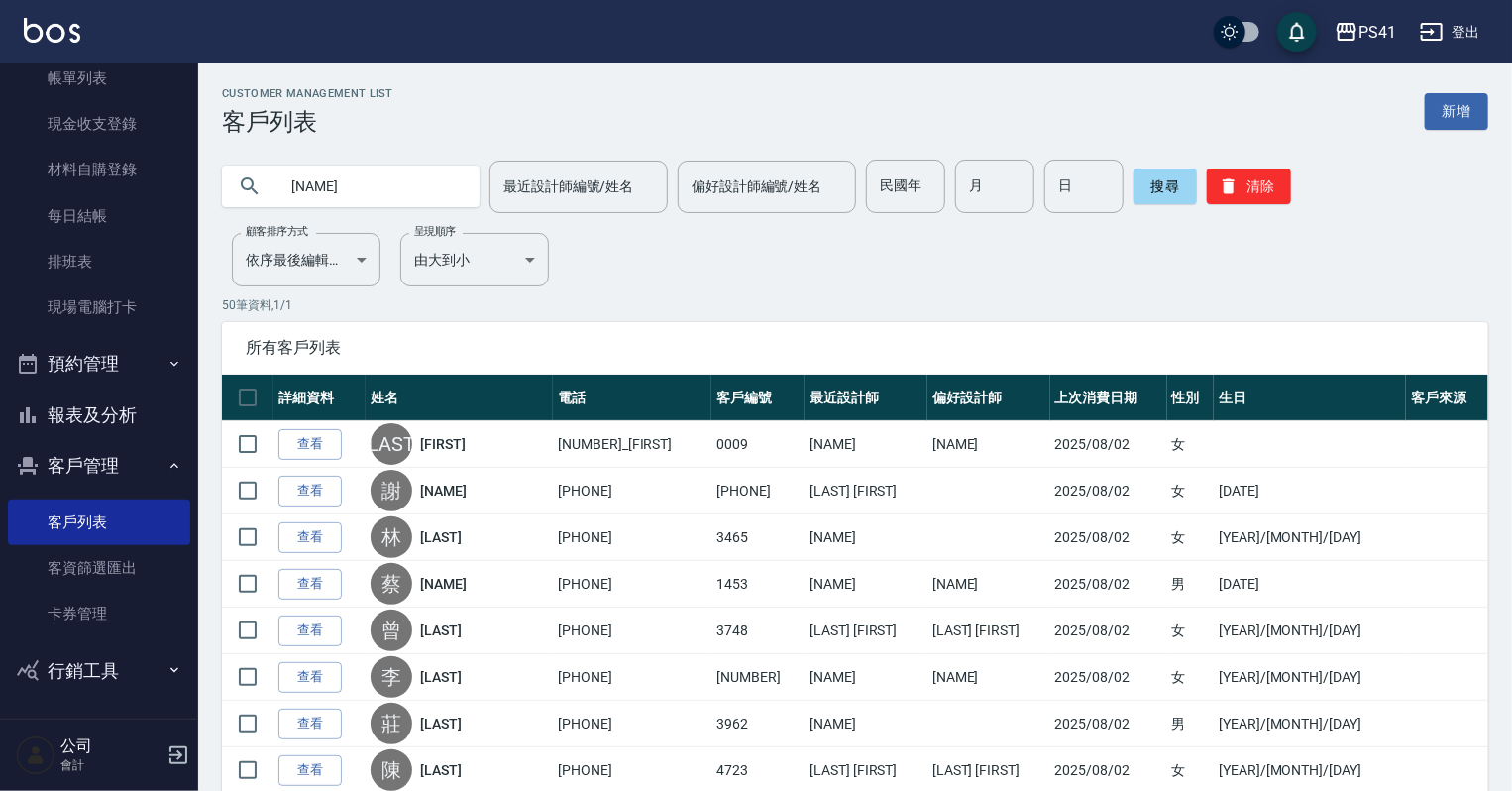 type on "[NAME]" 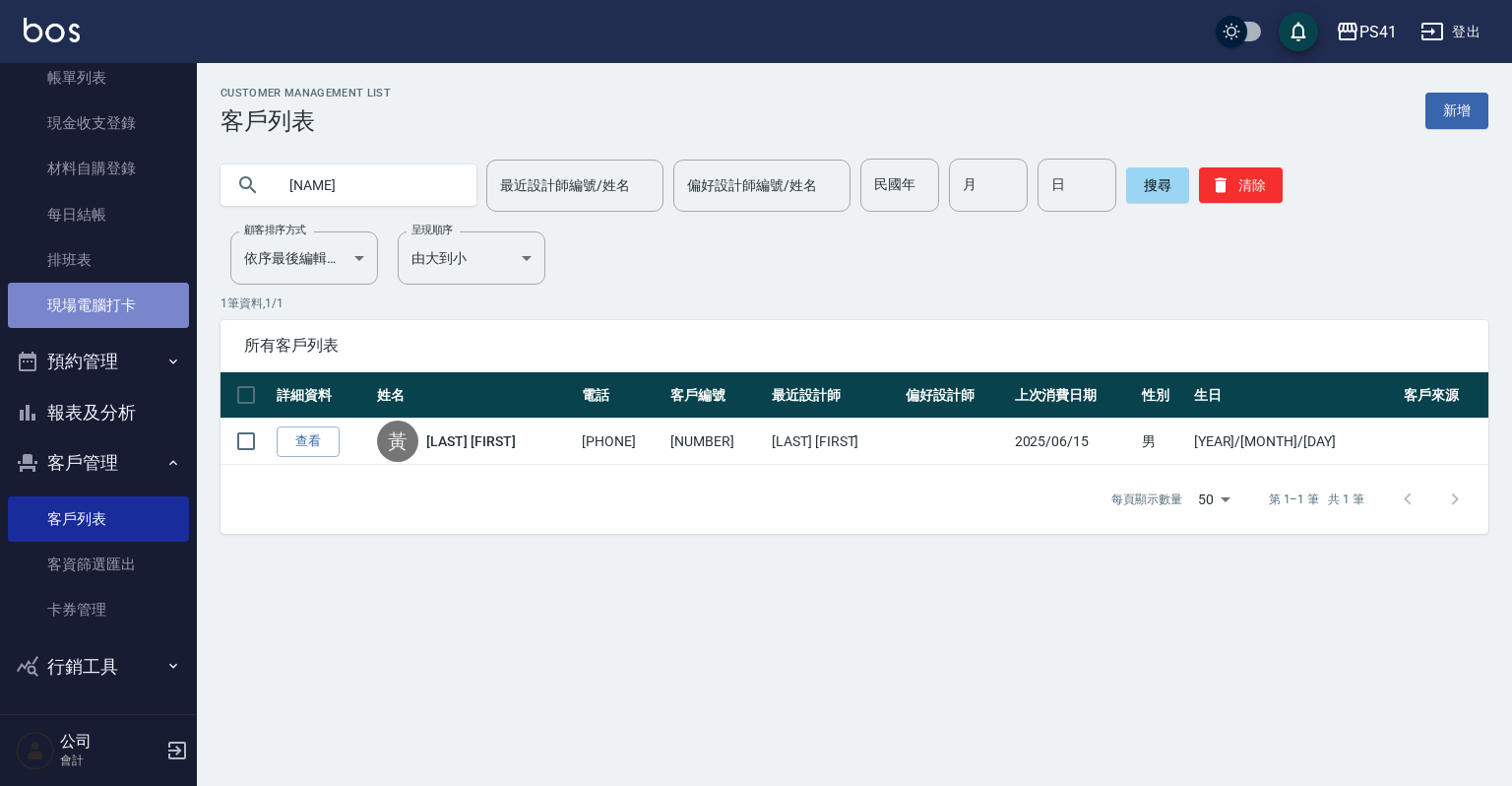 click on "現場電腦打卡" at bounding box center (98, 305) 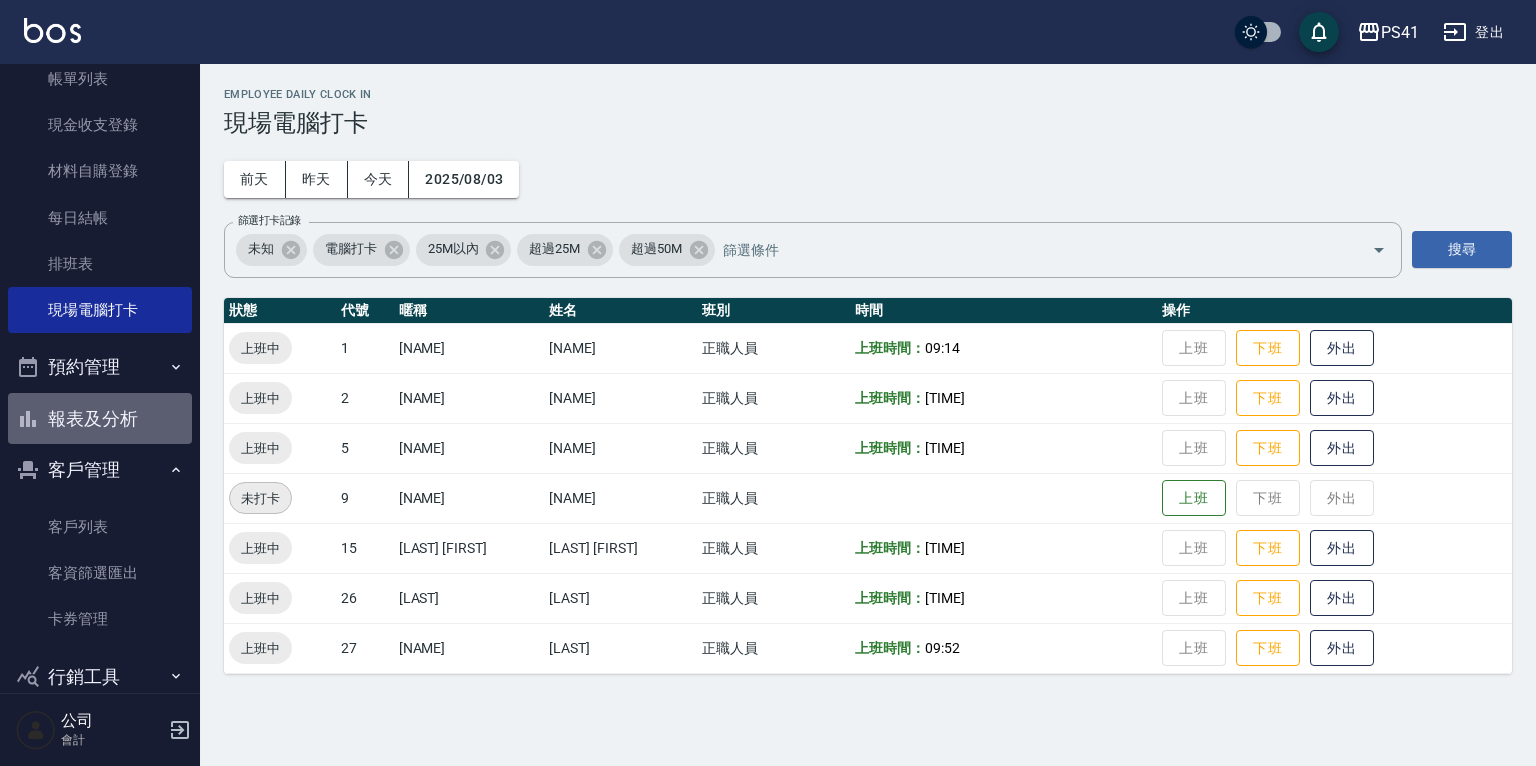 click on "報表及分析" at bounding box center (100, 419) 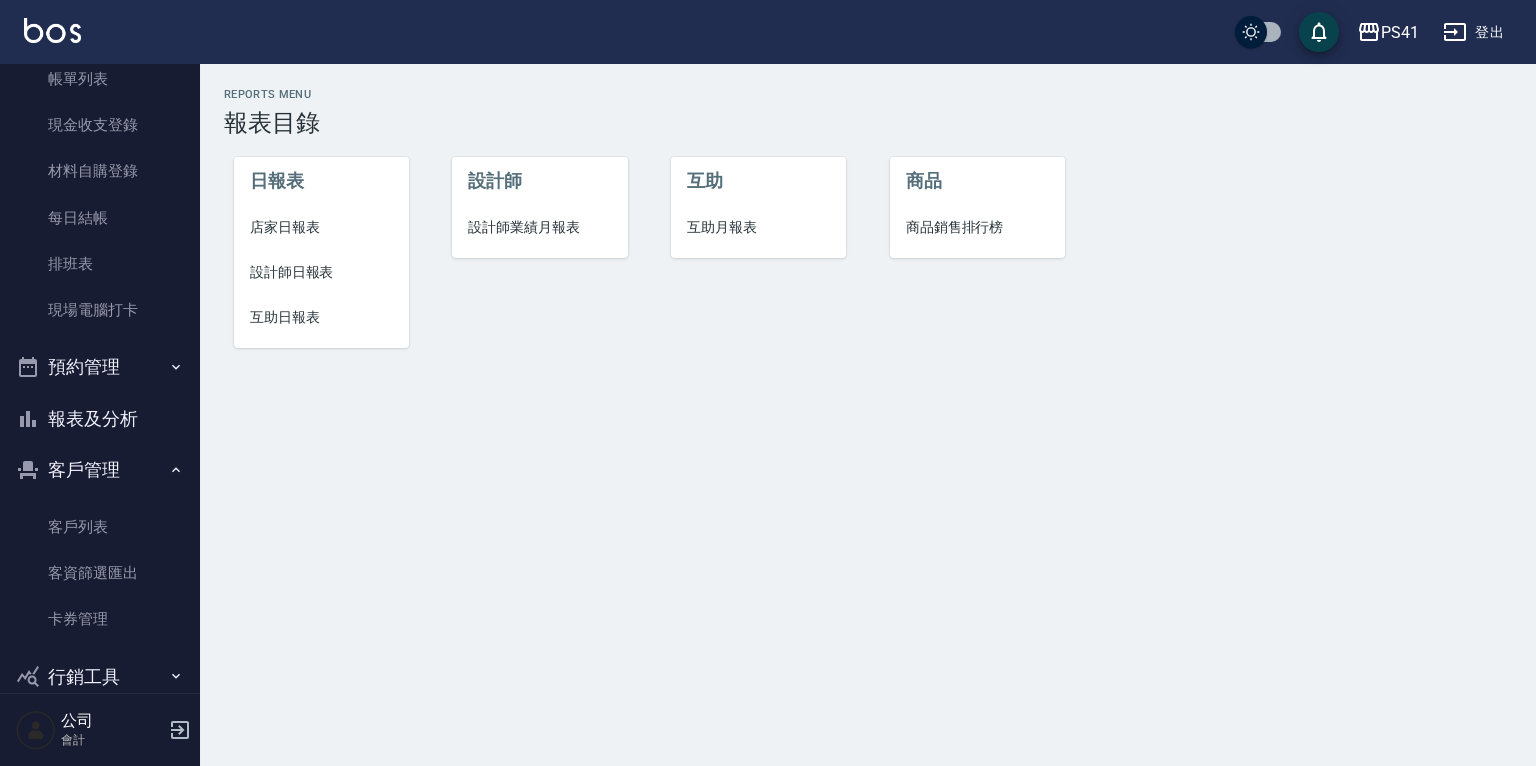 click on "互助日報表" at bounding box center (321, 317) 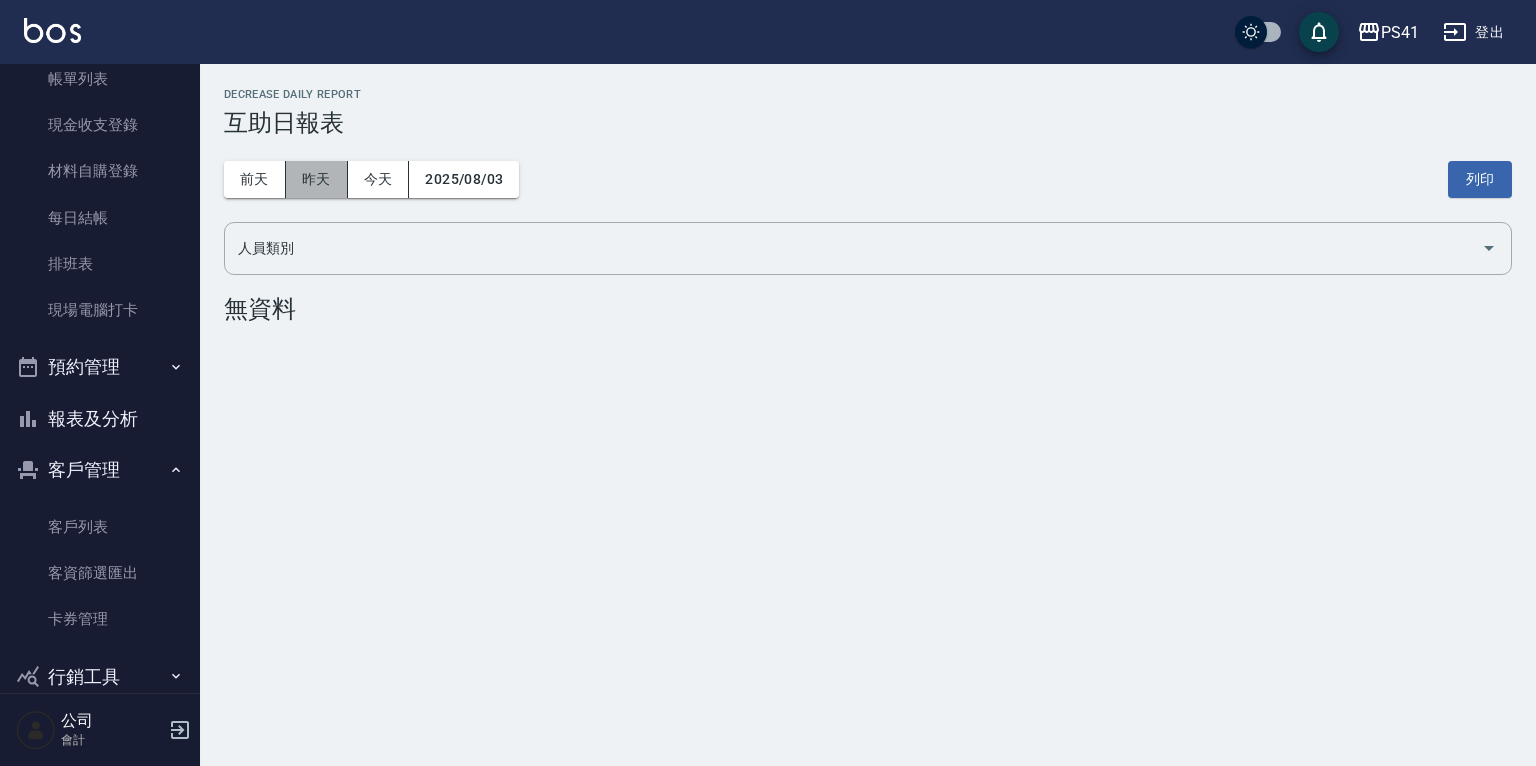 click on "昨天" at bounding box center (317, 179) 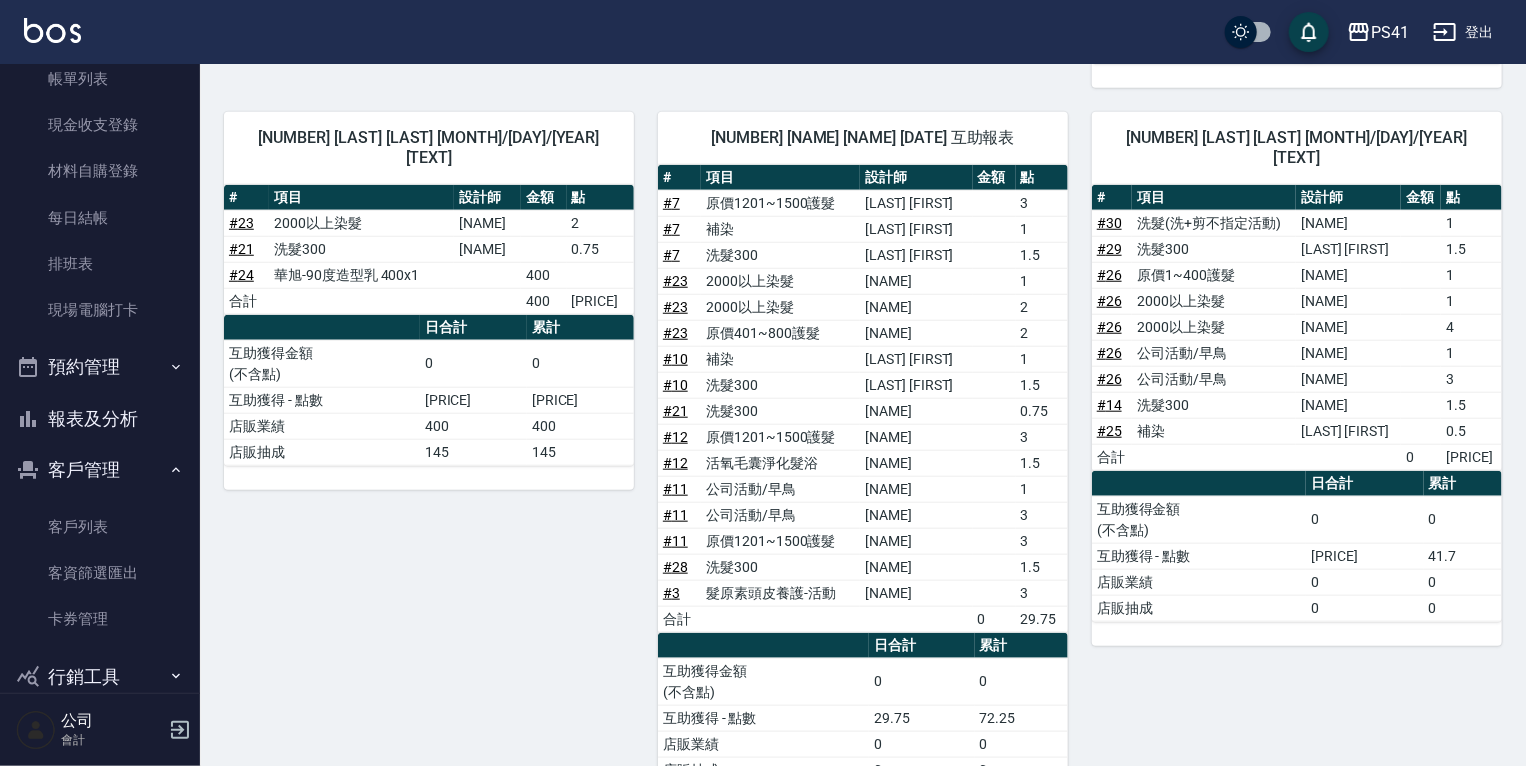 scroll, scrollTop: 720, scrollLeft: 0, axis: vertical 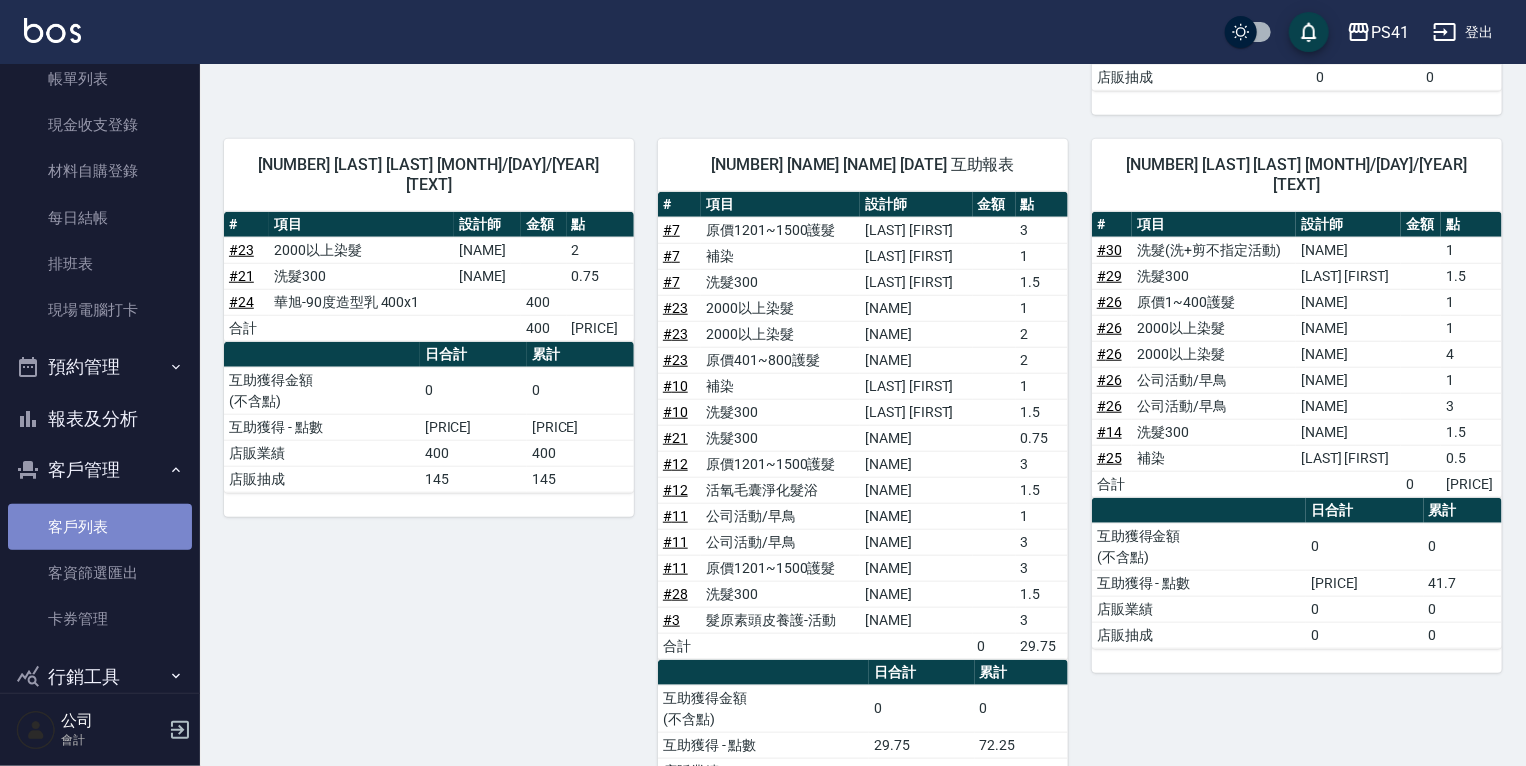 click on "客戶列表" at bounding box center (100, 527) 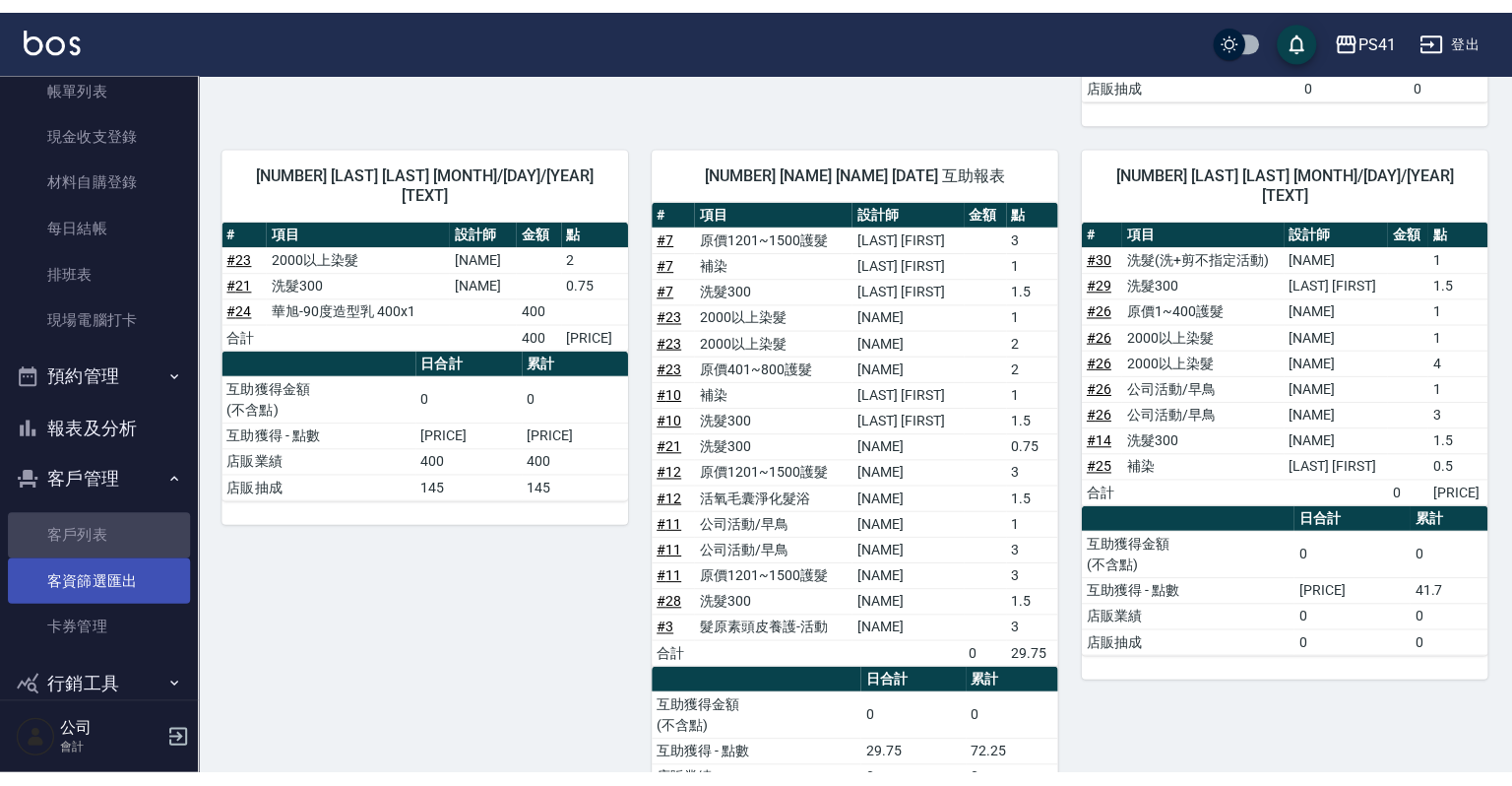 scroll, scrollTop: 0, scrollLeft: 0, axis: both 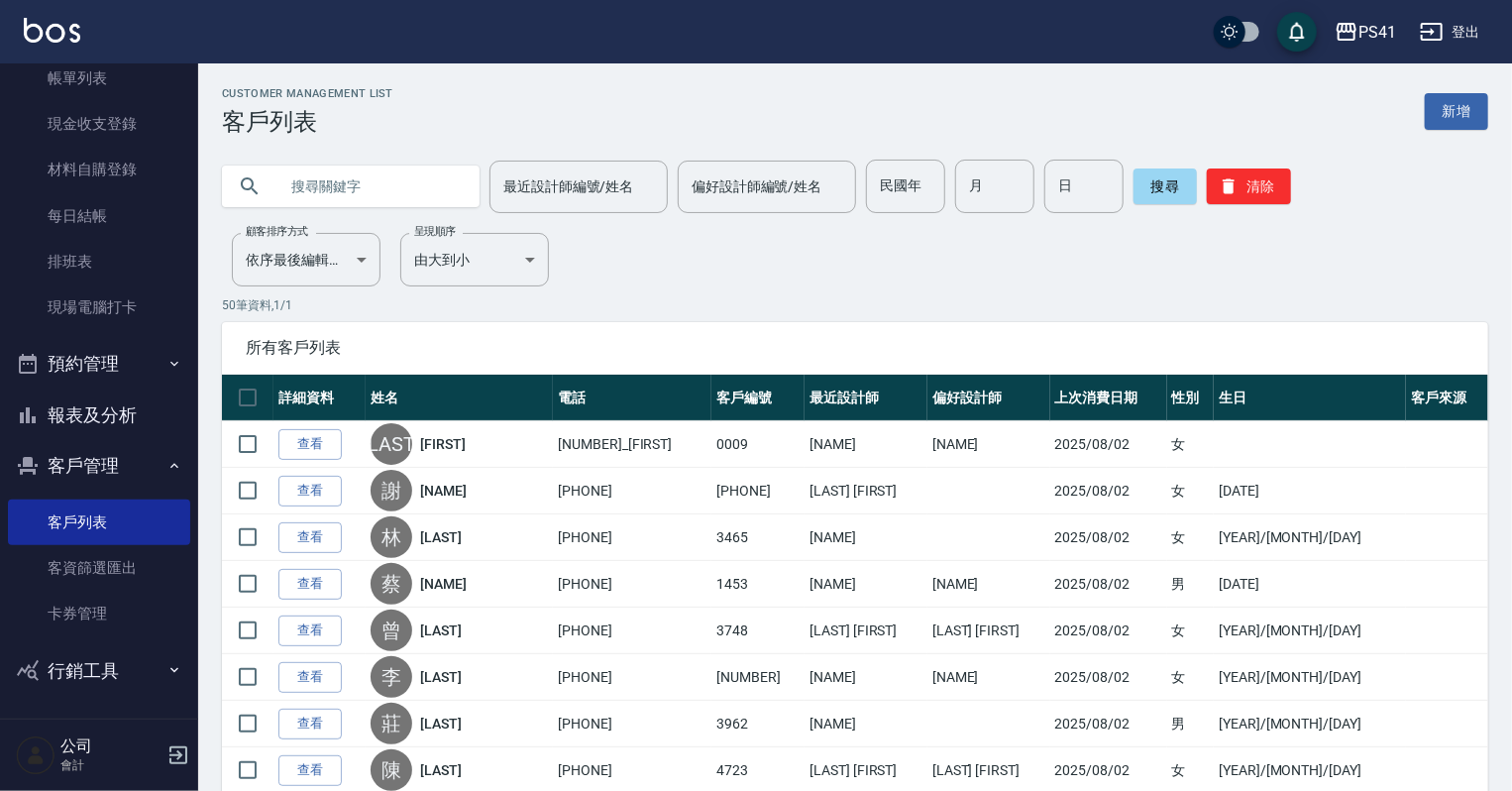 click at bounding box center (371, 186) 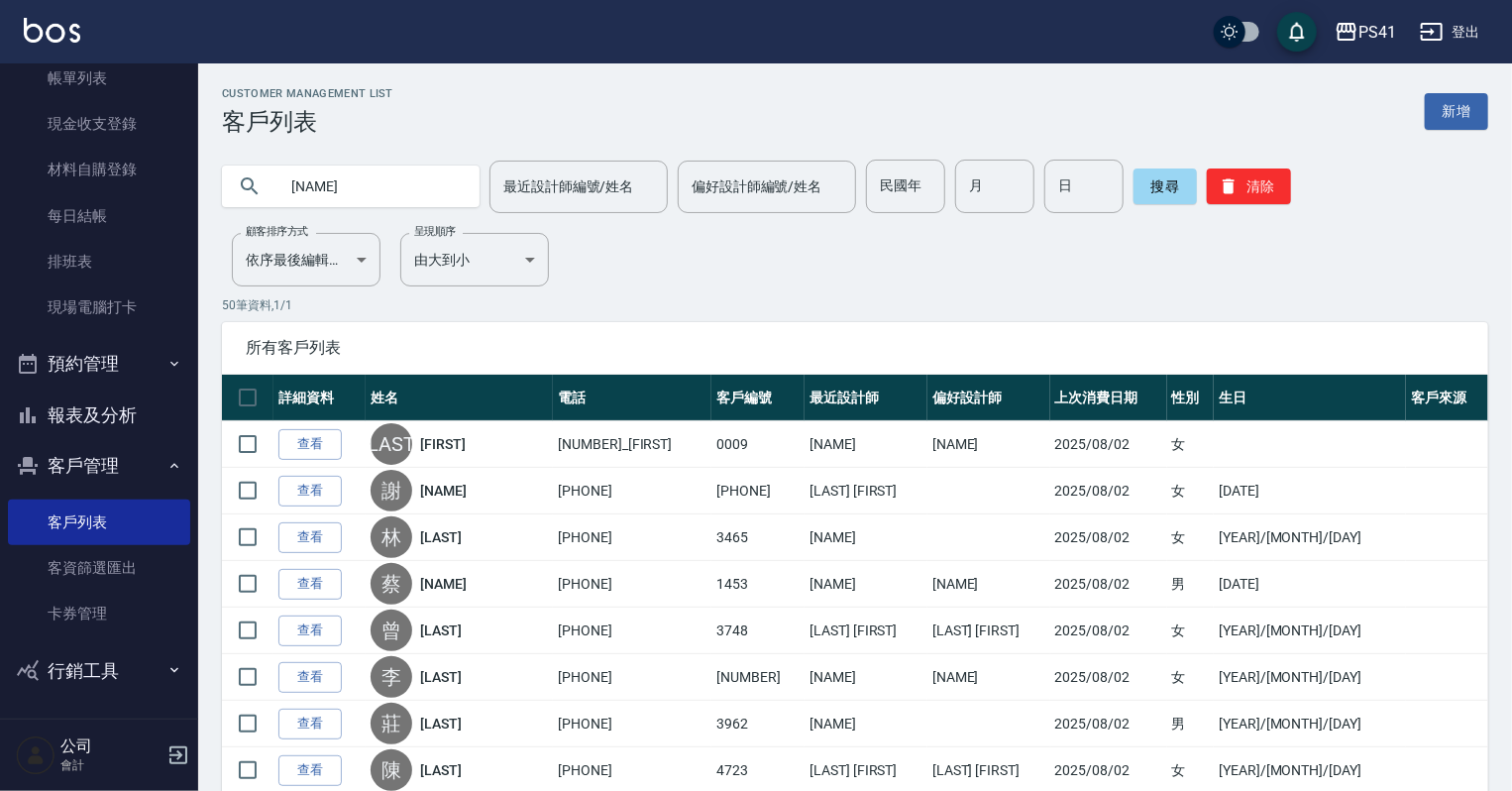 type on "[NAME]" 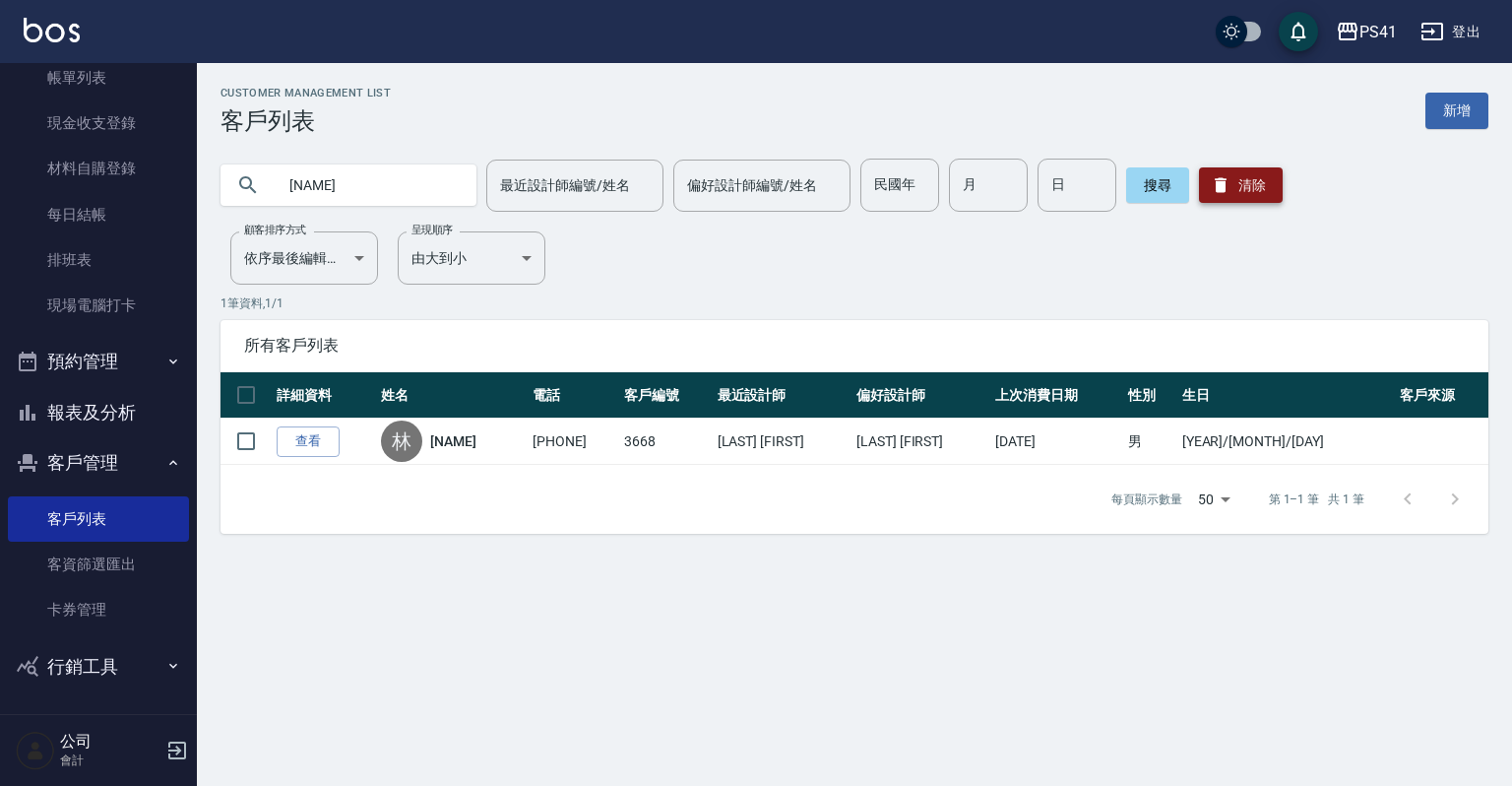 click on "清除" at bounding box center [1240, 185] 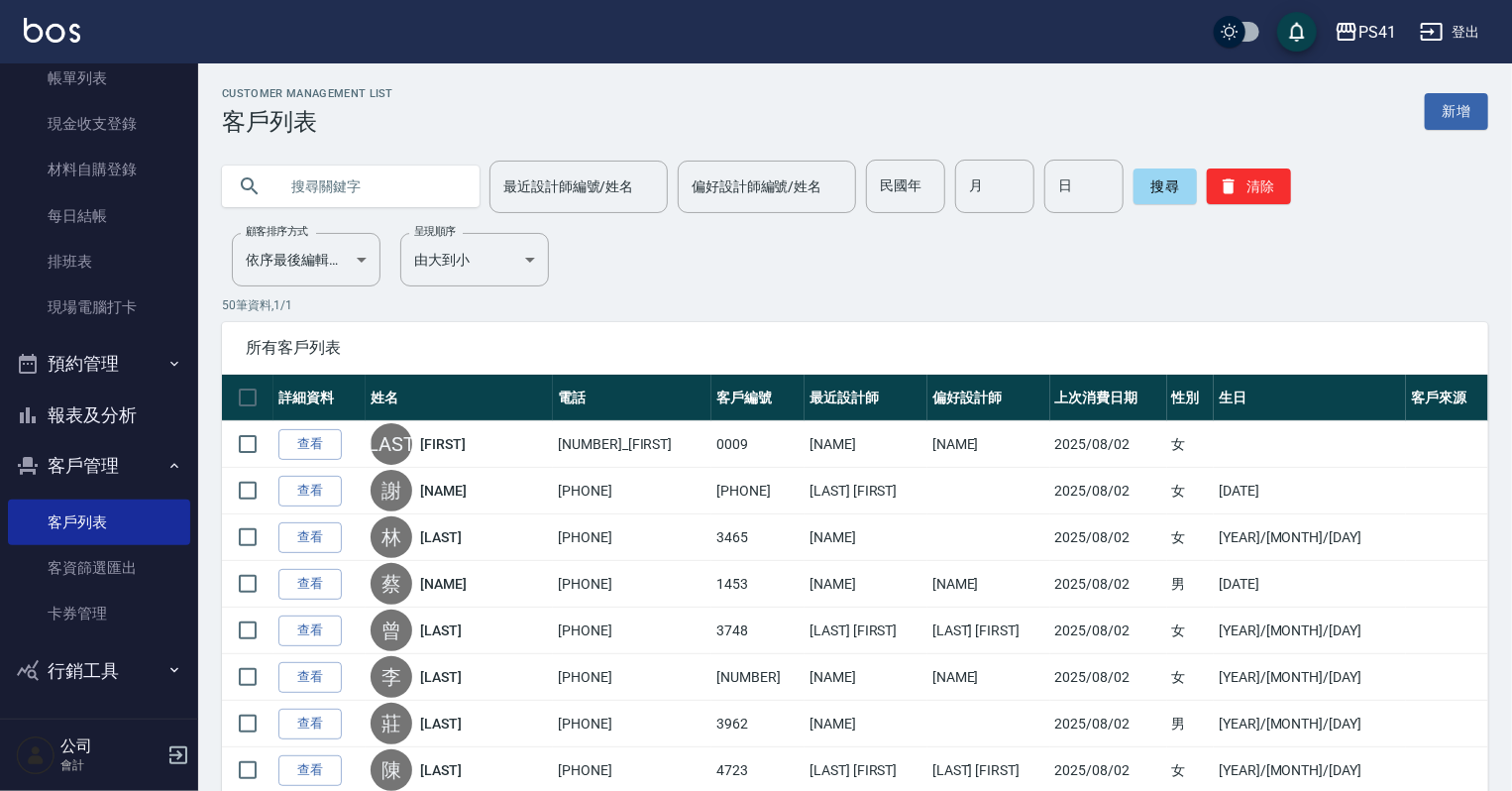 click at bounding box center [371, 186] 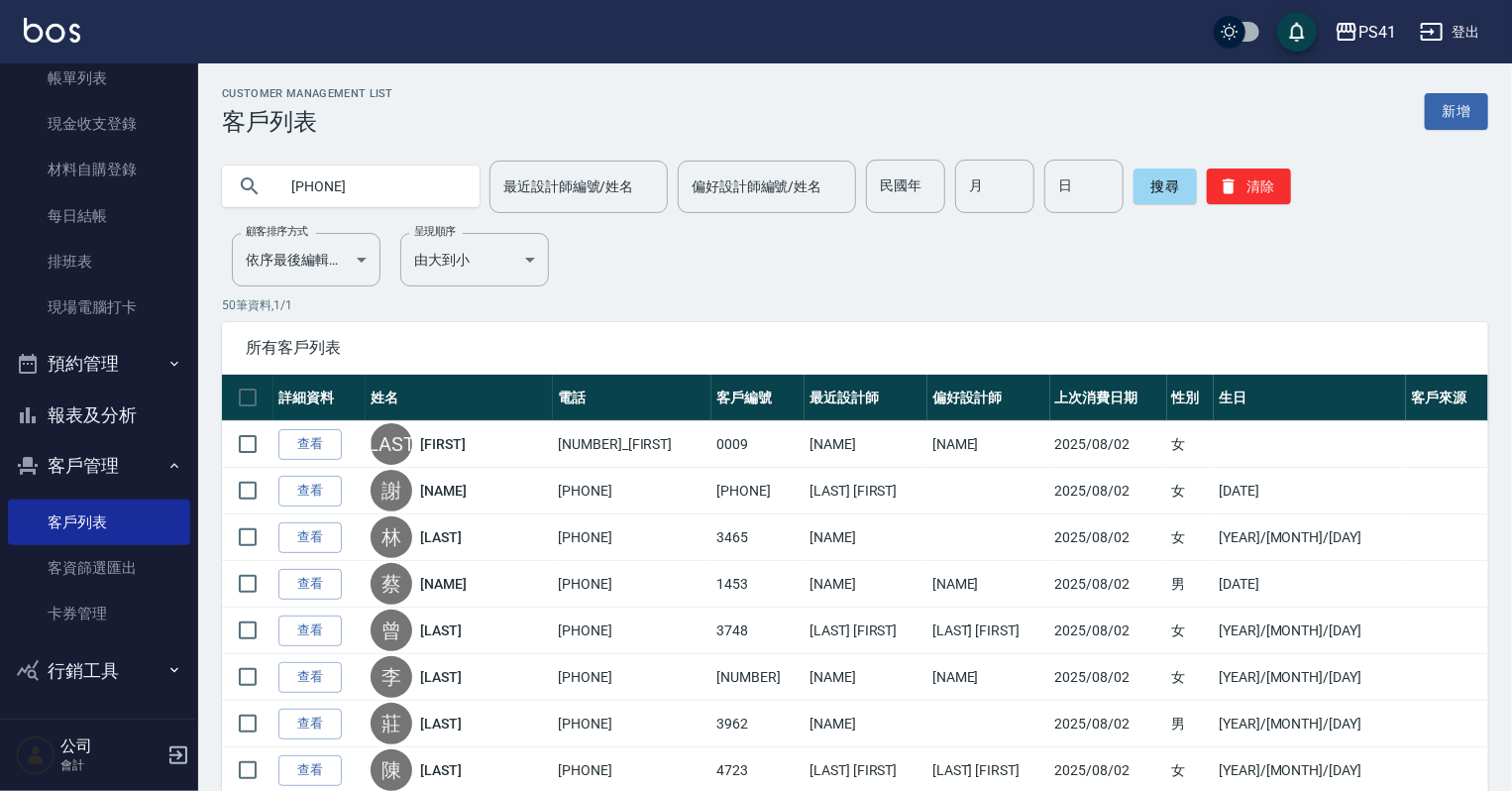 type on "[PHONE]" 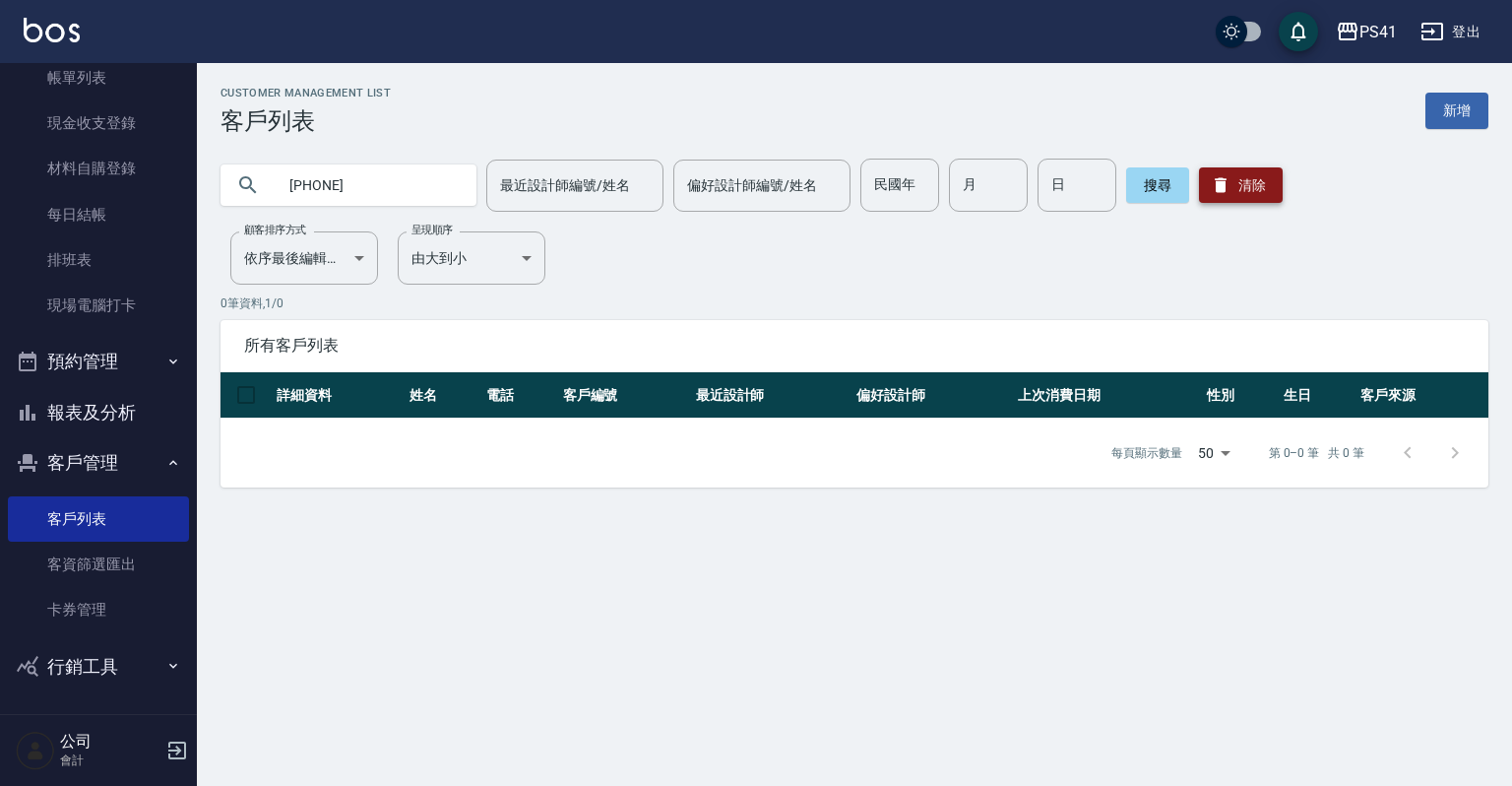 click on "清除" at bounding box center (1240, 185) 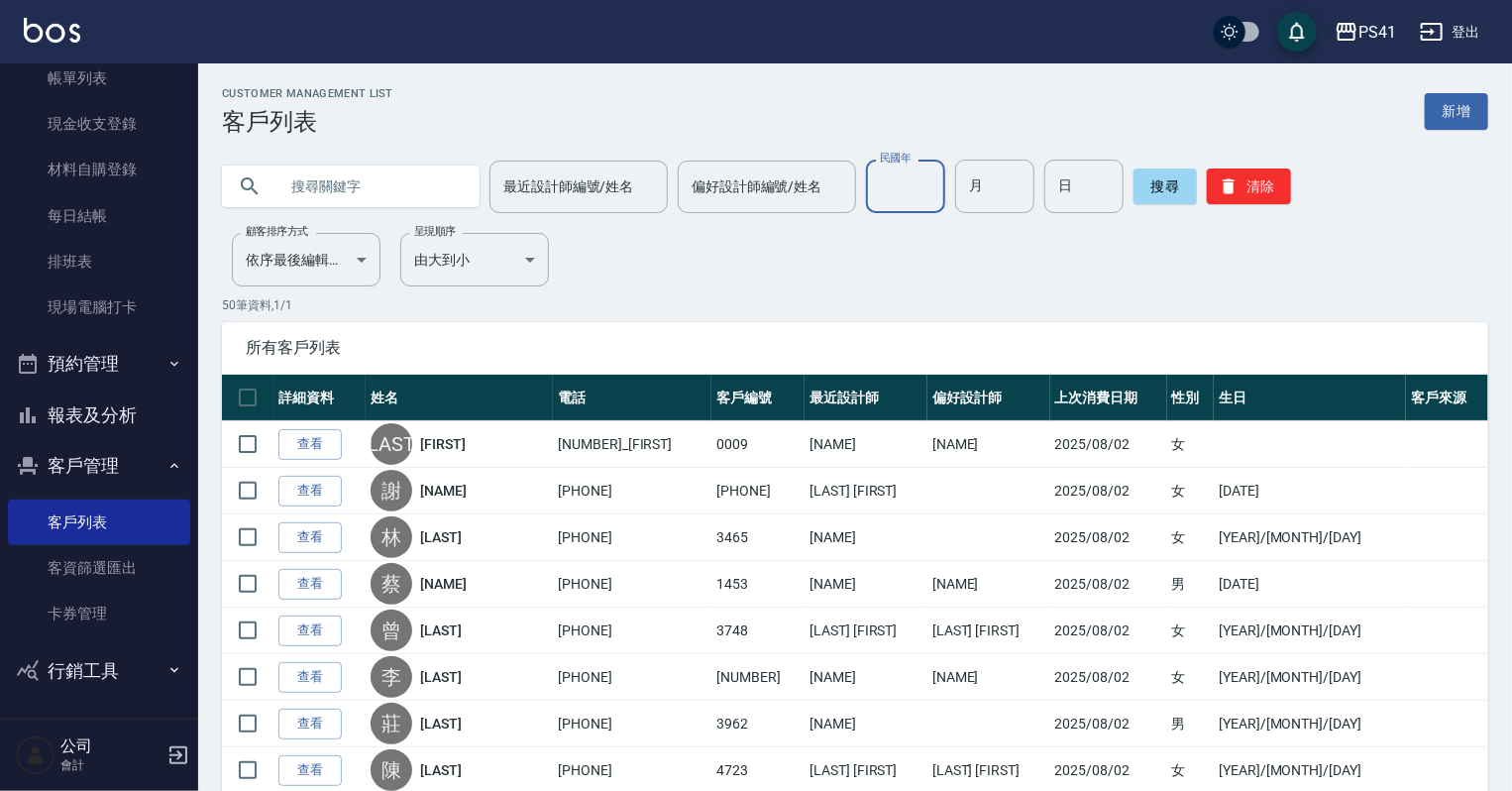 click on "民國年" at bounding box center [906, 186] 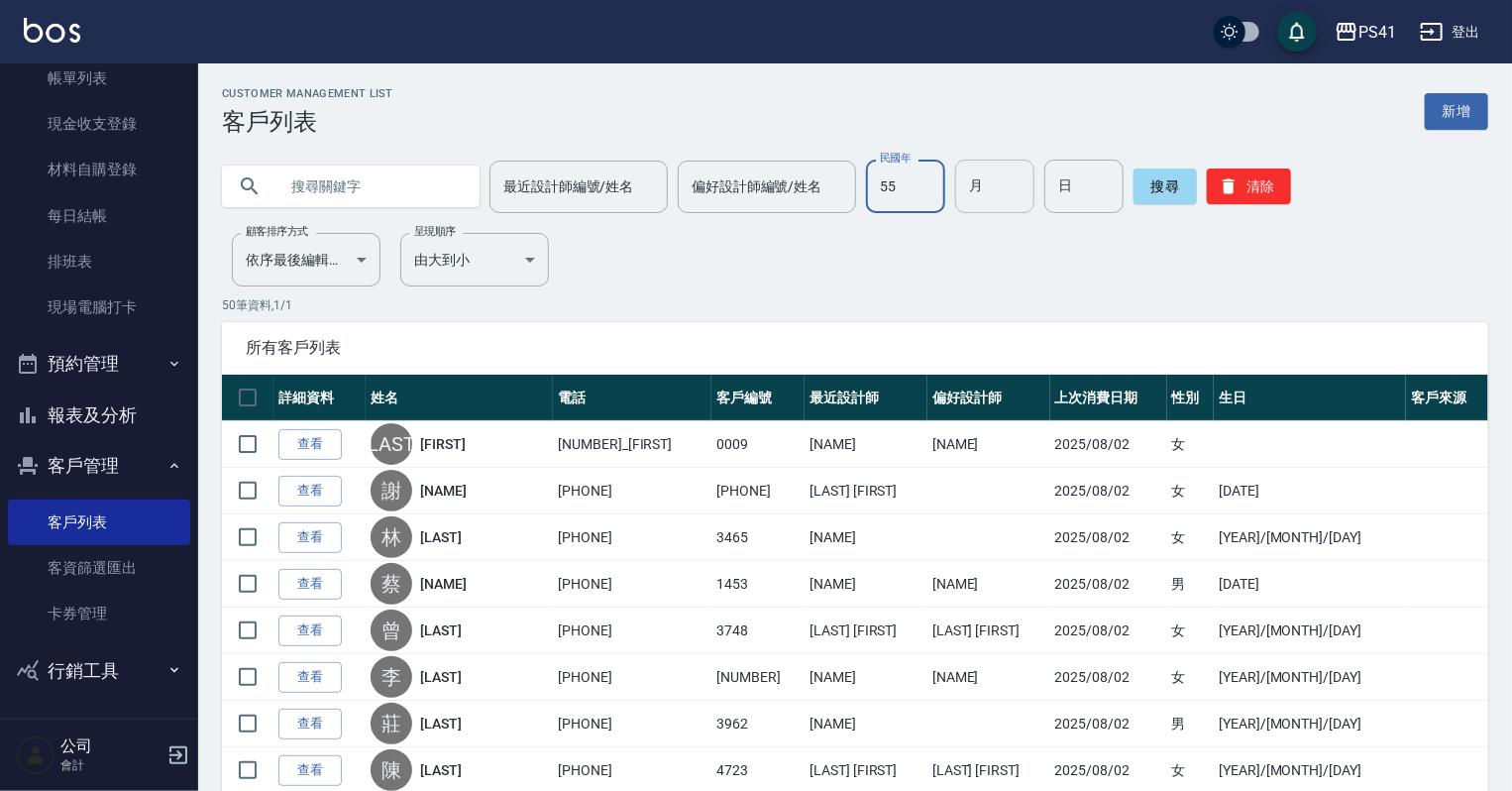 type on "55" 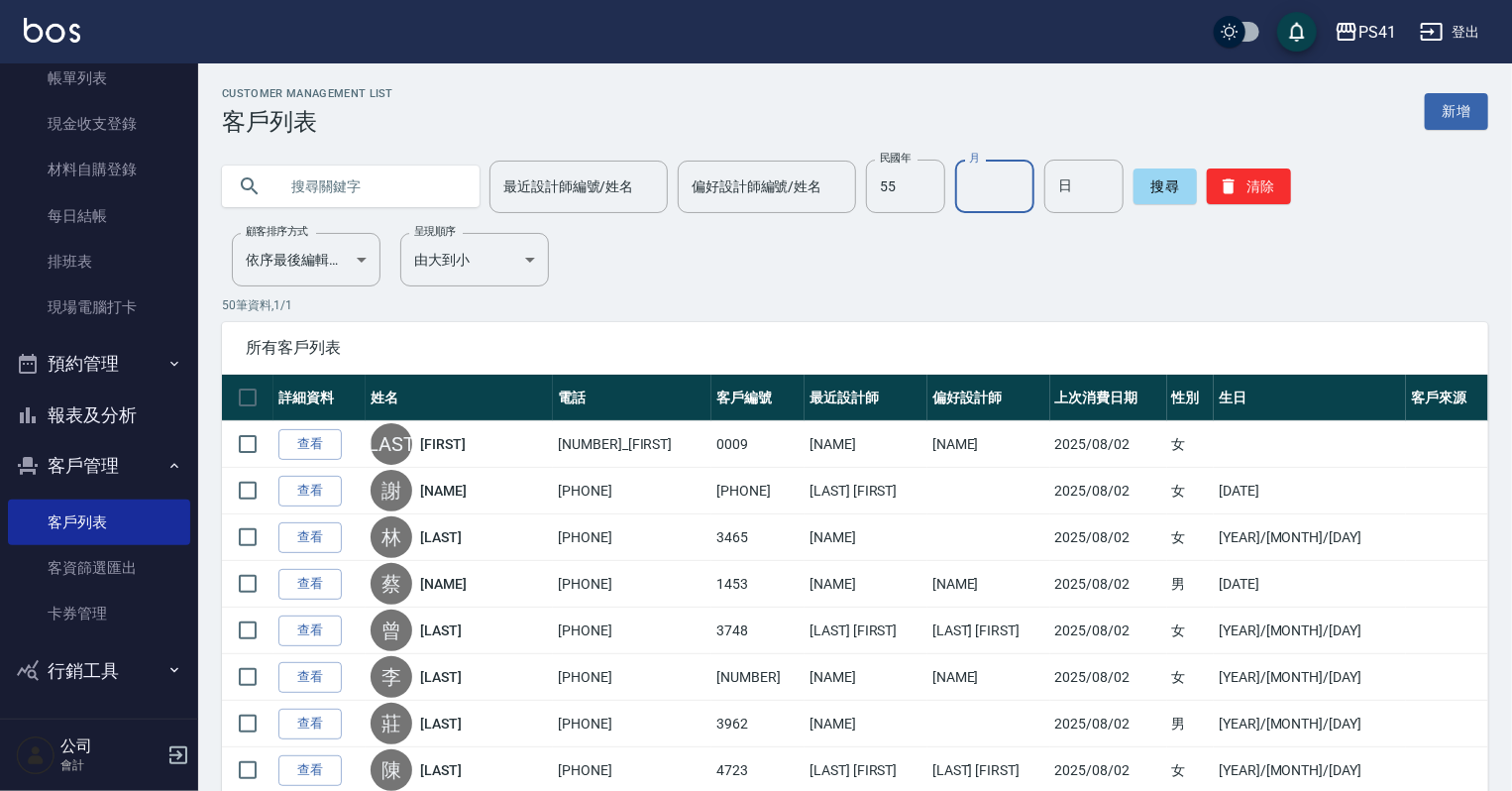 drag, startPoint x: 969, startPoint y: 182, endPoint x: 872, endPoint y: 228, distance: 107.35455 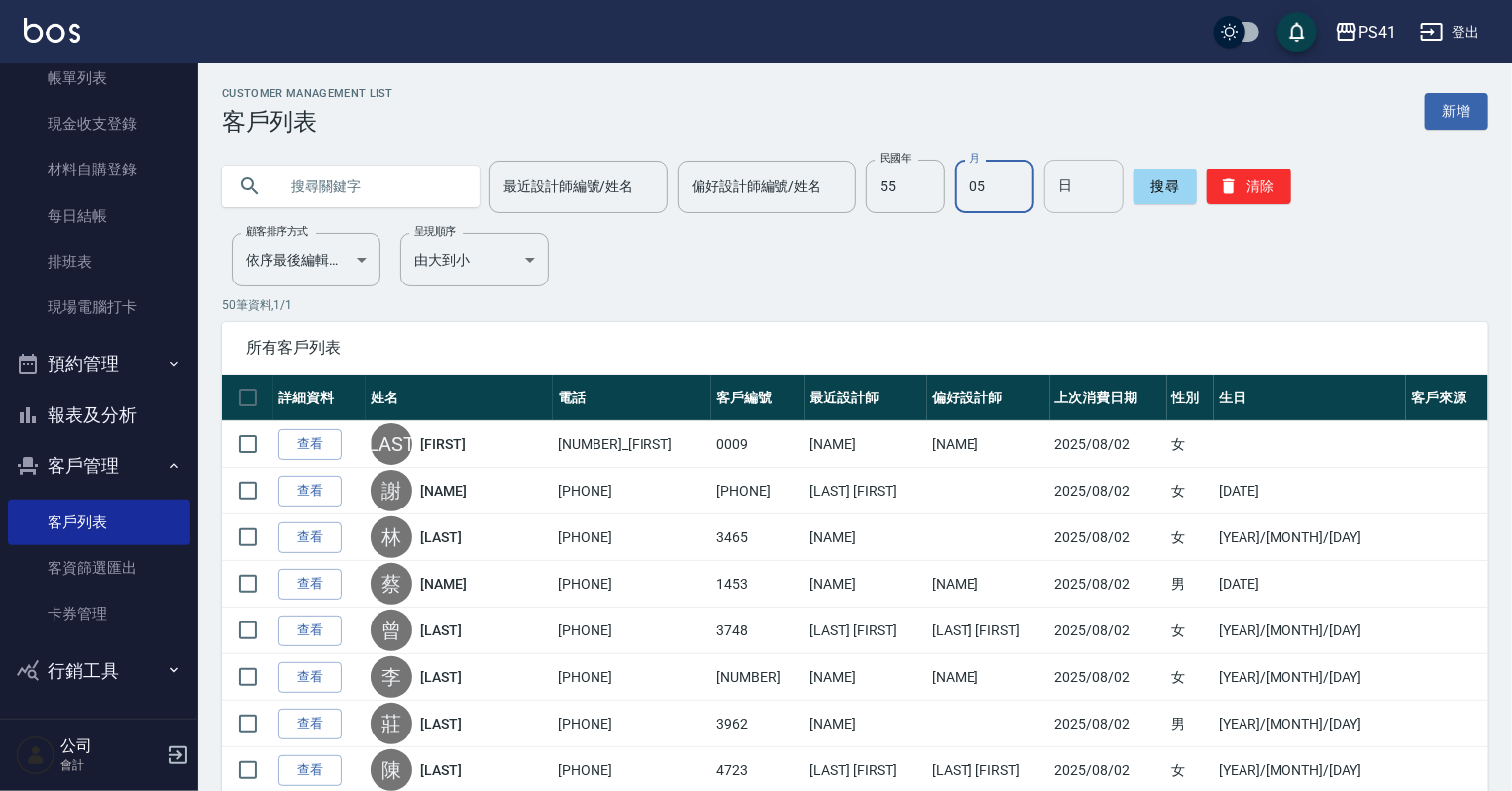 type on "05" 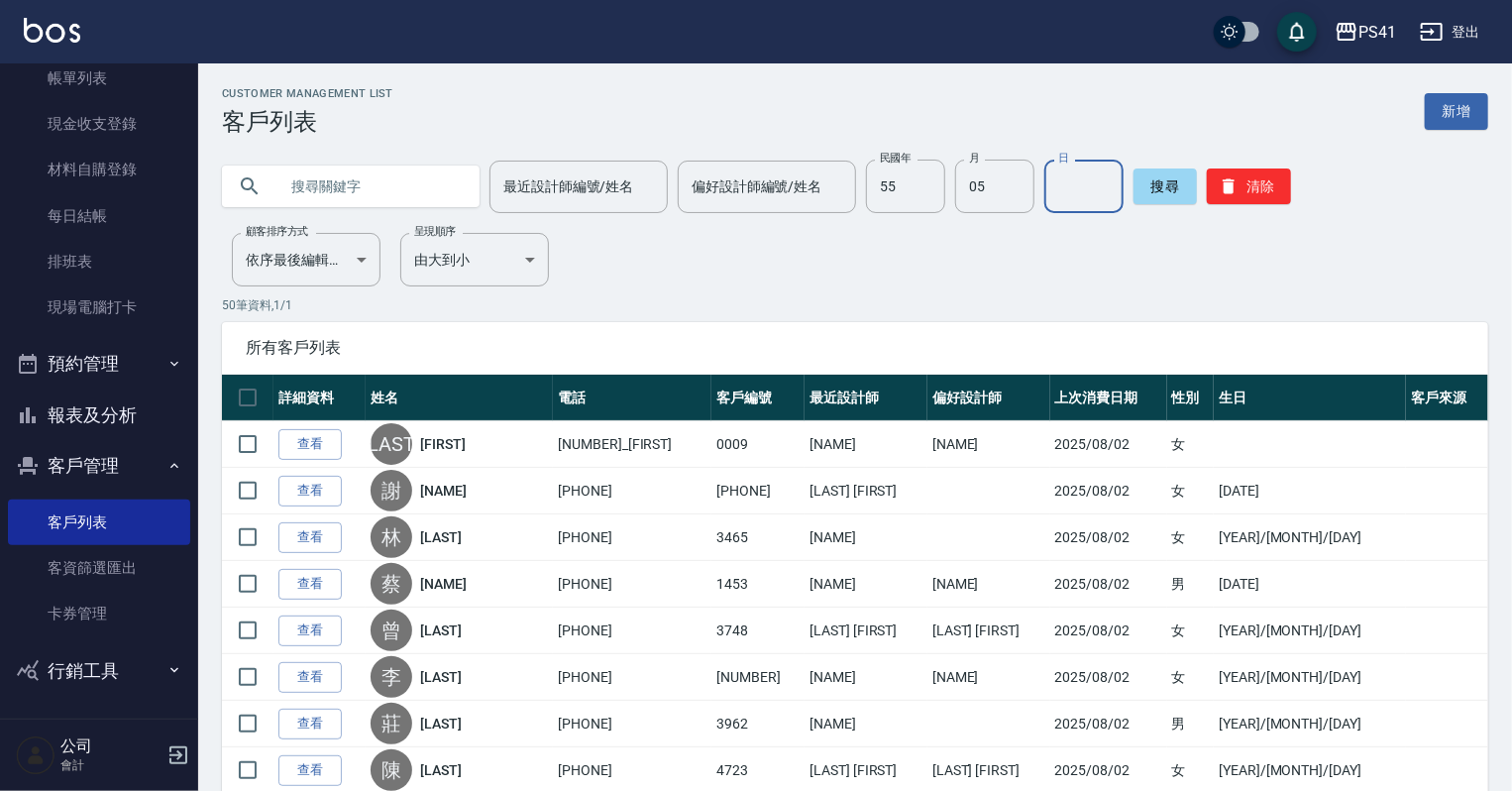 click on "日" at bounding box center [1084, 186] 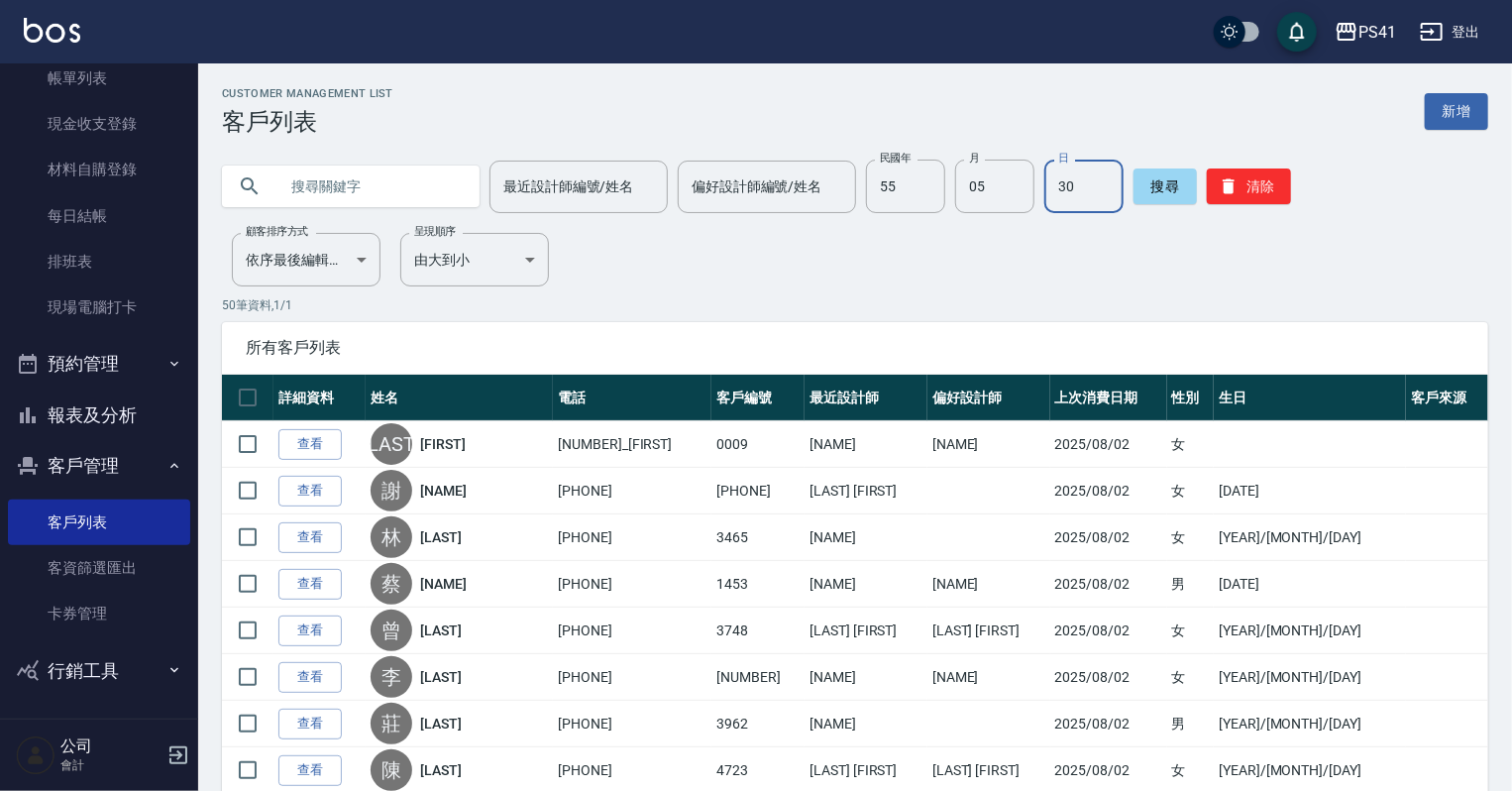 type on "30" 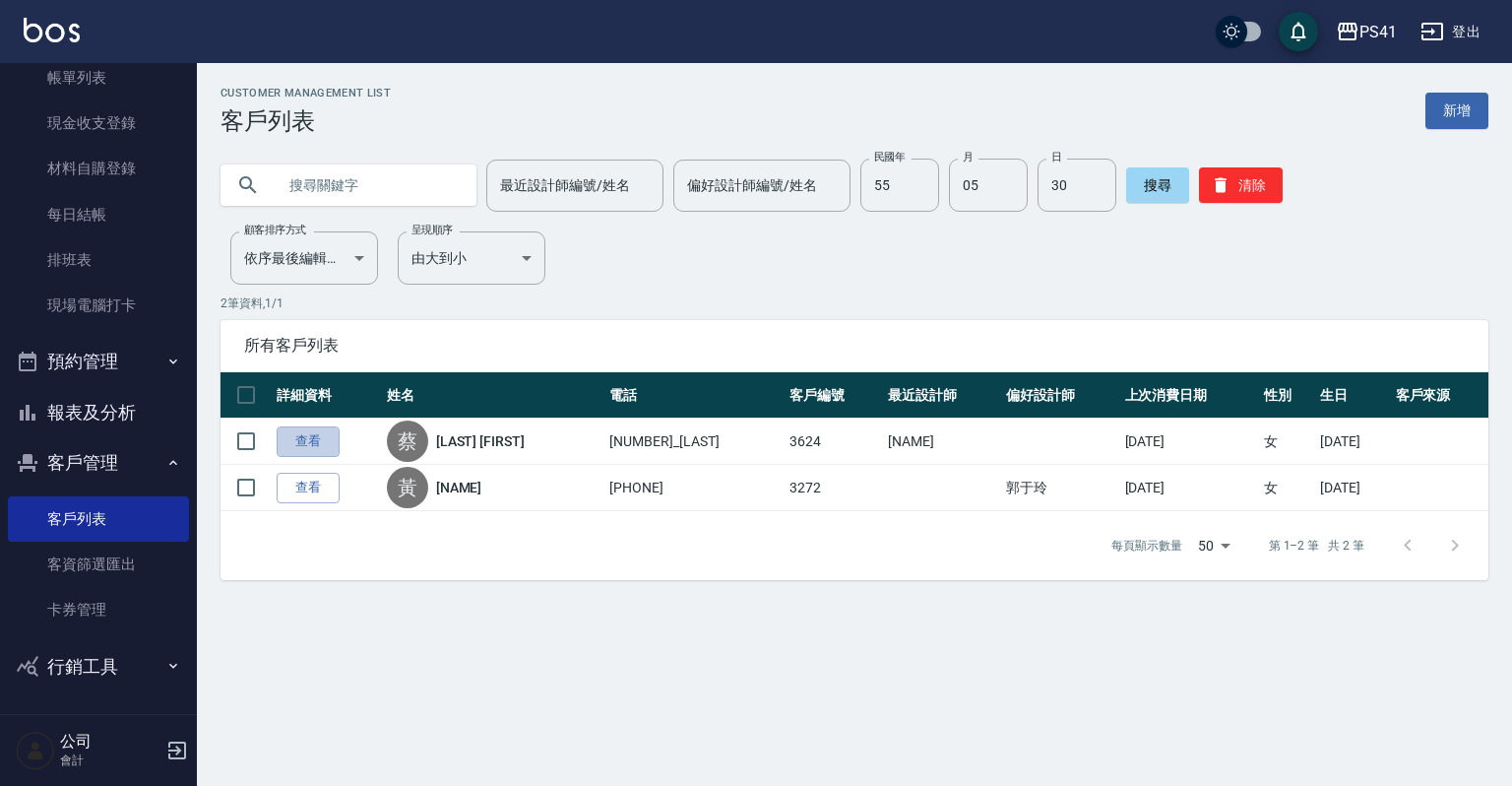 click on "查看" at bounding box center [308, 441] 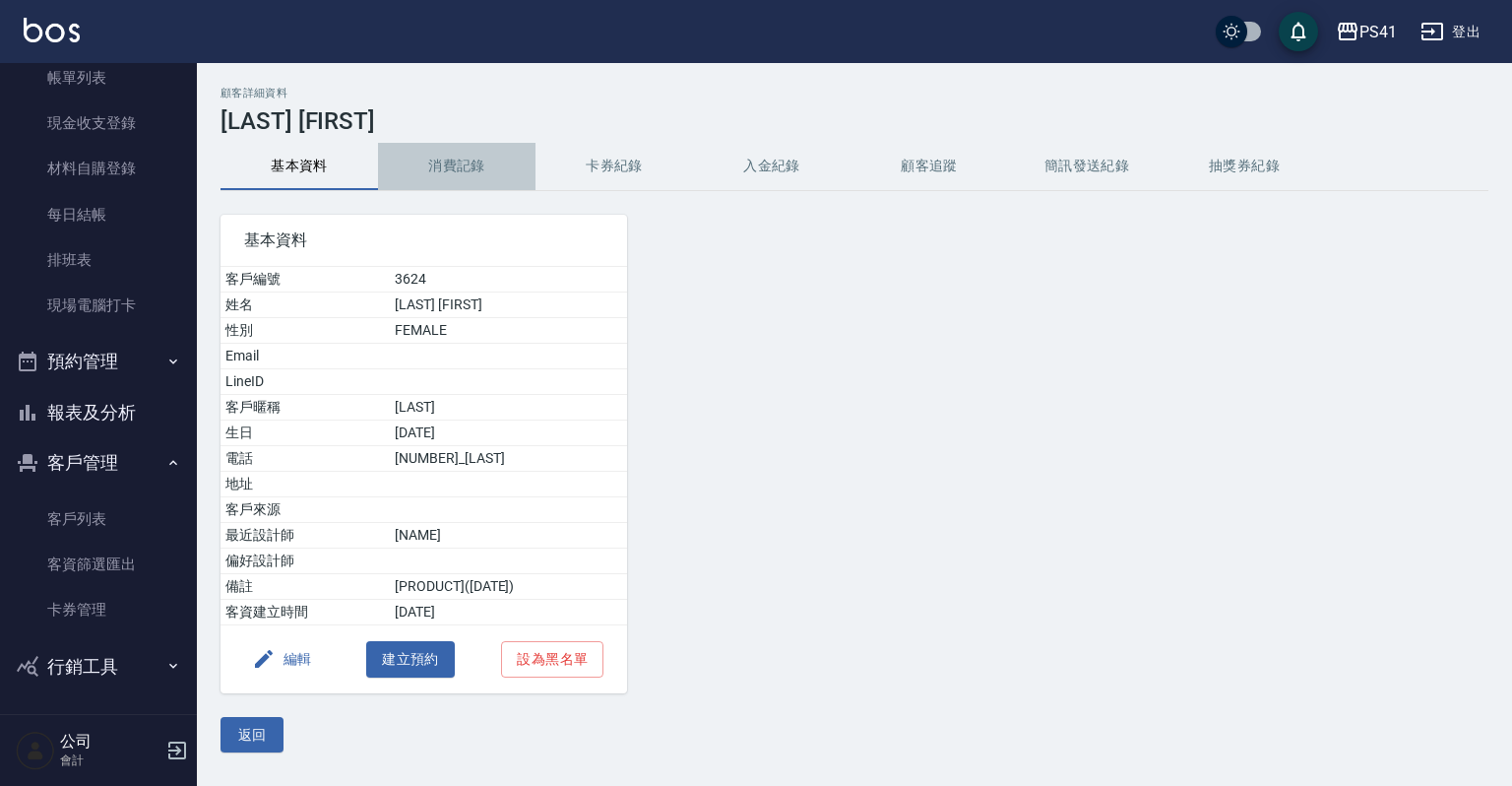 click on "消費記錄" at bounding box center (457, 166) 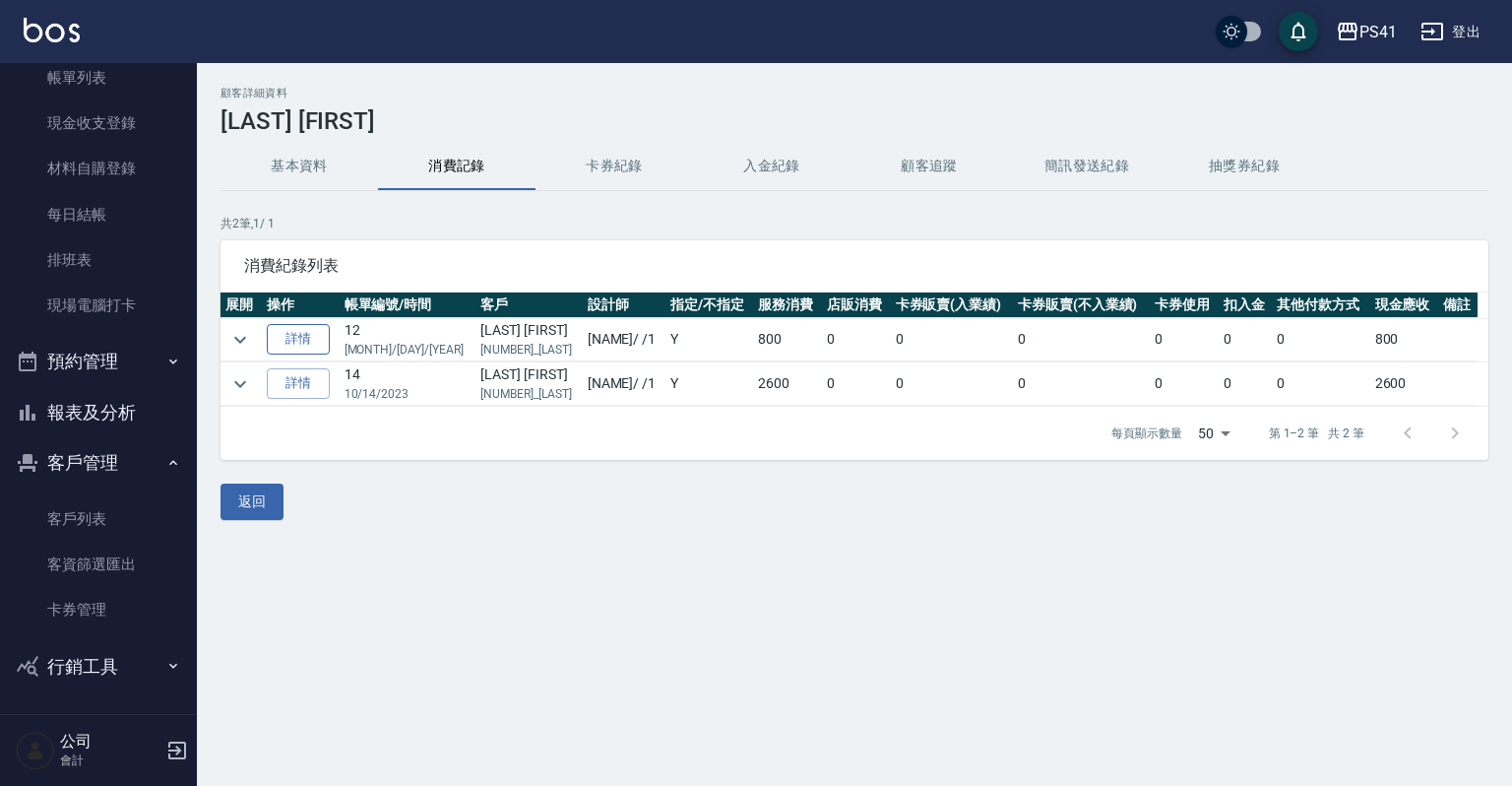 click on "詳情" at bounding box center [298, 339] 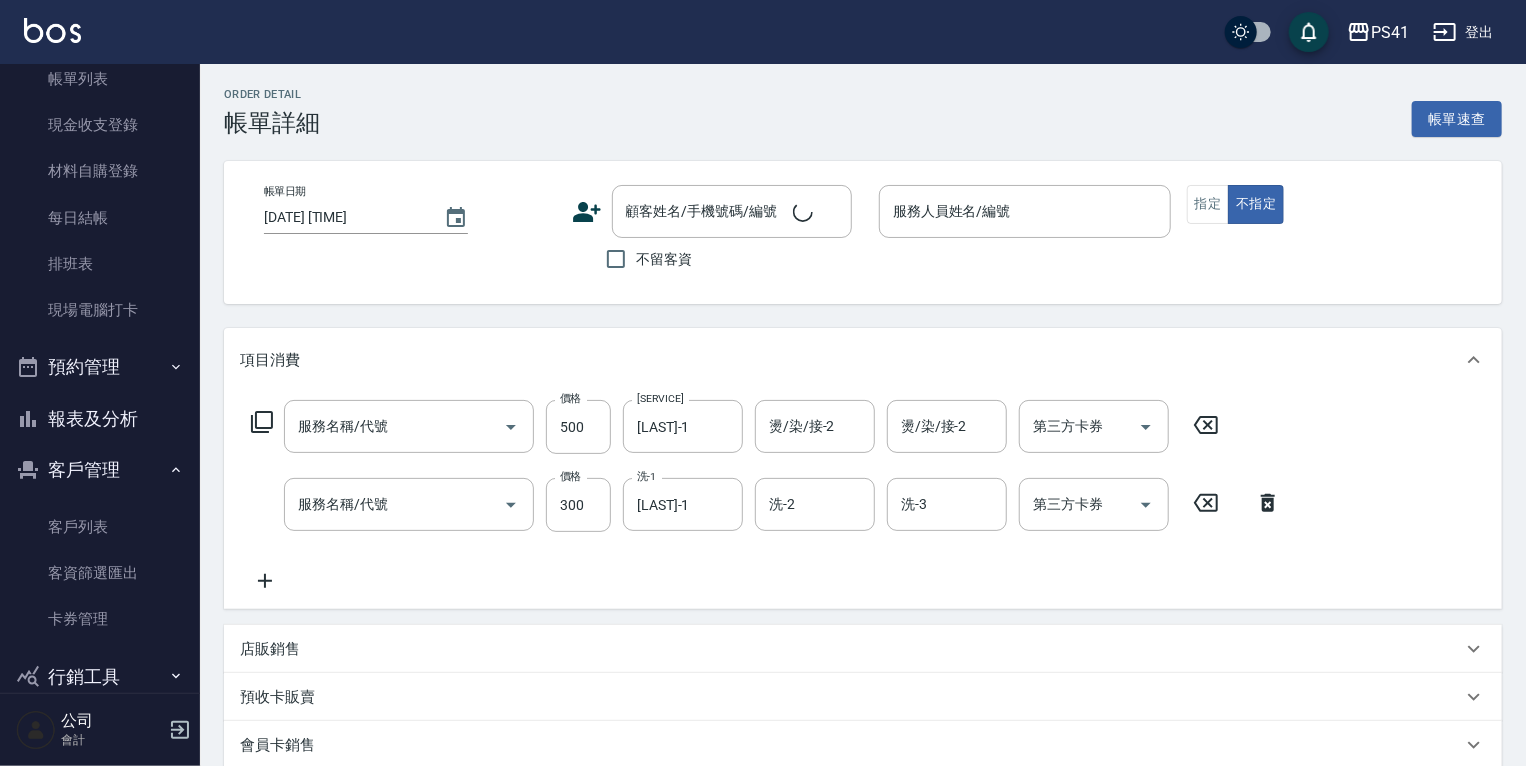 type on "[DATE] [TIME]" 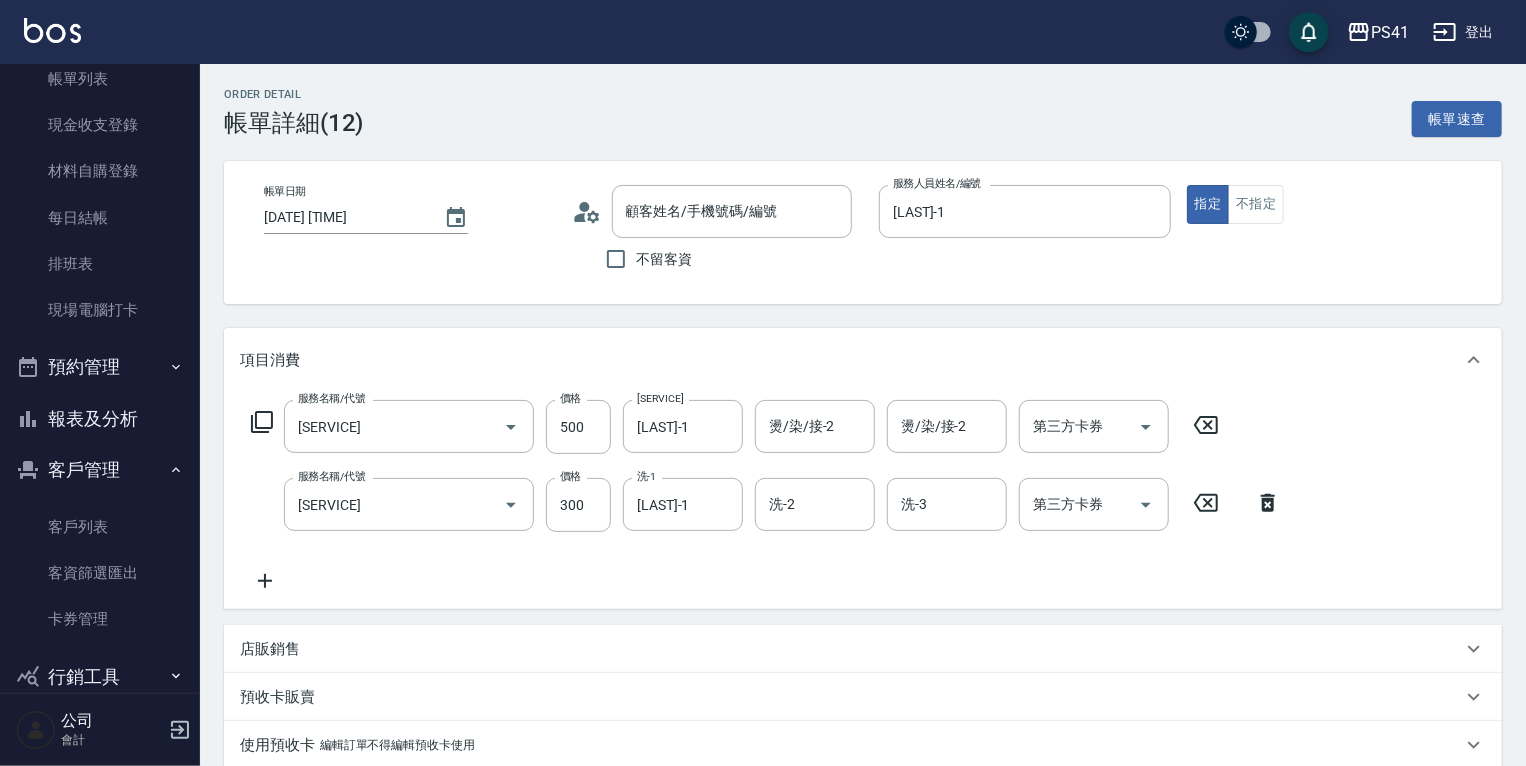 type on "[NAME]/[NUMBER]_[NAME]/[NUMBER]" 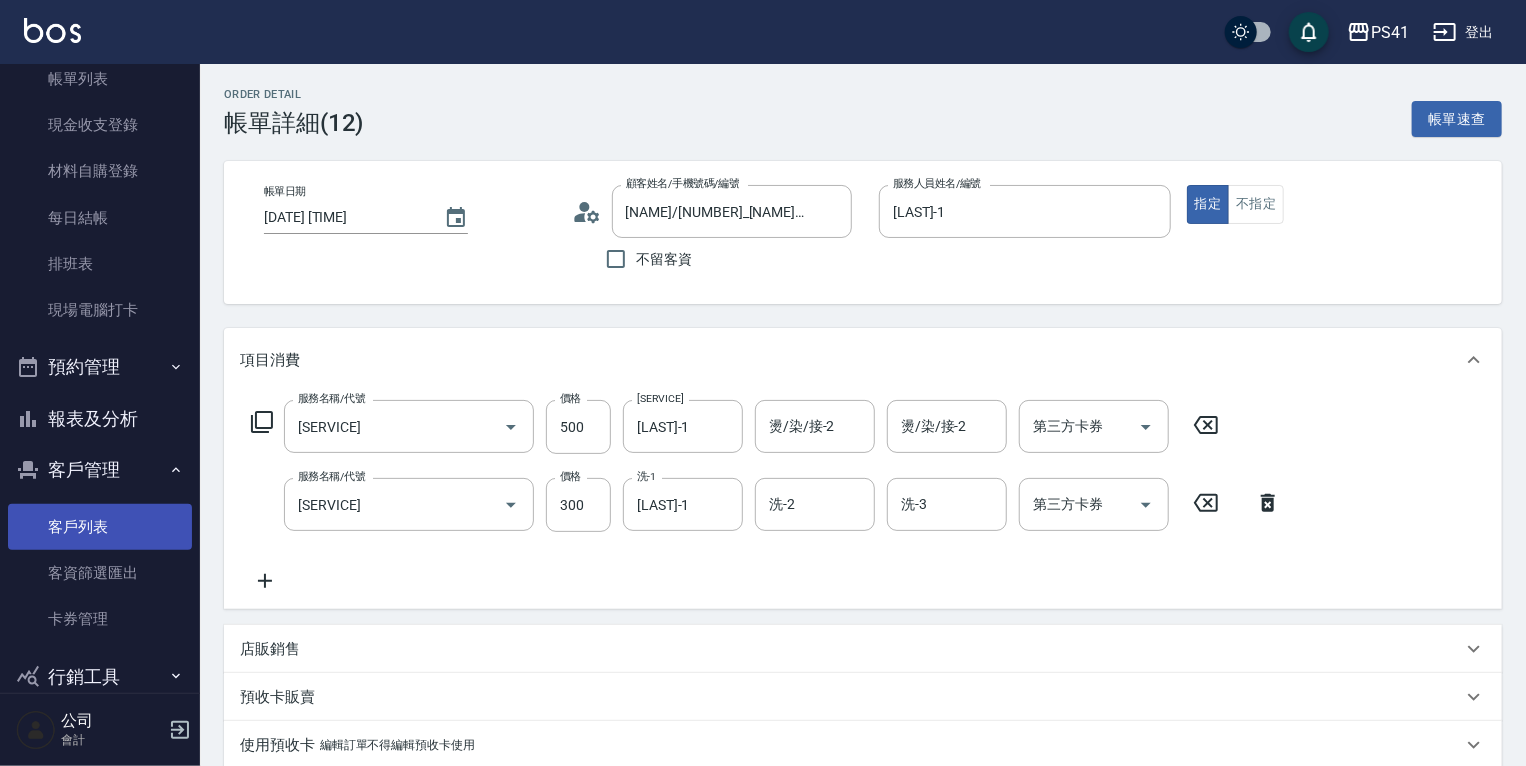 click on "客戶列表" at bounding box center (100, 527) 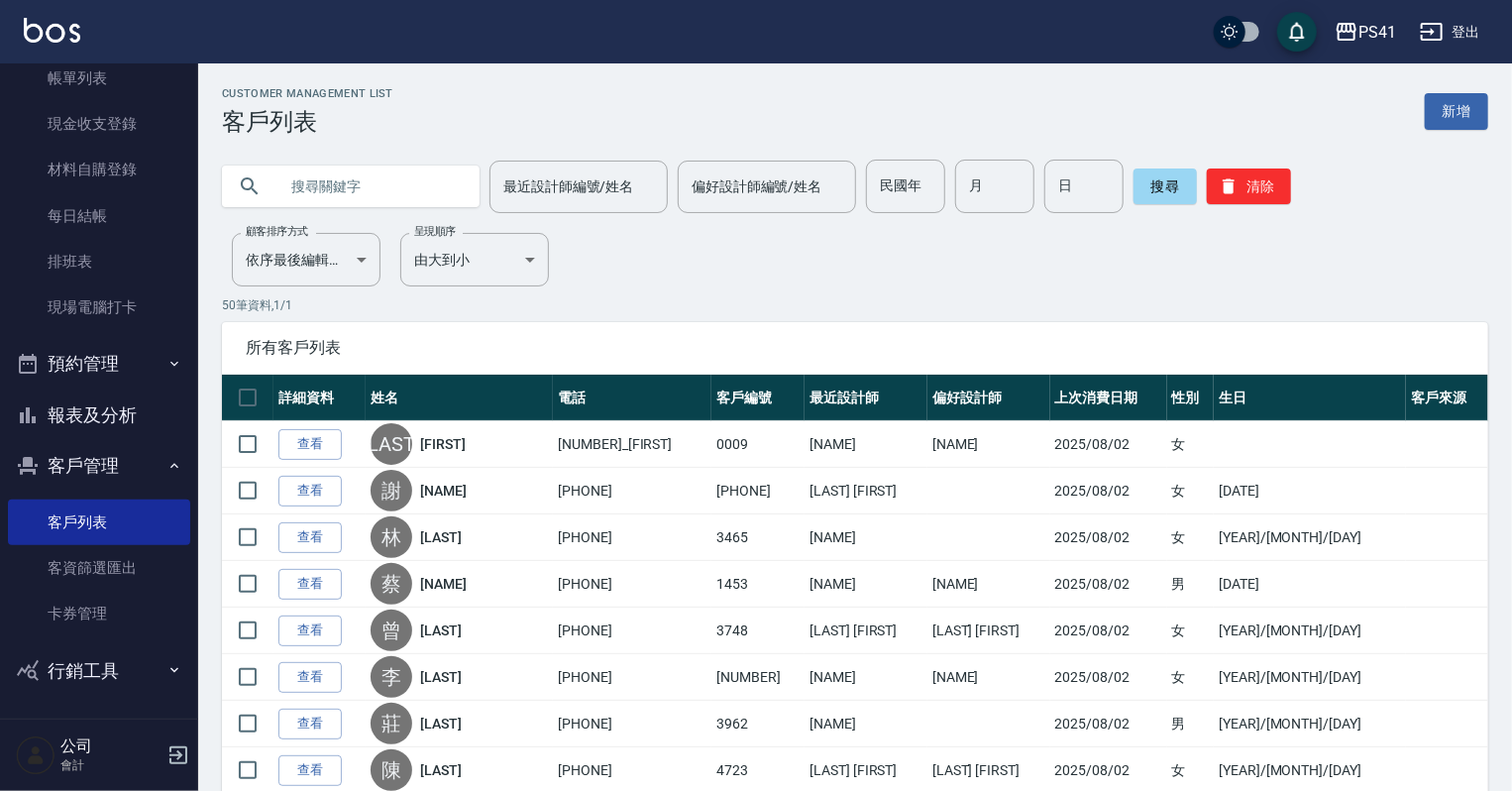 click at bounding box center [371, 186] 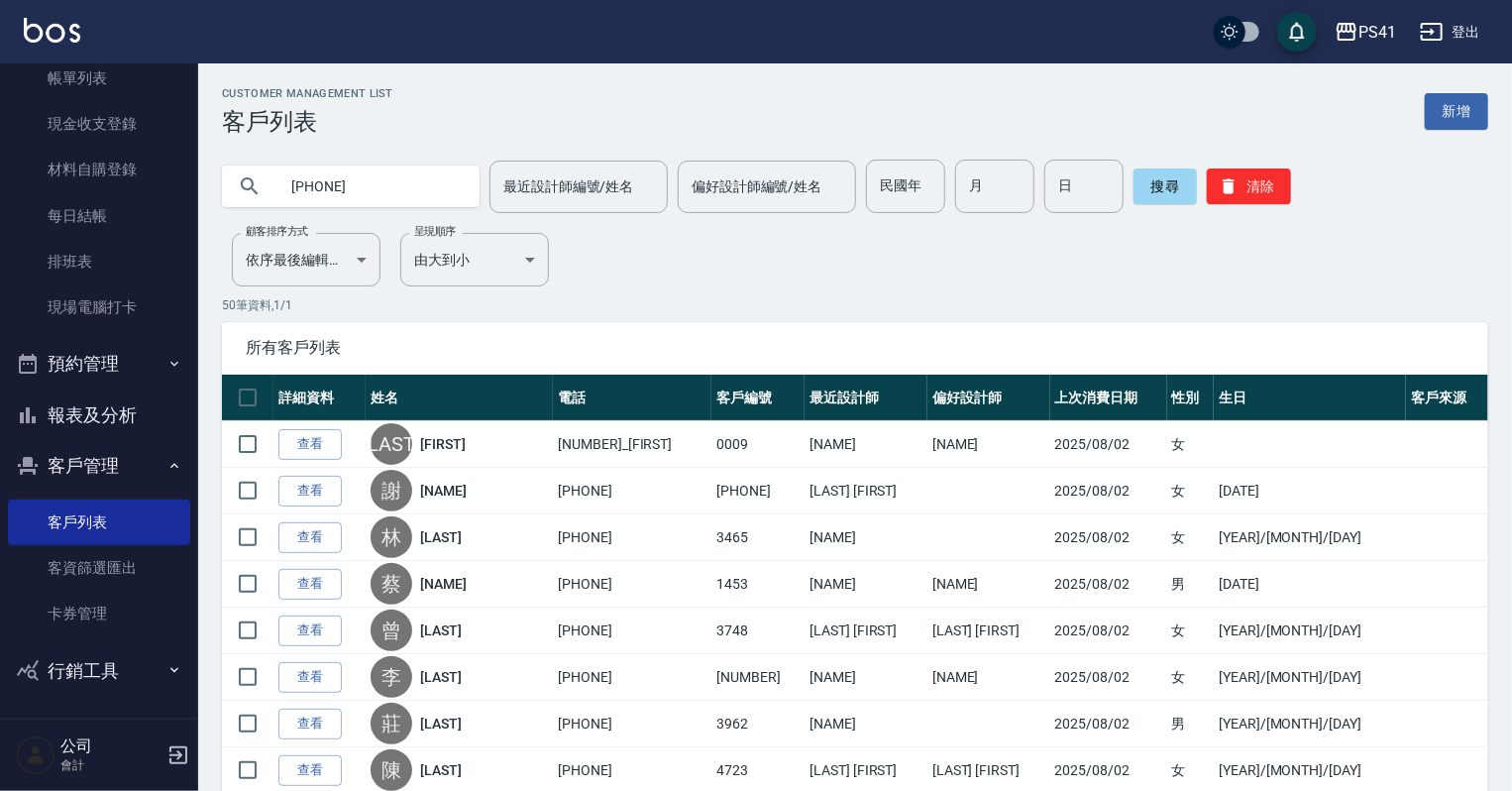 type on "[PHONE]" 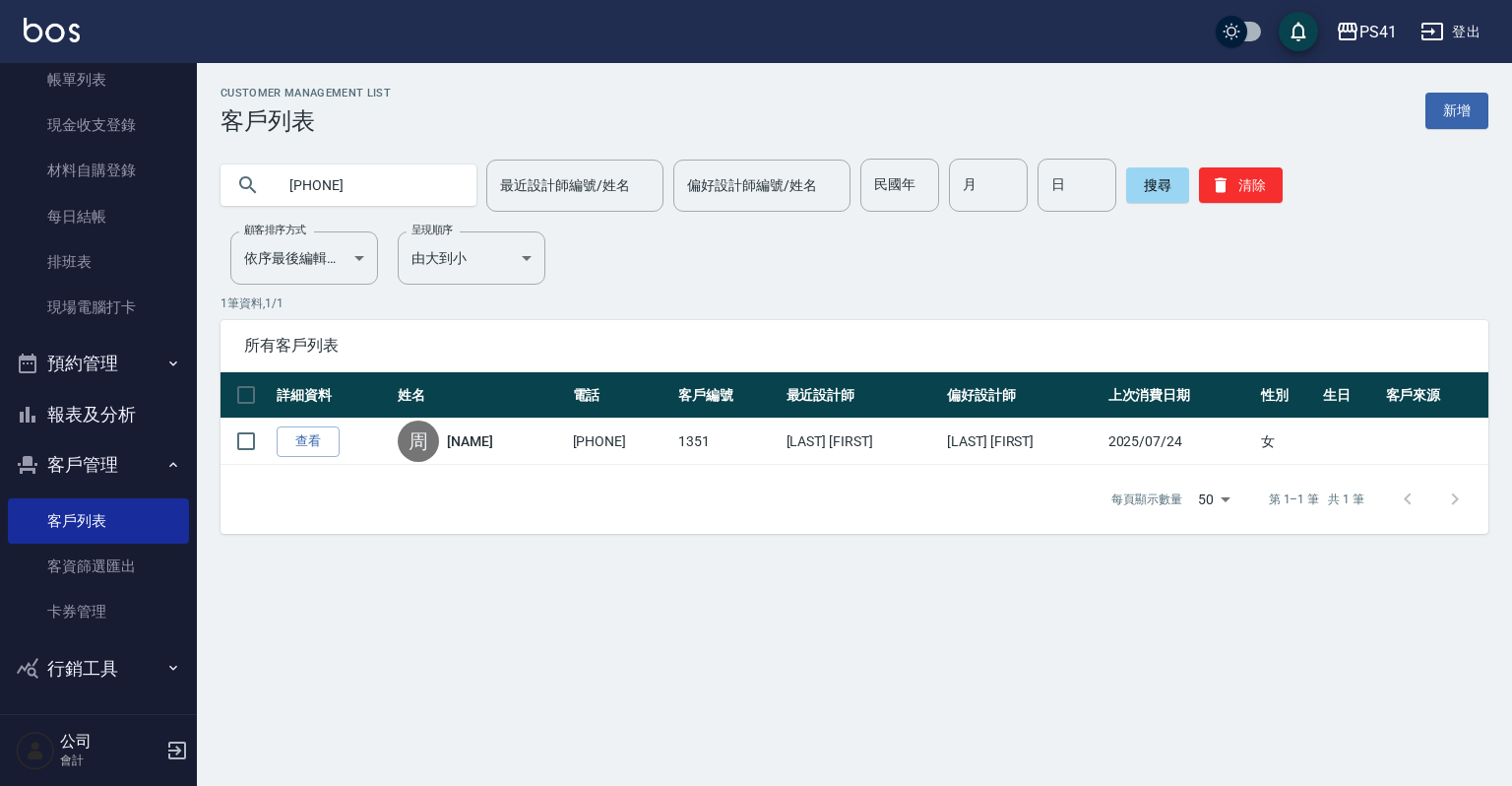 scroll, scrollTop: 120, scrollLeft: 0, axis: vertical 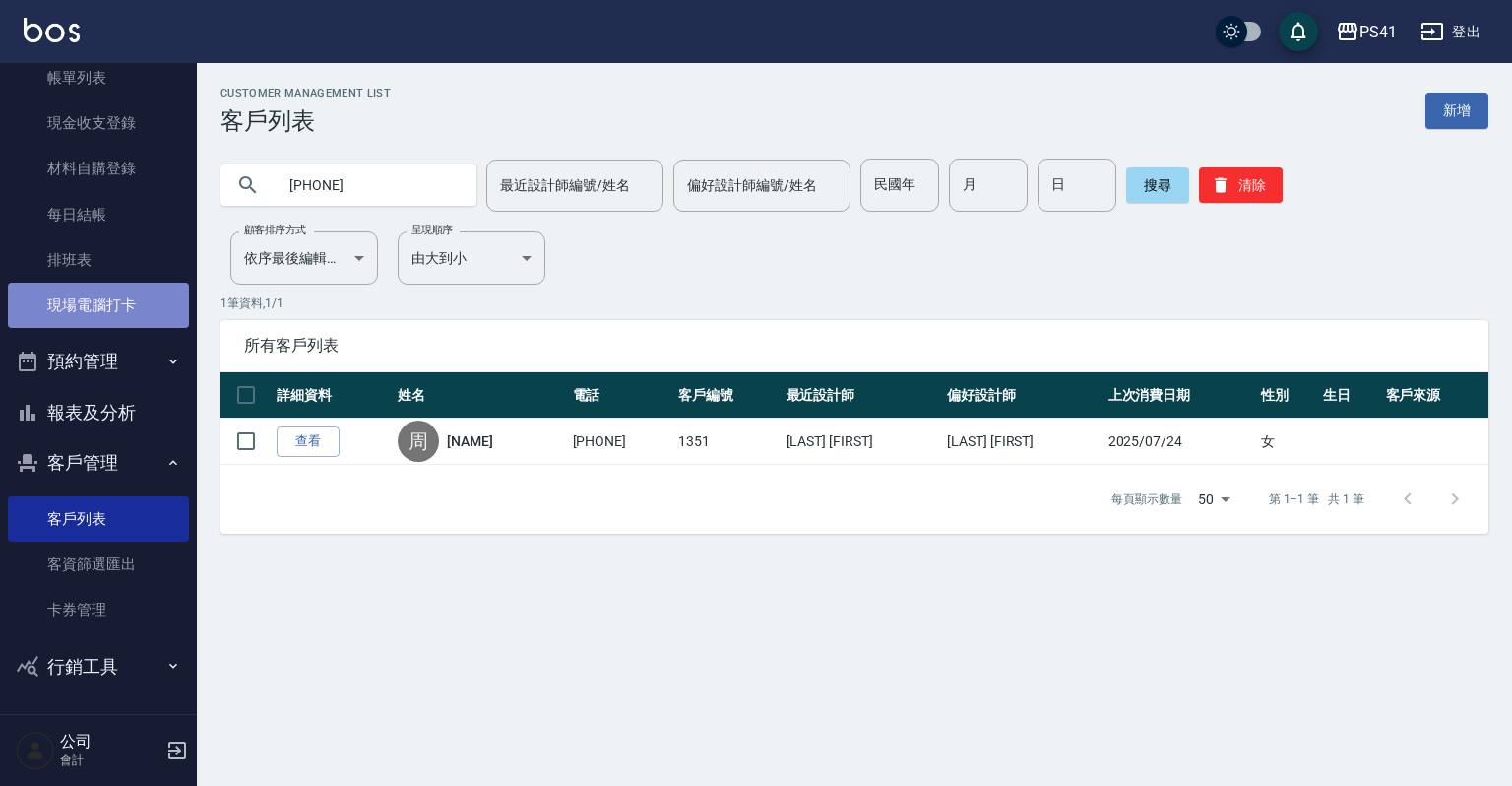 click on "現場電腦打卡" at bounding box center [98, 305] 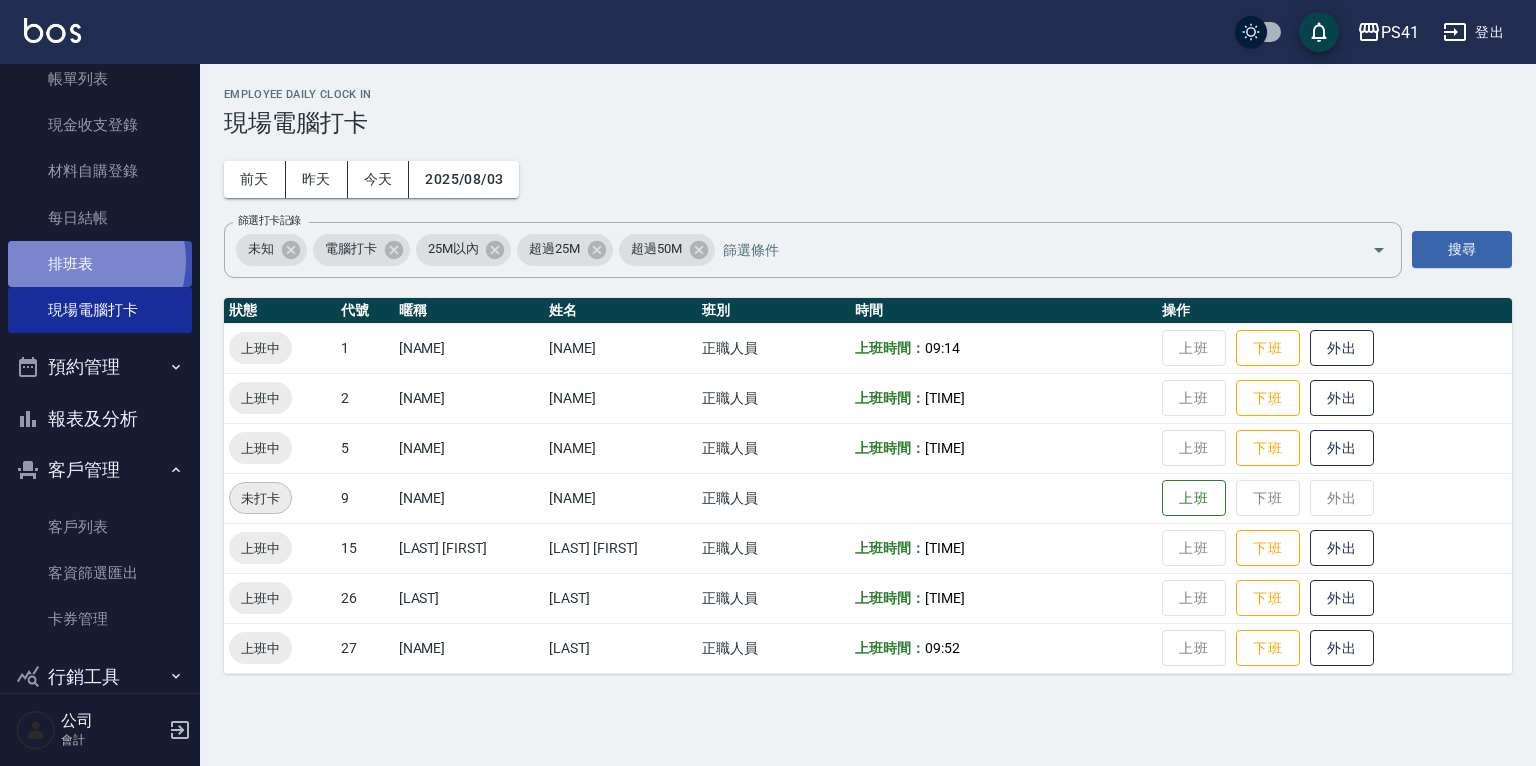 click on "排班表" at bounding box center (100, 264) 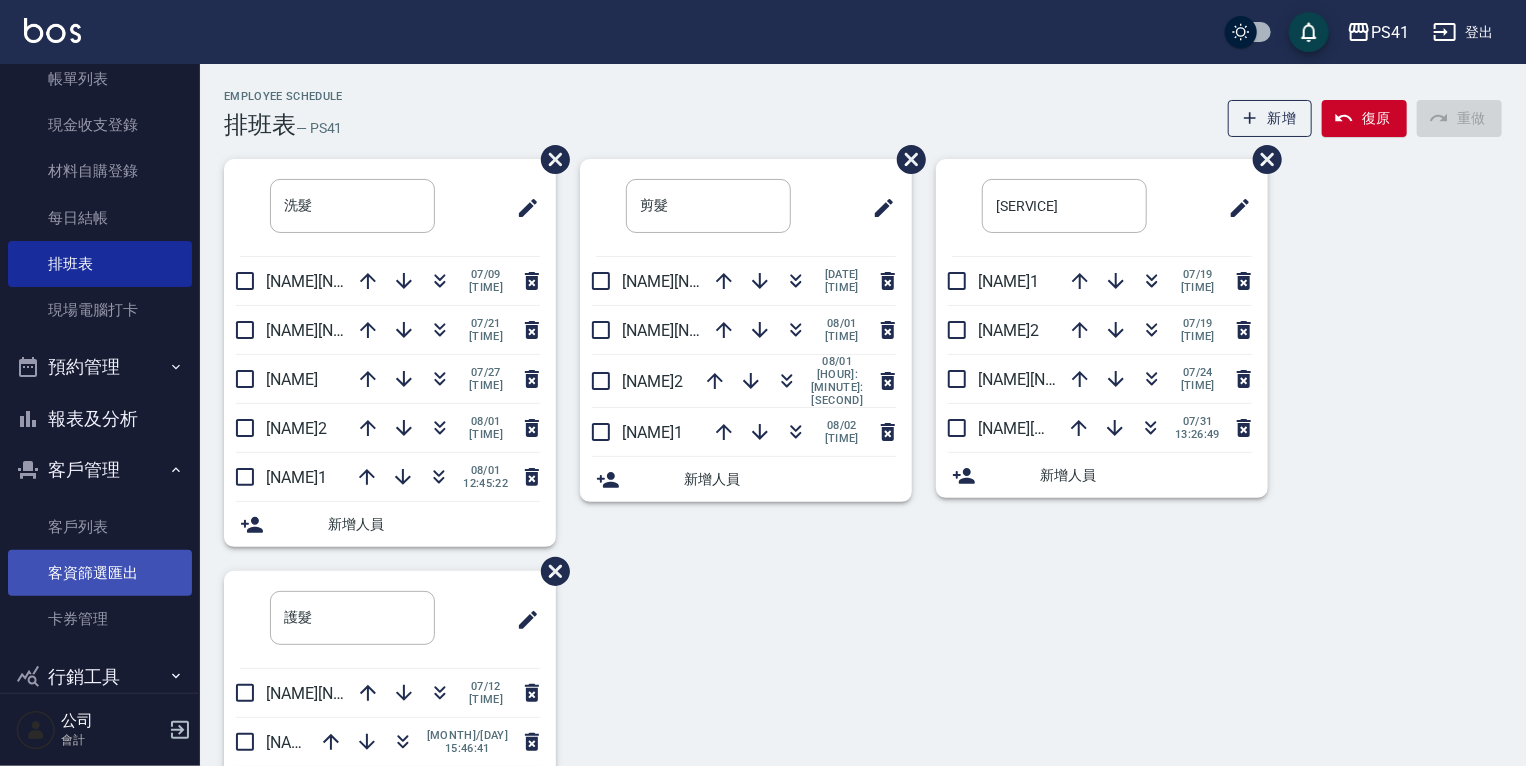 drag, startPoint x: 100, startPoint y: 533, endPoint x: 97, endPoint y: 564, distance: 31.144823 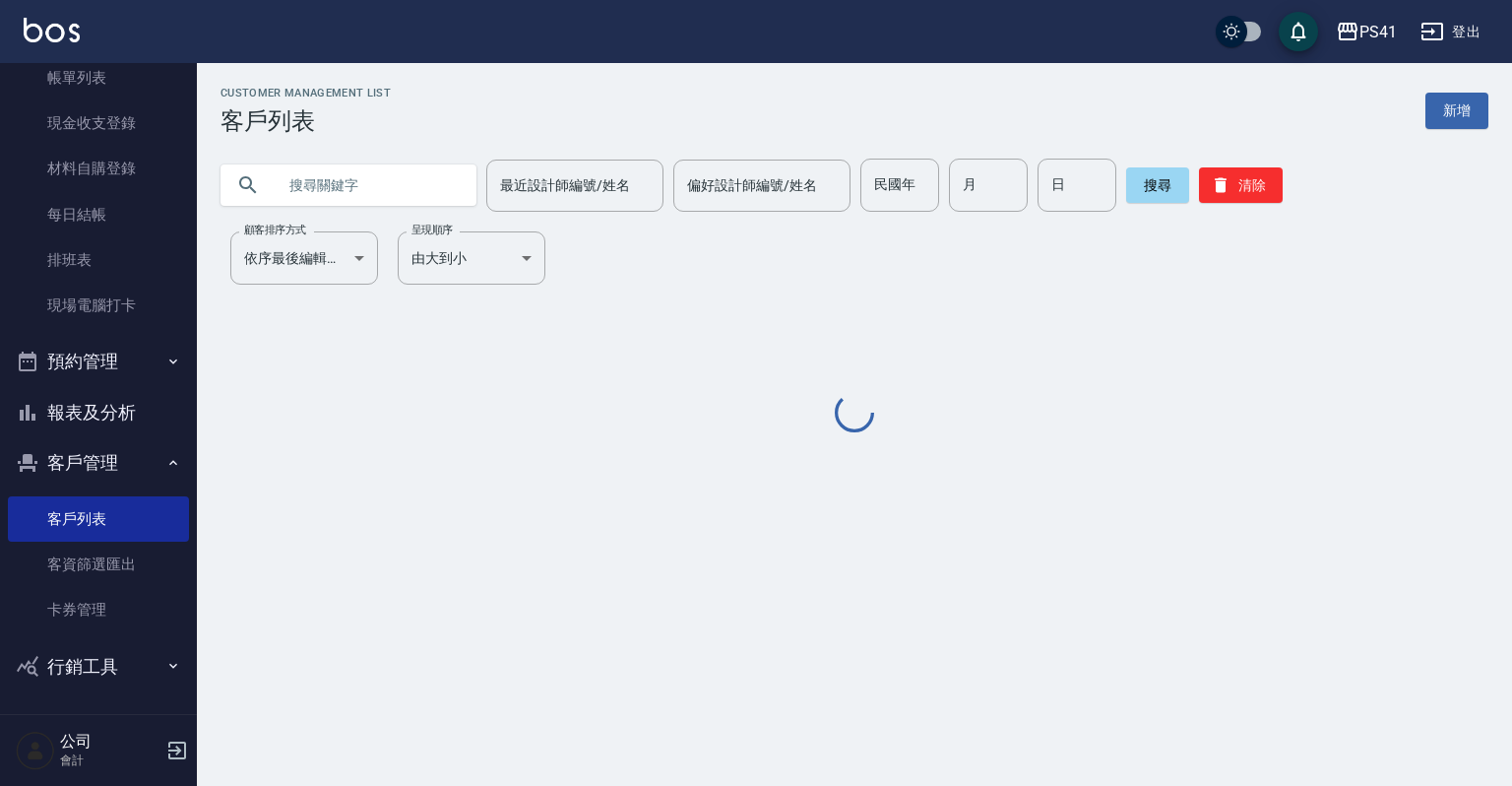 click at bounding box center (368, 185) 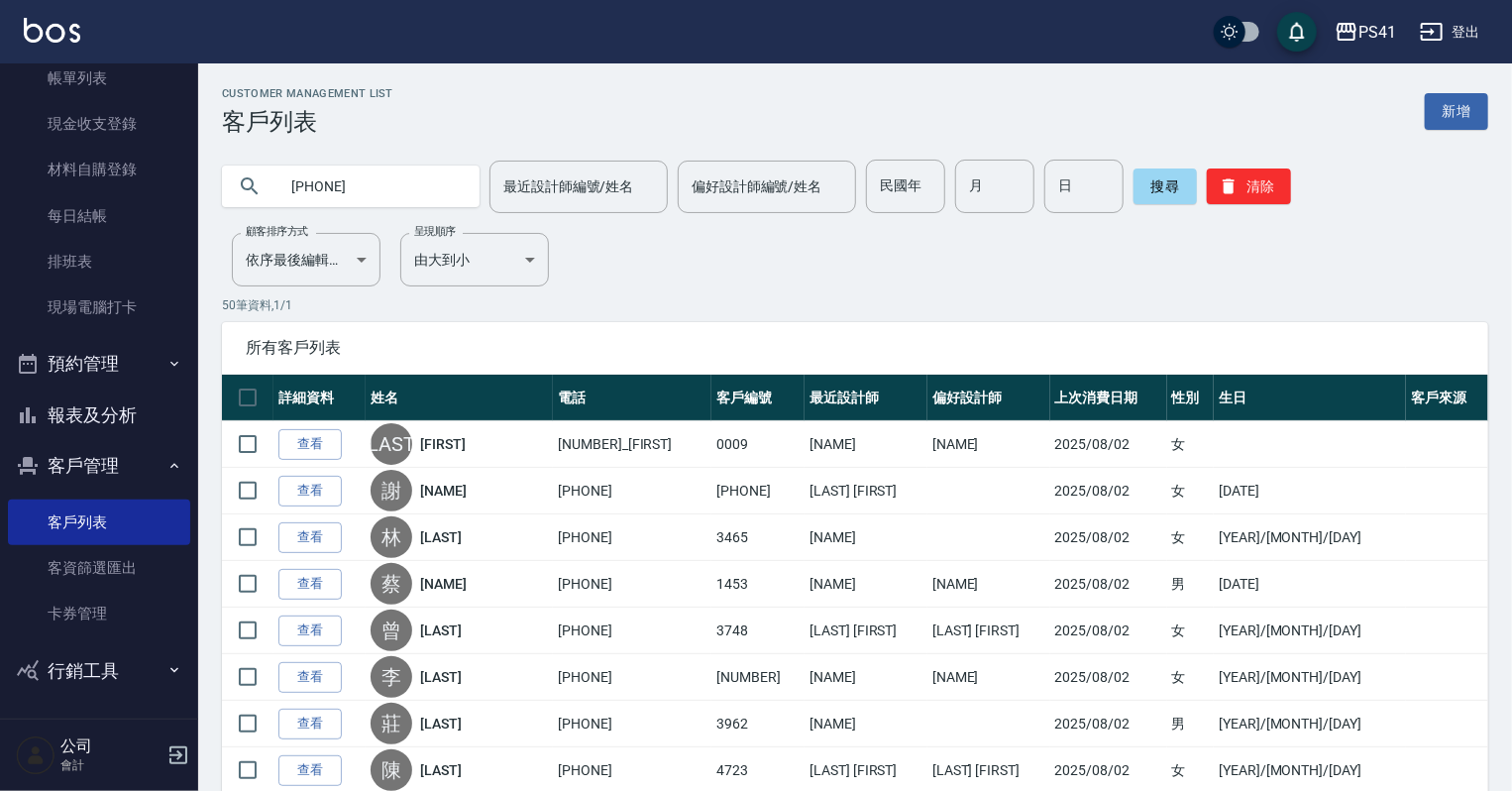 type on "[PHONE]" 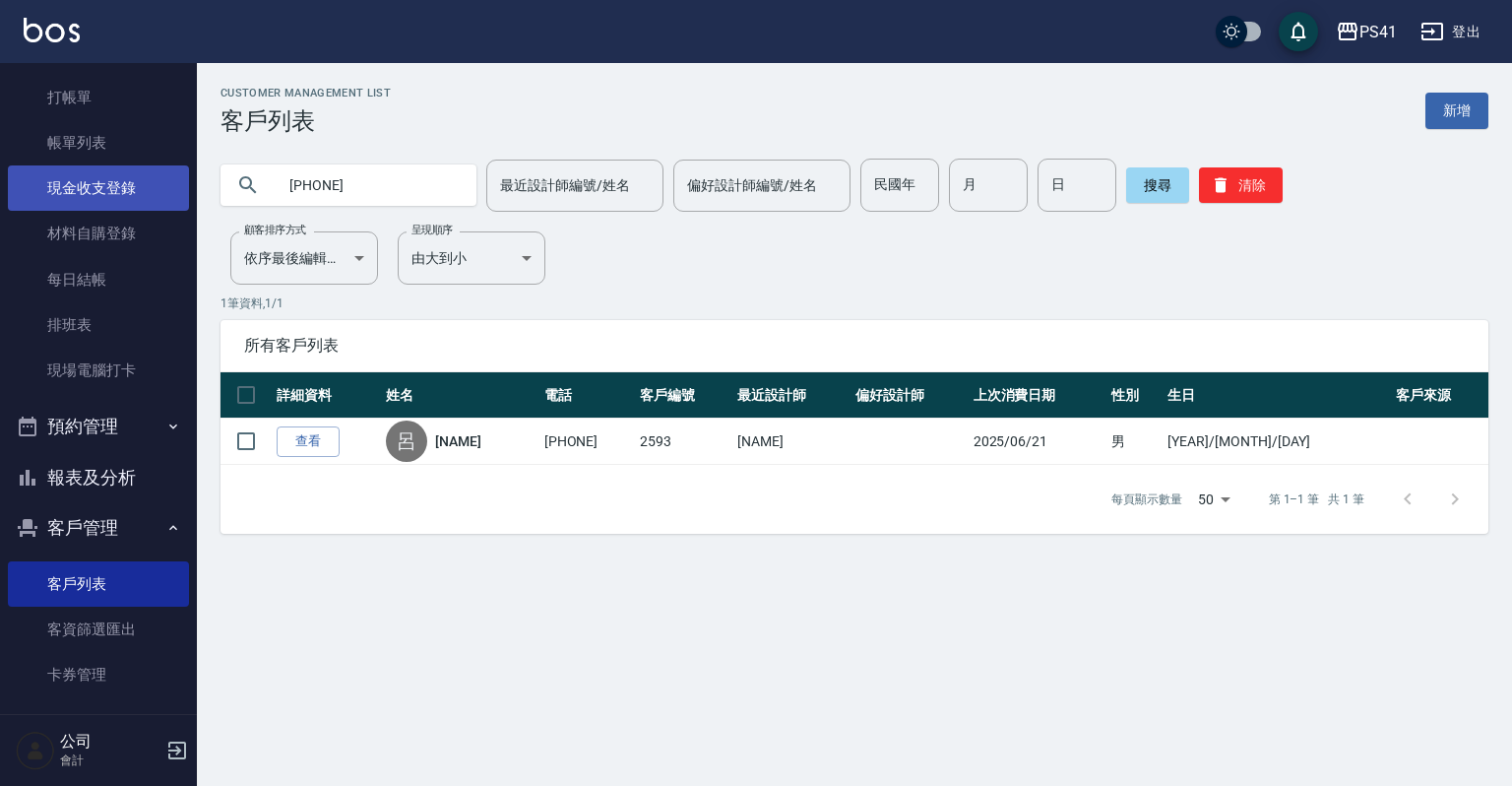 scroll, scrollTop: 0, scrollLeft: 0, axis: both 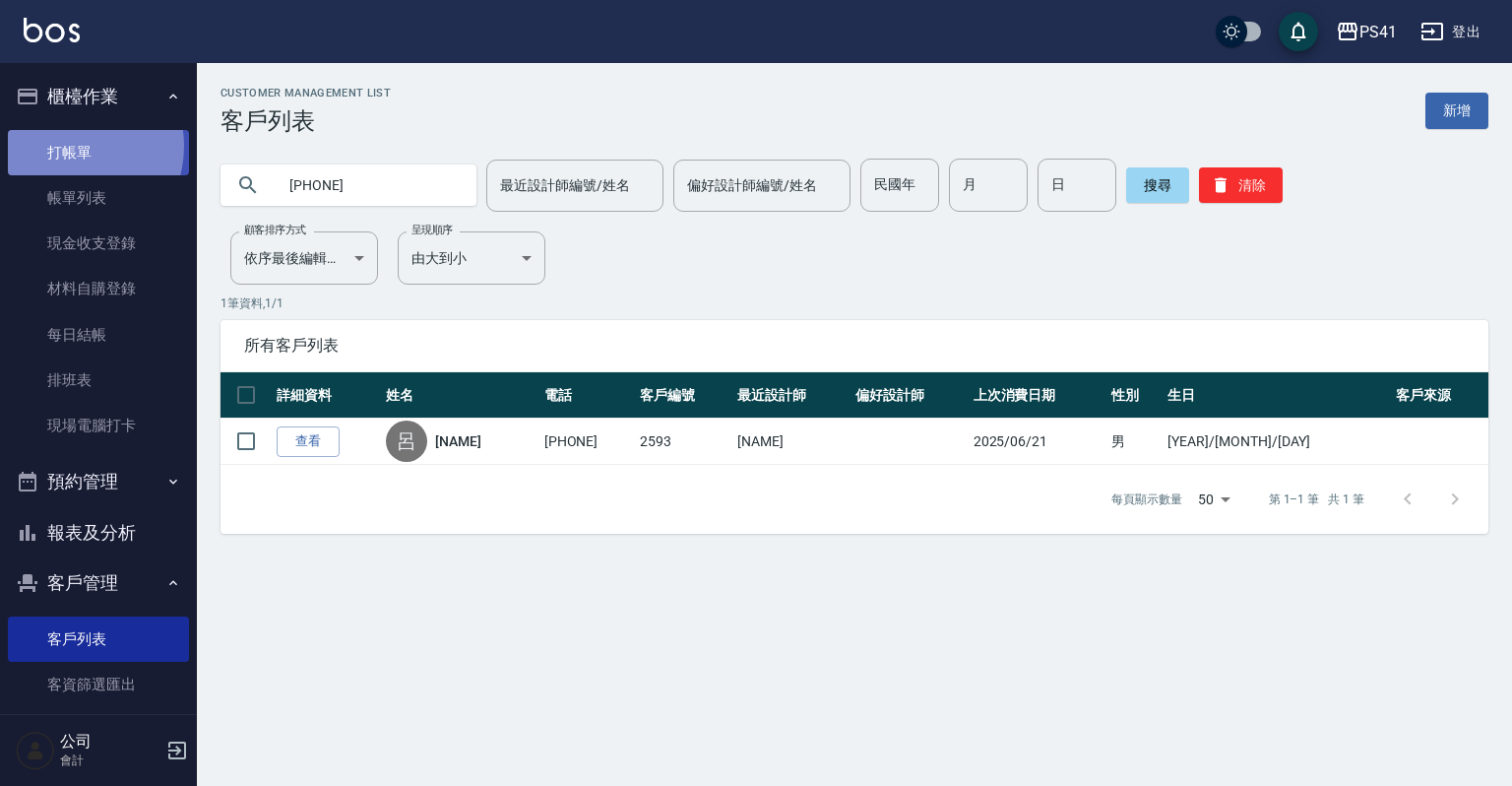 click on "打帳單" at bounding box center (98, 153) 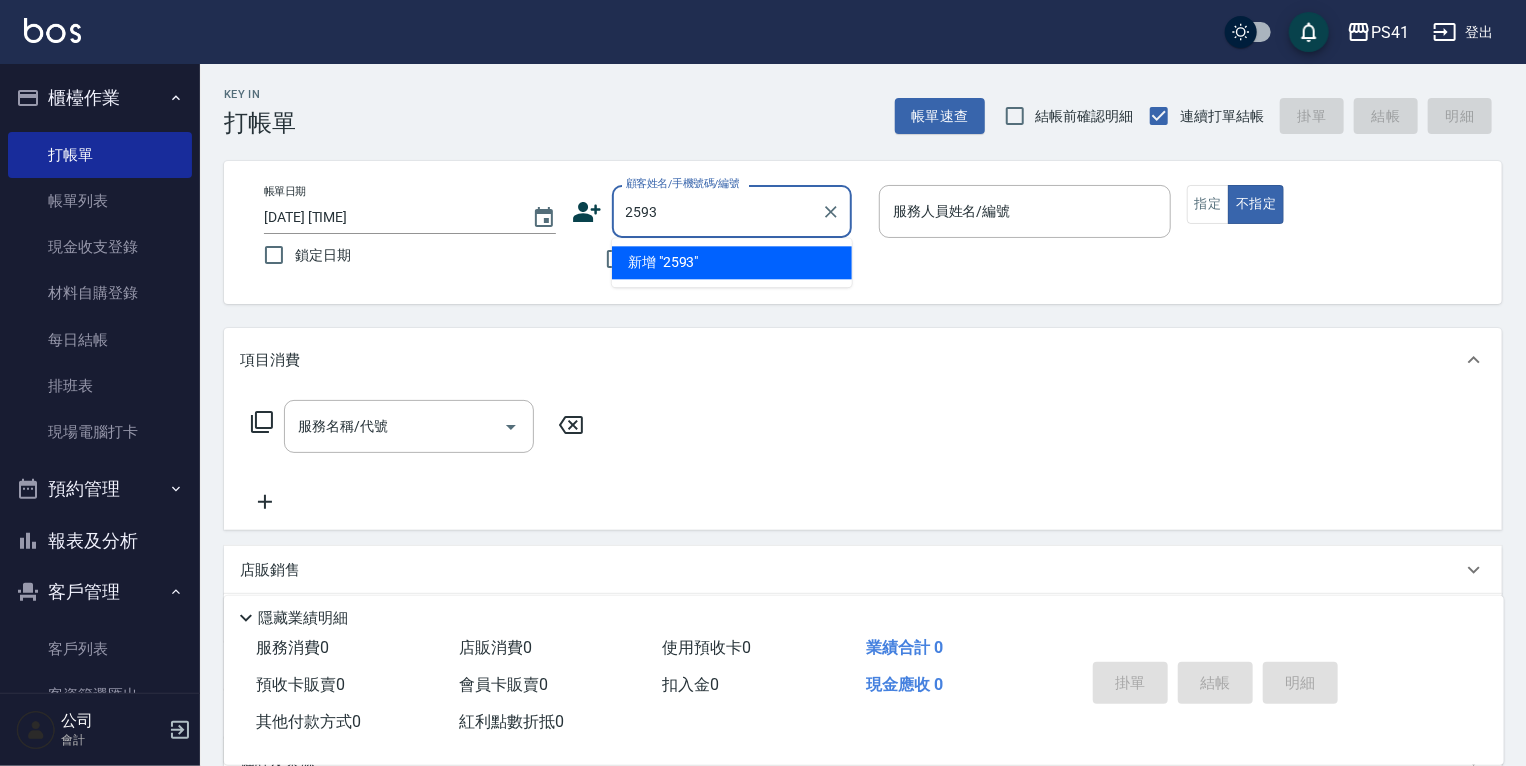 type on "2593" 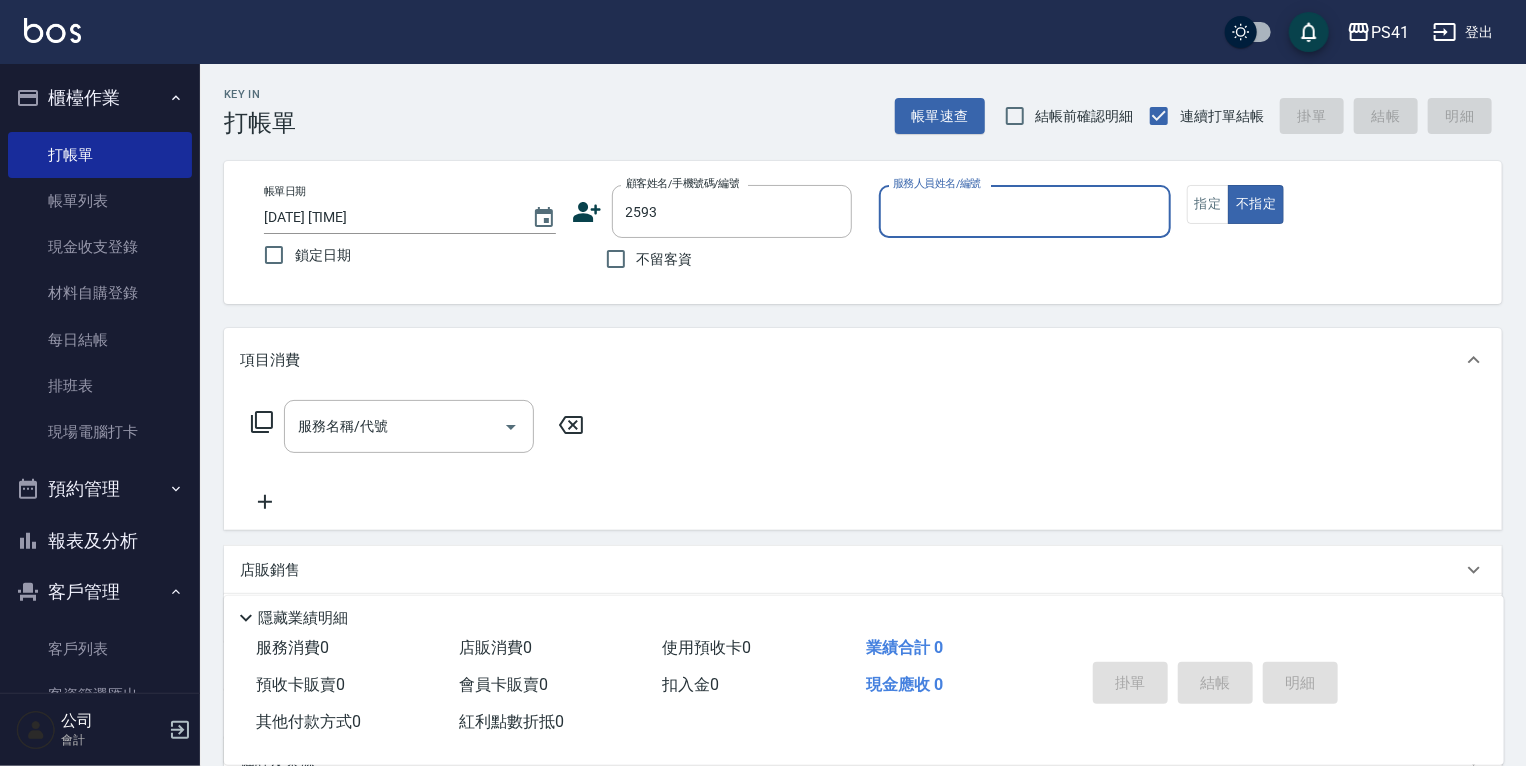type on "9" 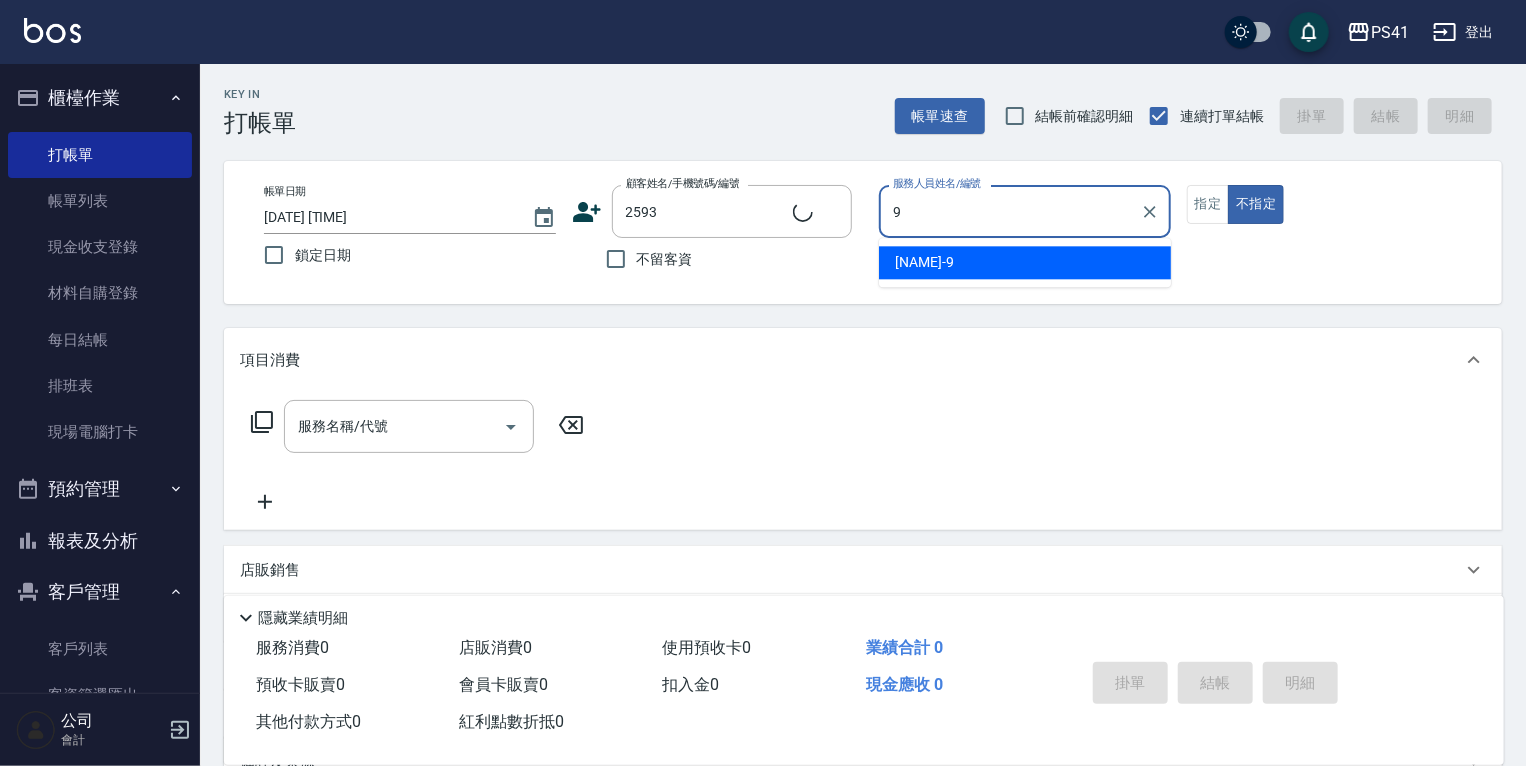 type on "[NAME]/[PHONE]/[NUMBER]" 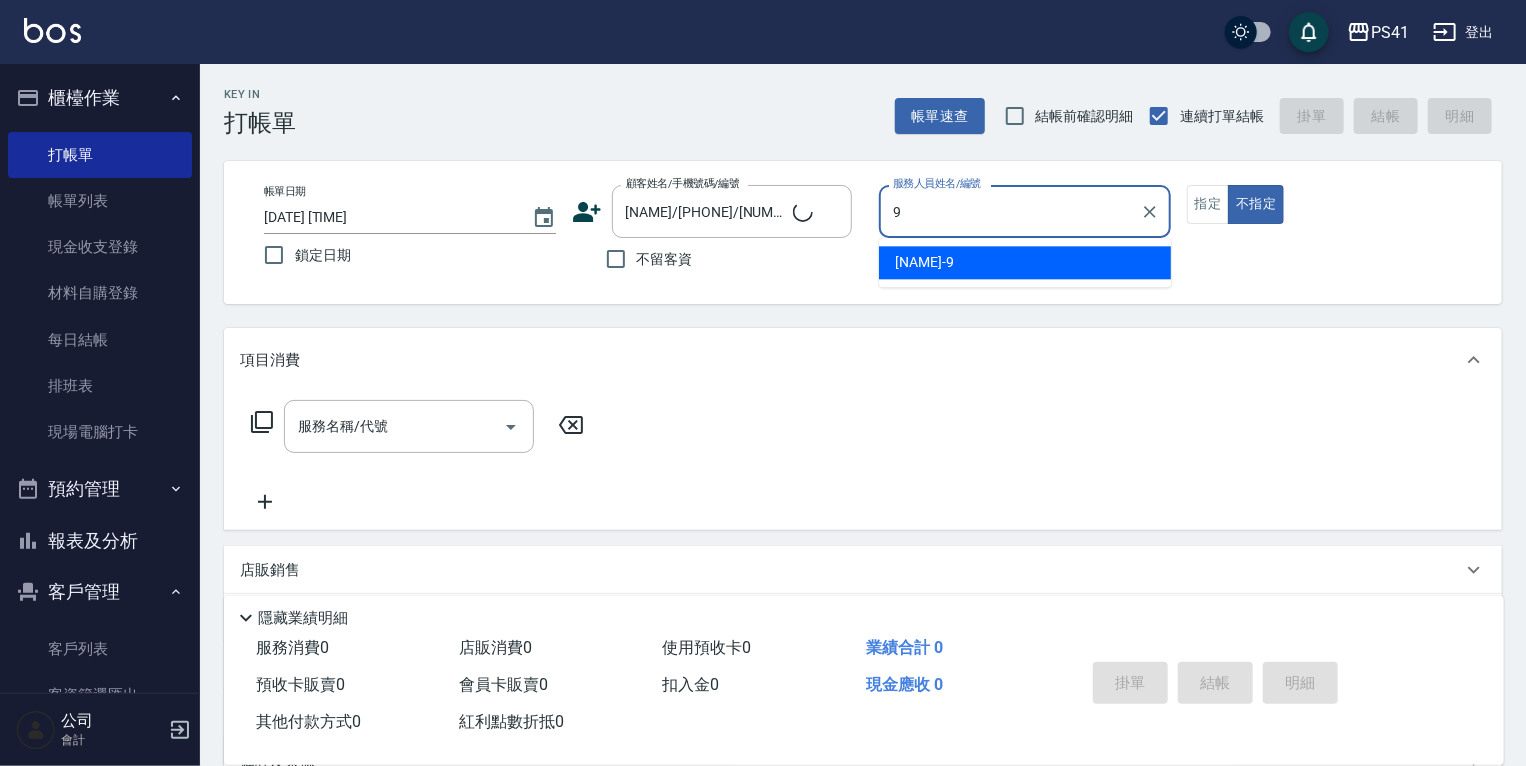 type on "[NAME]-[NUMBER]" 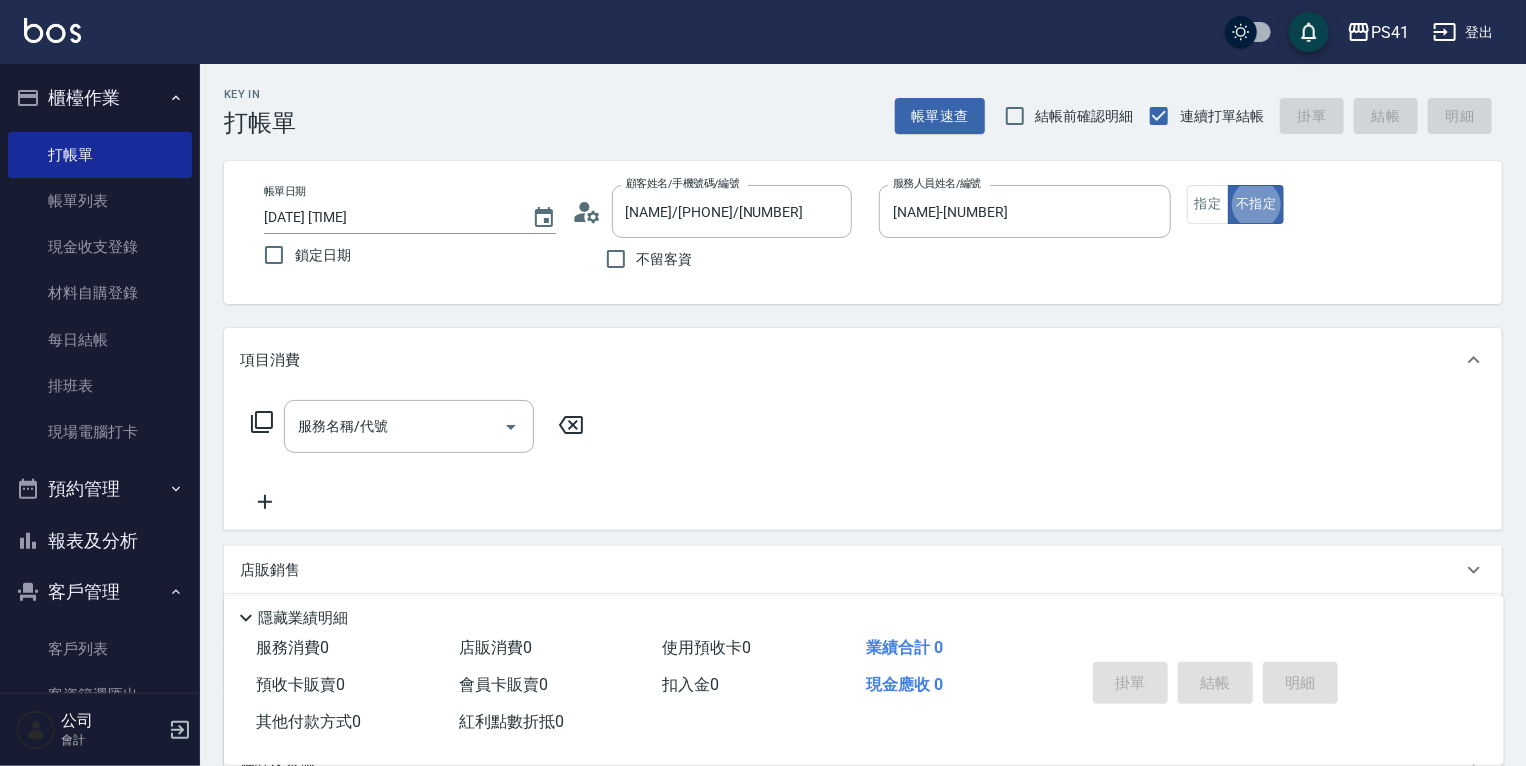 type on "false" 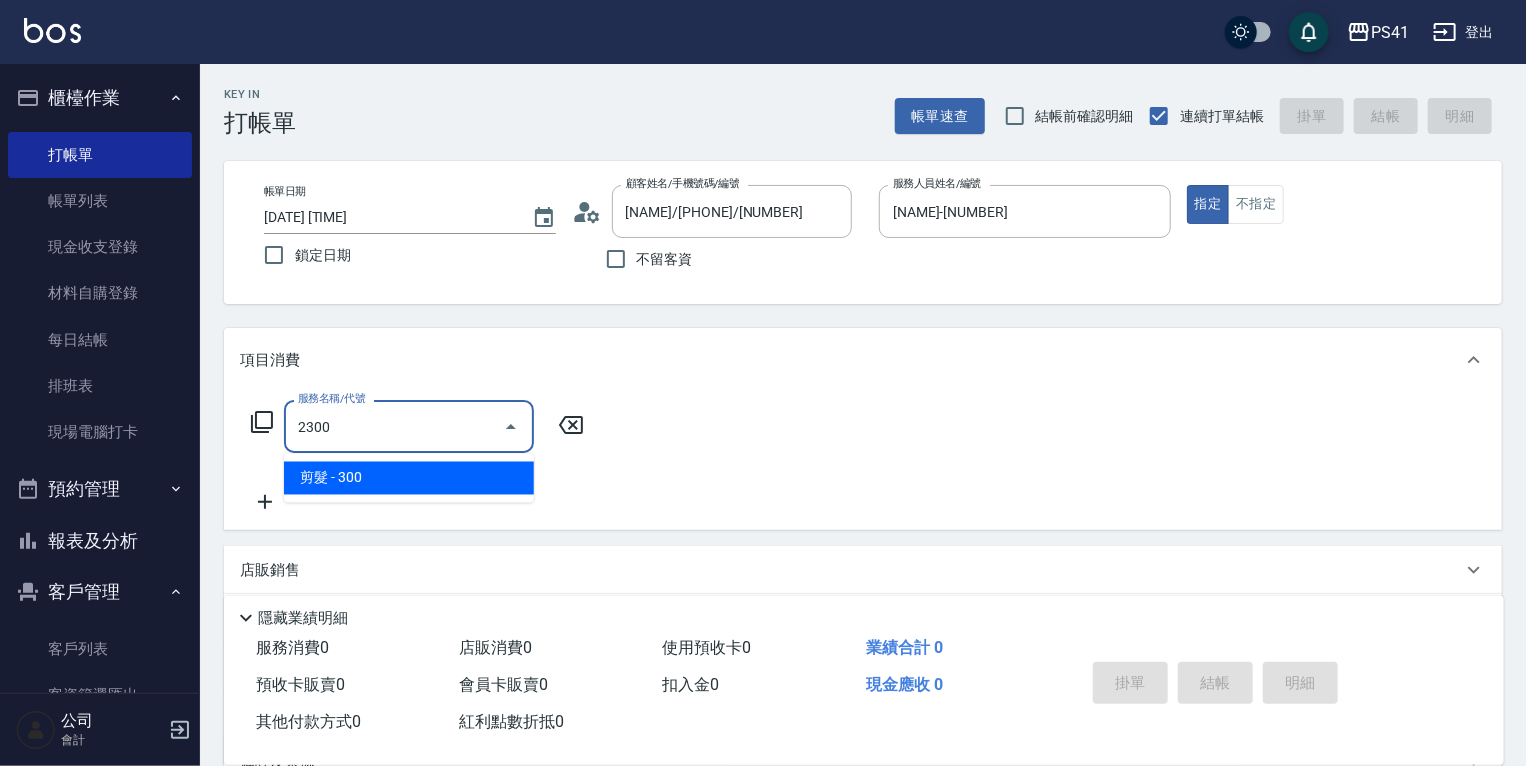 type on "[SERVICE]" 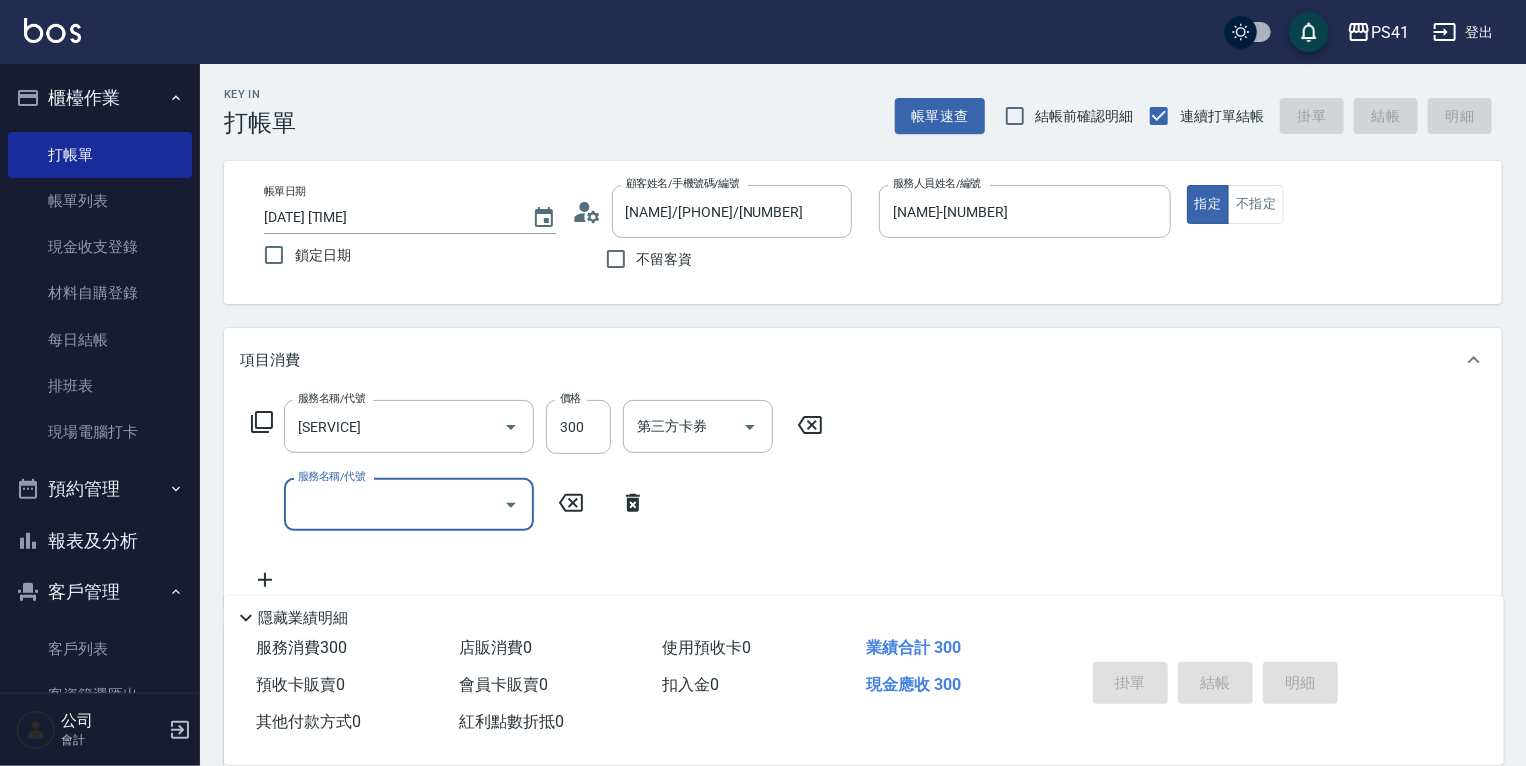 type 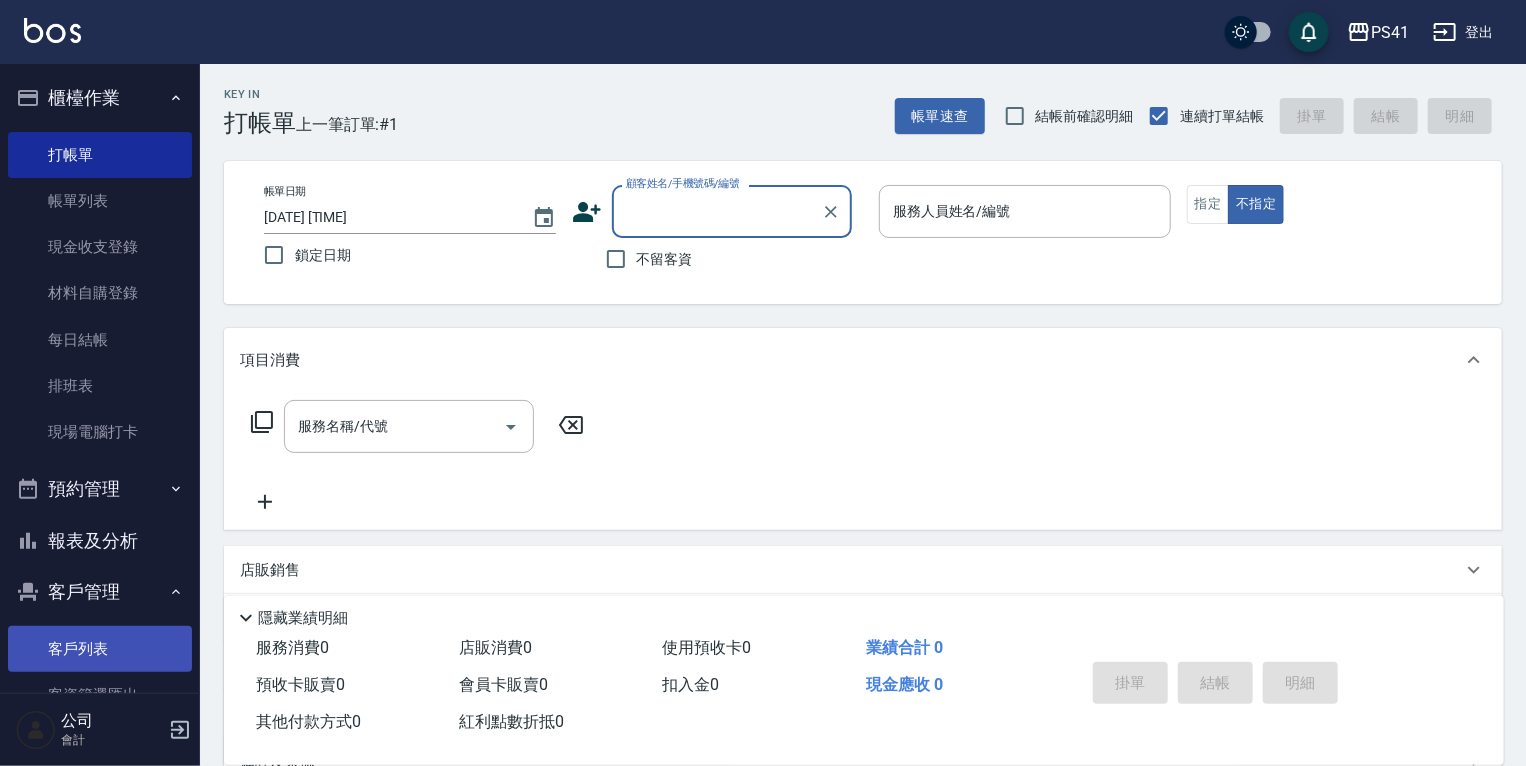 drag, startPoint x: 100, startPoint y: 632, endPoint x: 107, endPoint y: 665, distance: 33.734257 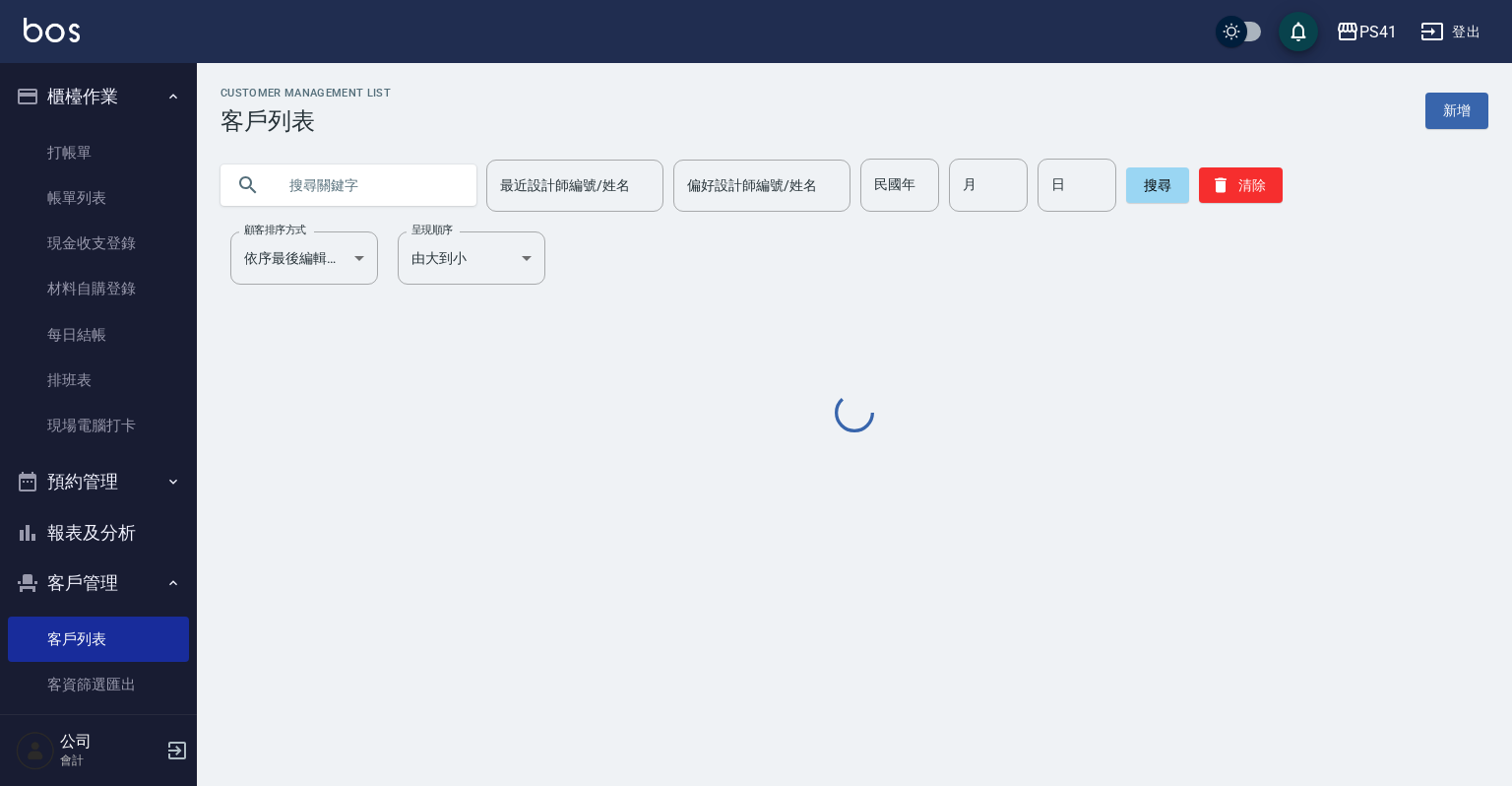 click at bounding box center (368, 185) 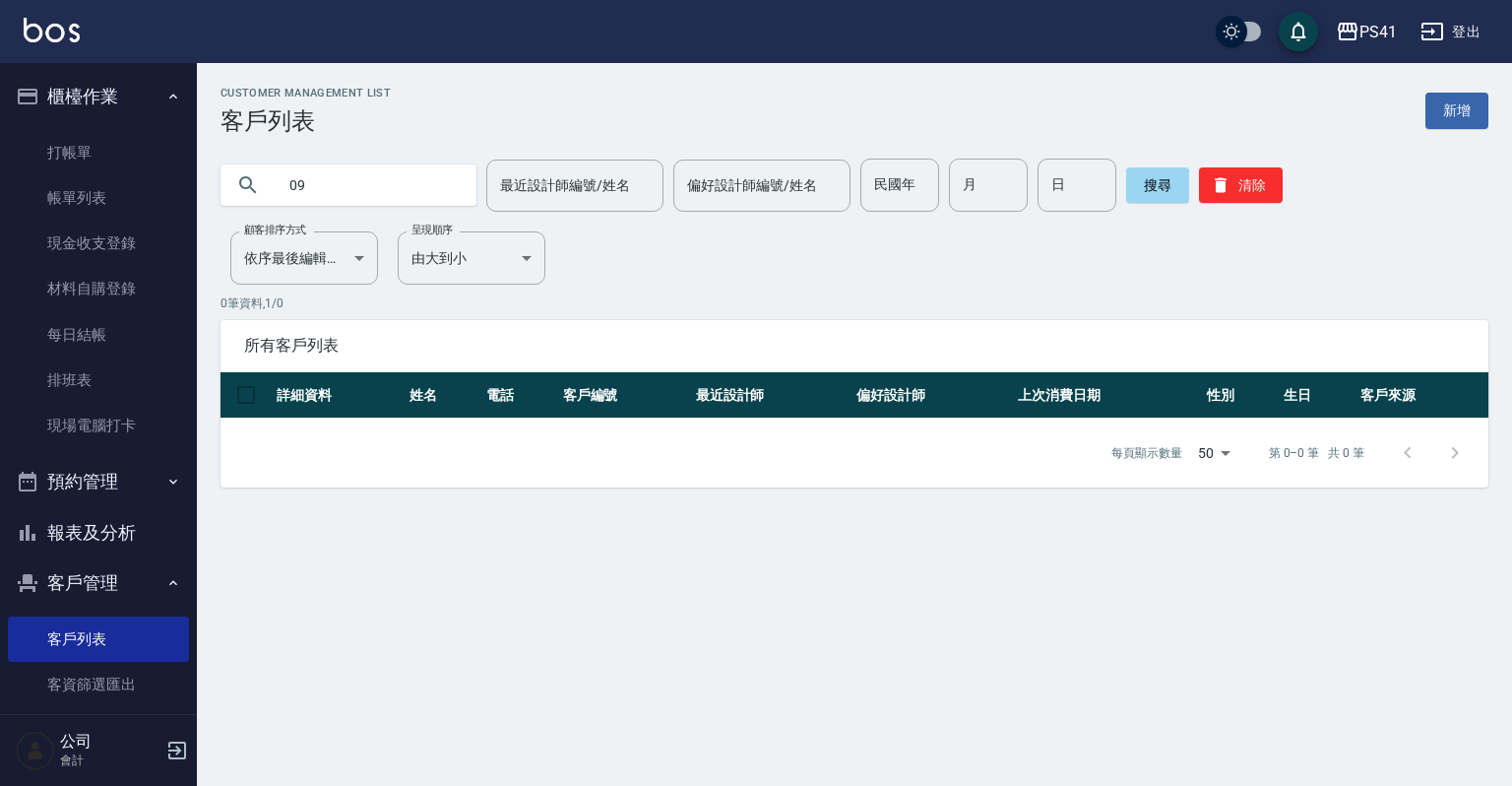 type on "0" 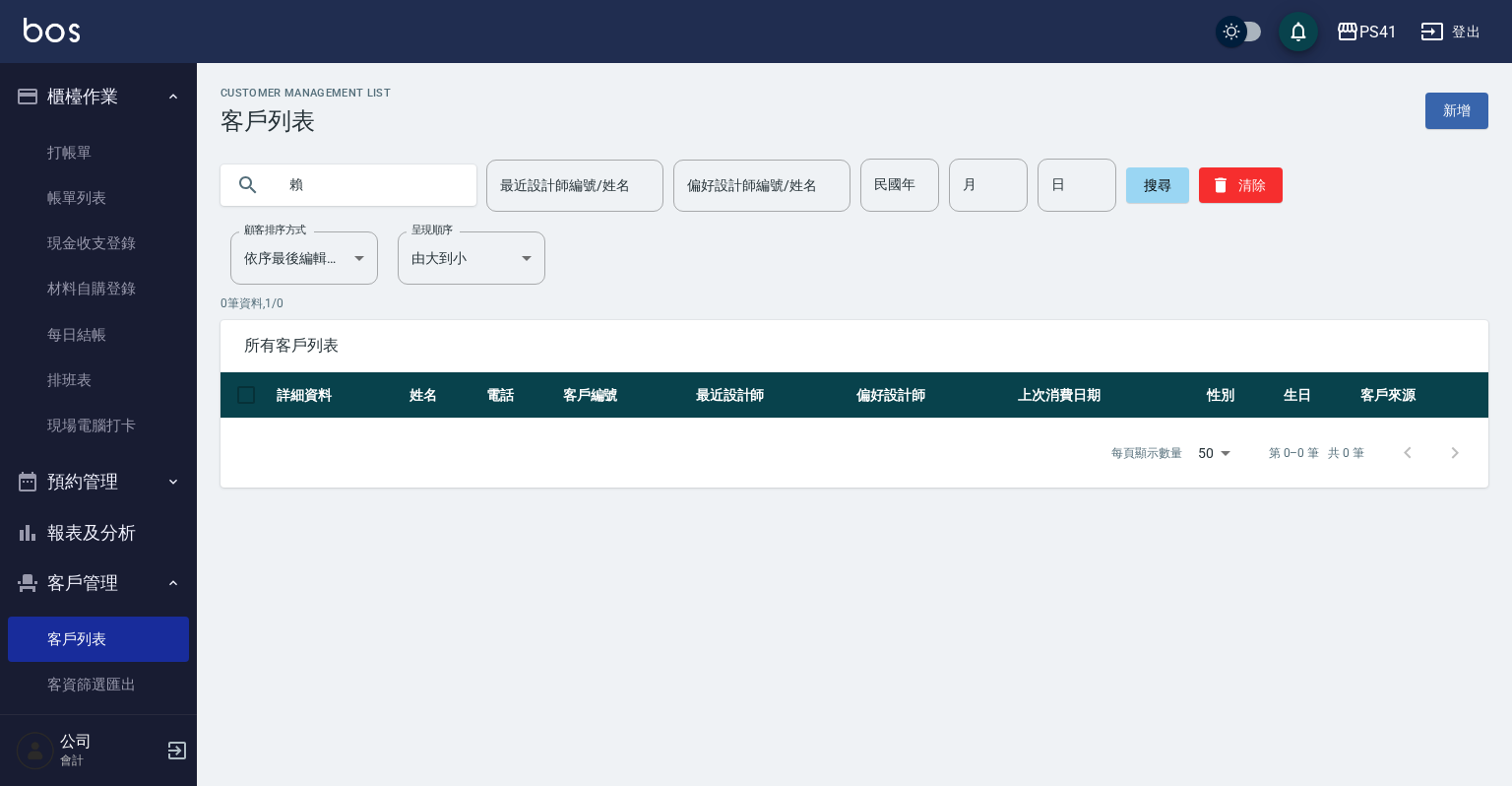 type on "賴" 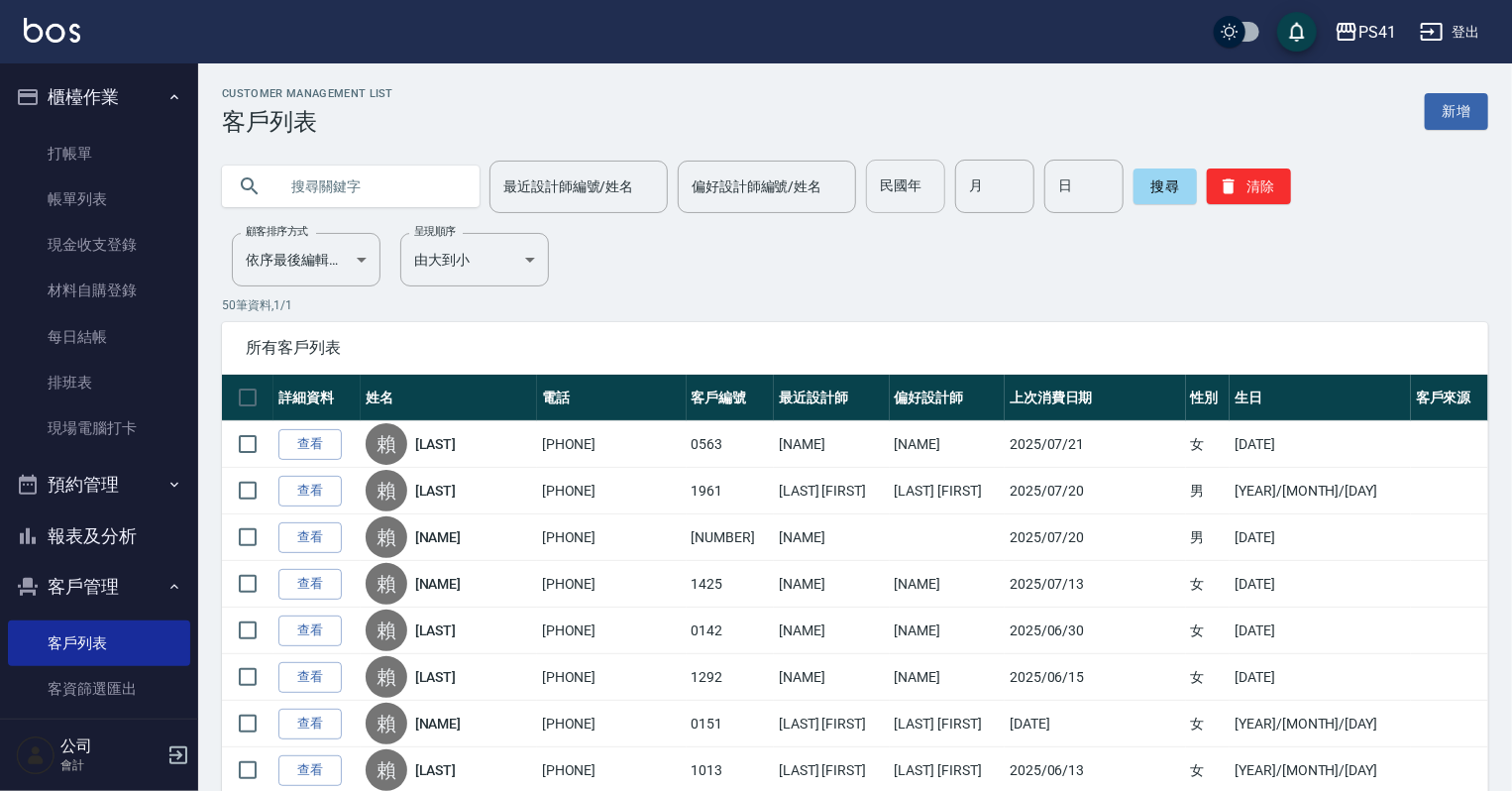 type 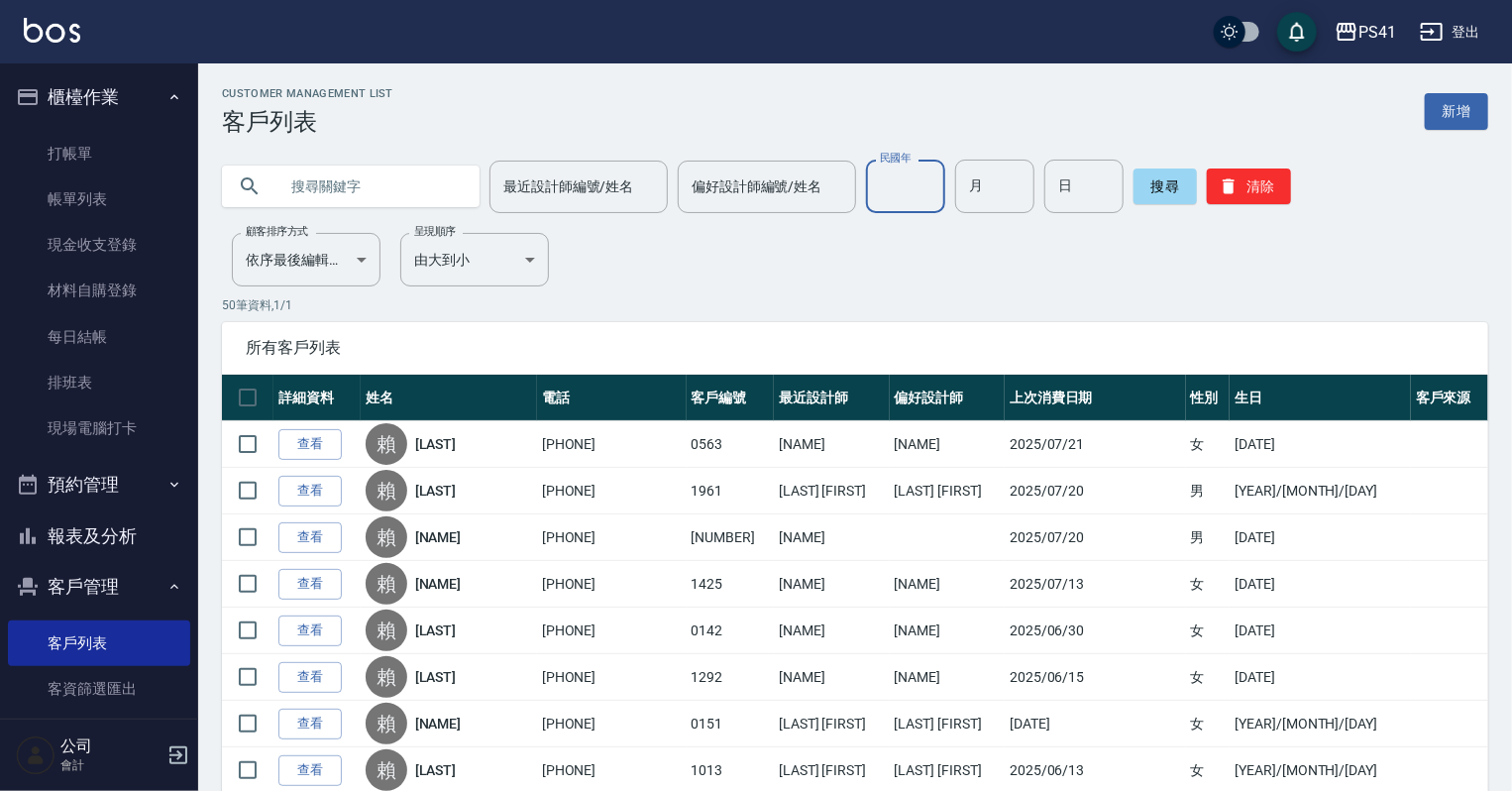 drag, startPoint x: 923, startPoint y: 202, endPoint x: 912, endPoint y: 192, distance: 14.8661 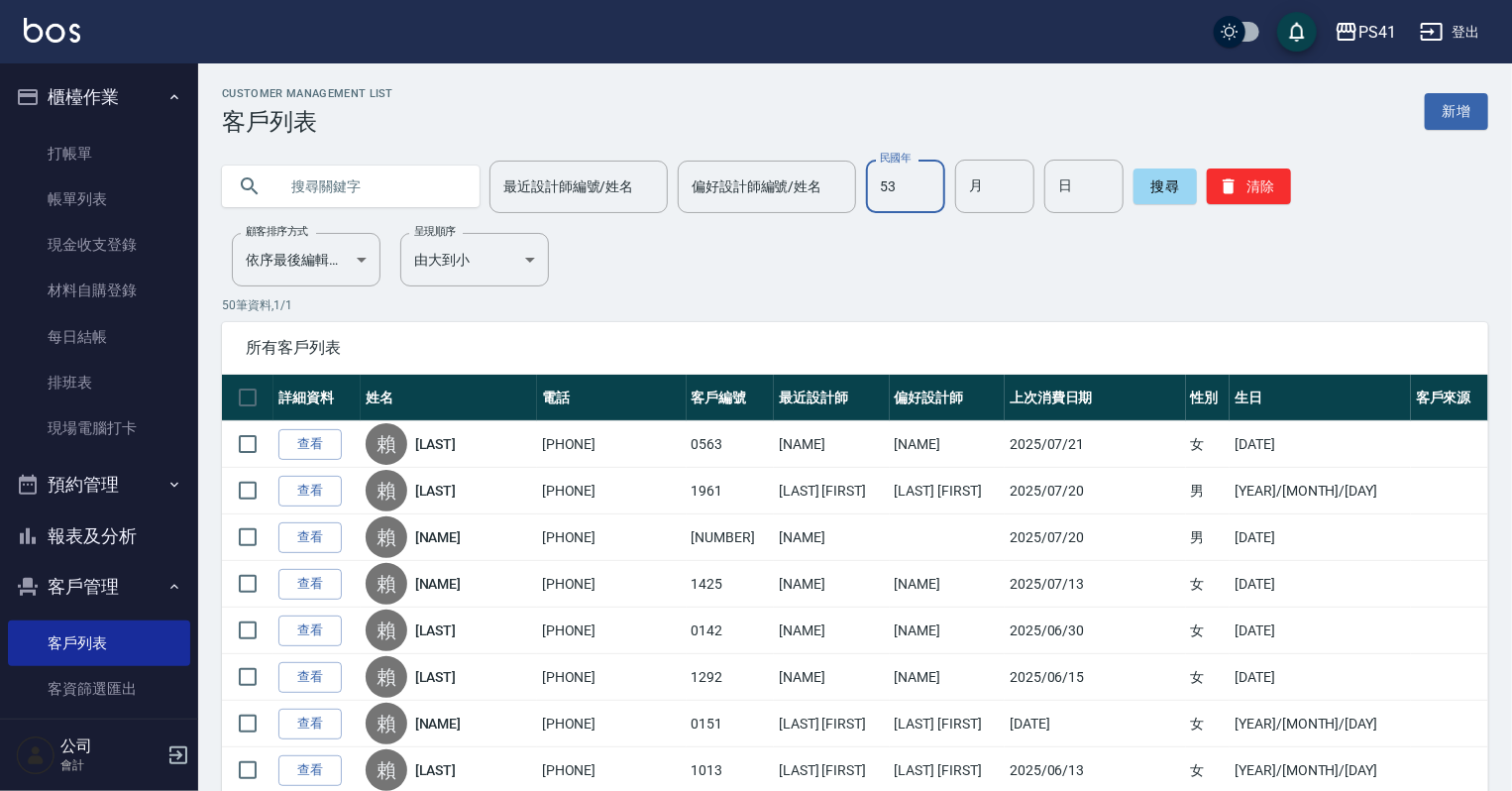 type on "53" 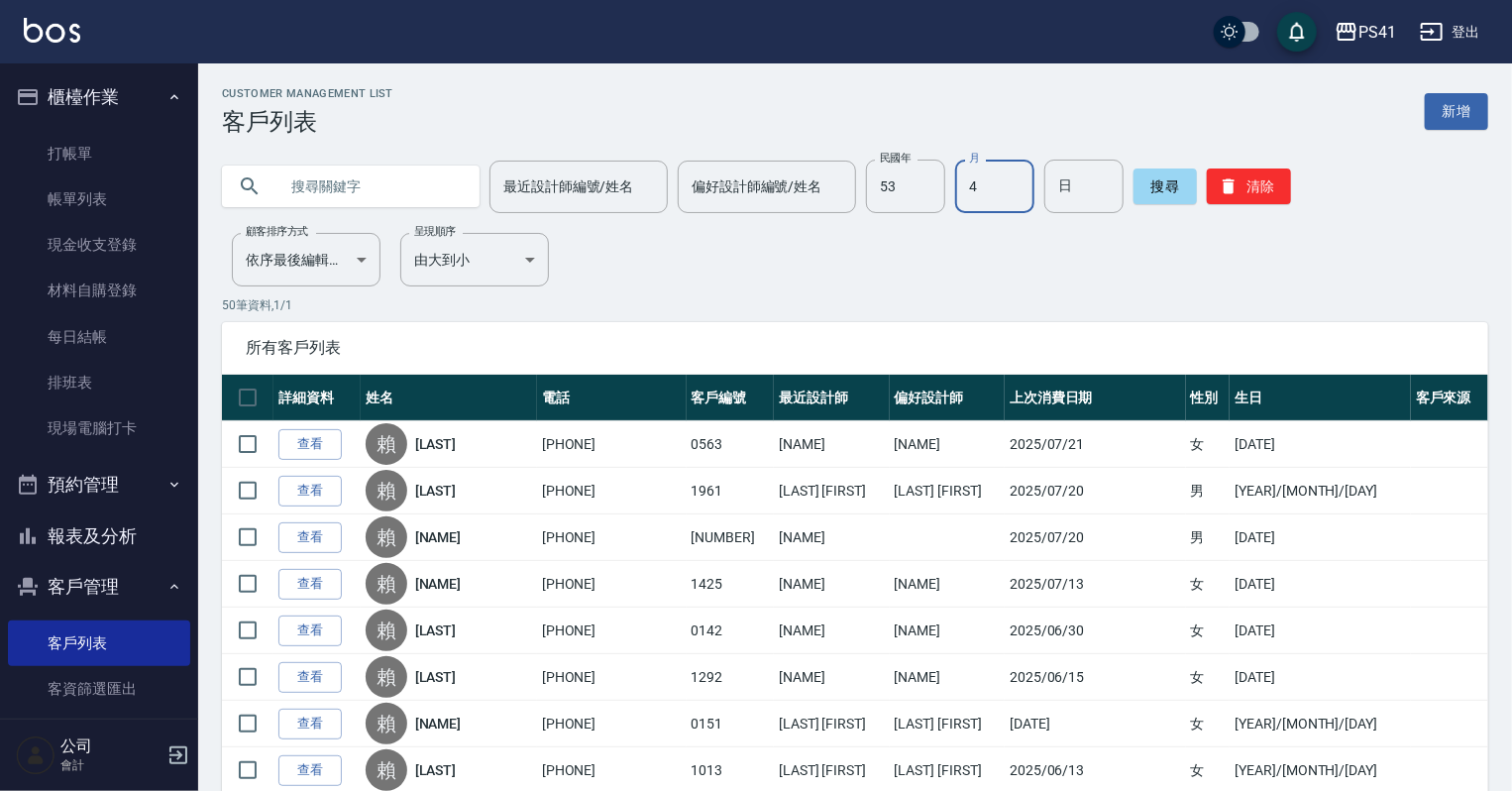 type on "4" 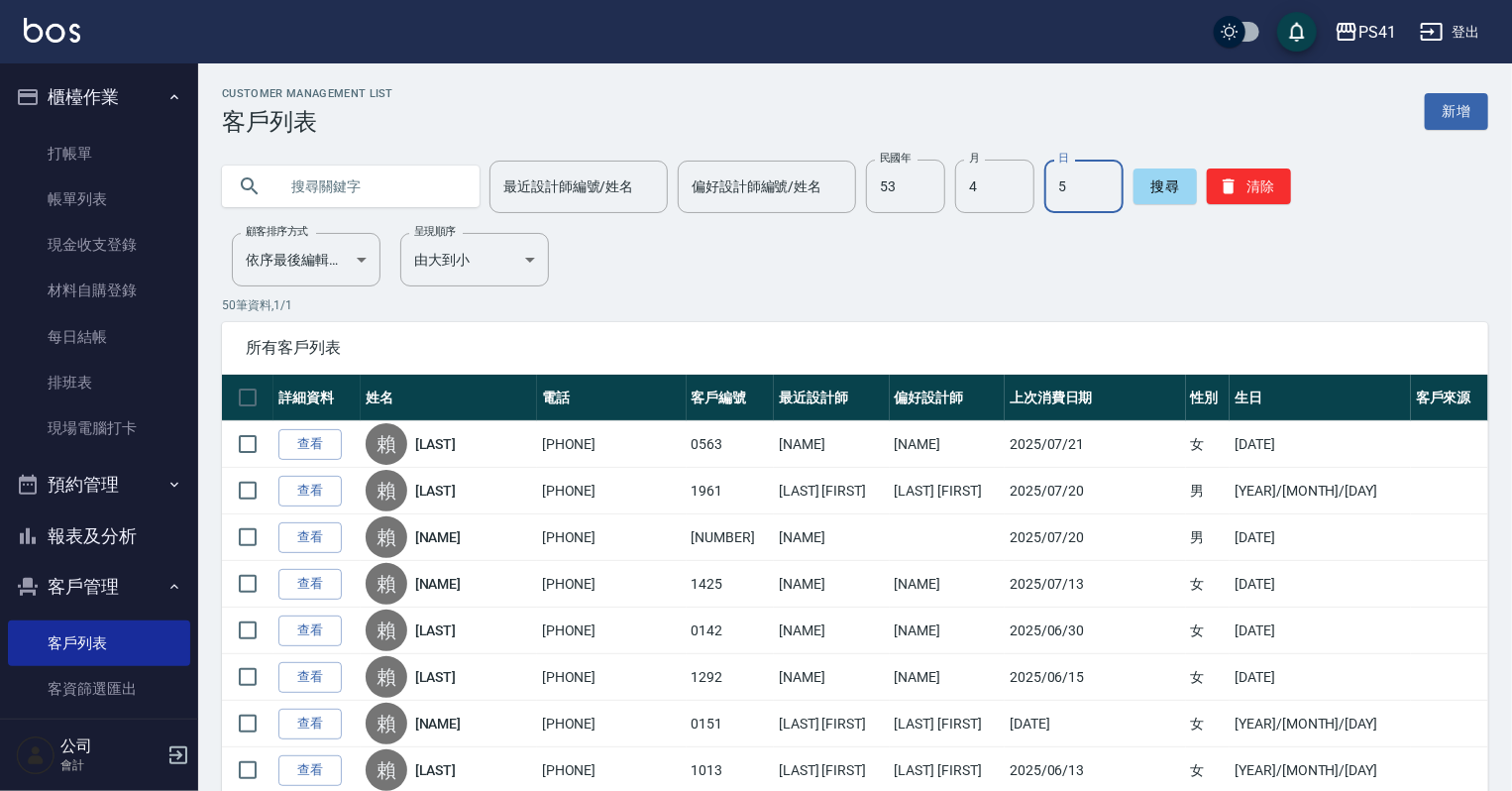 type on "5" 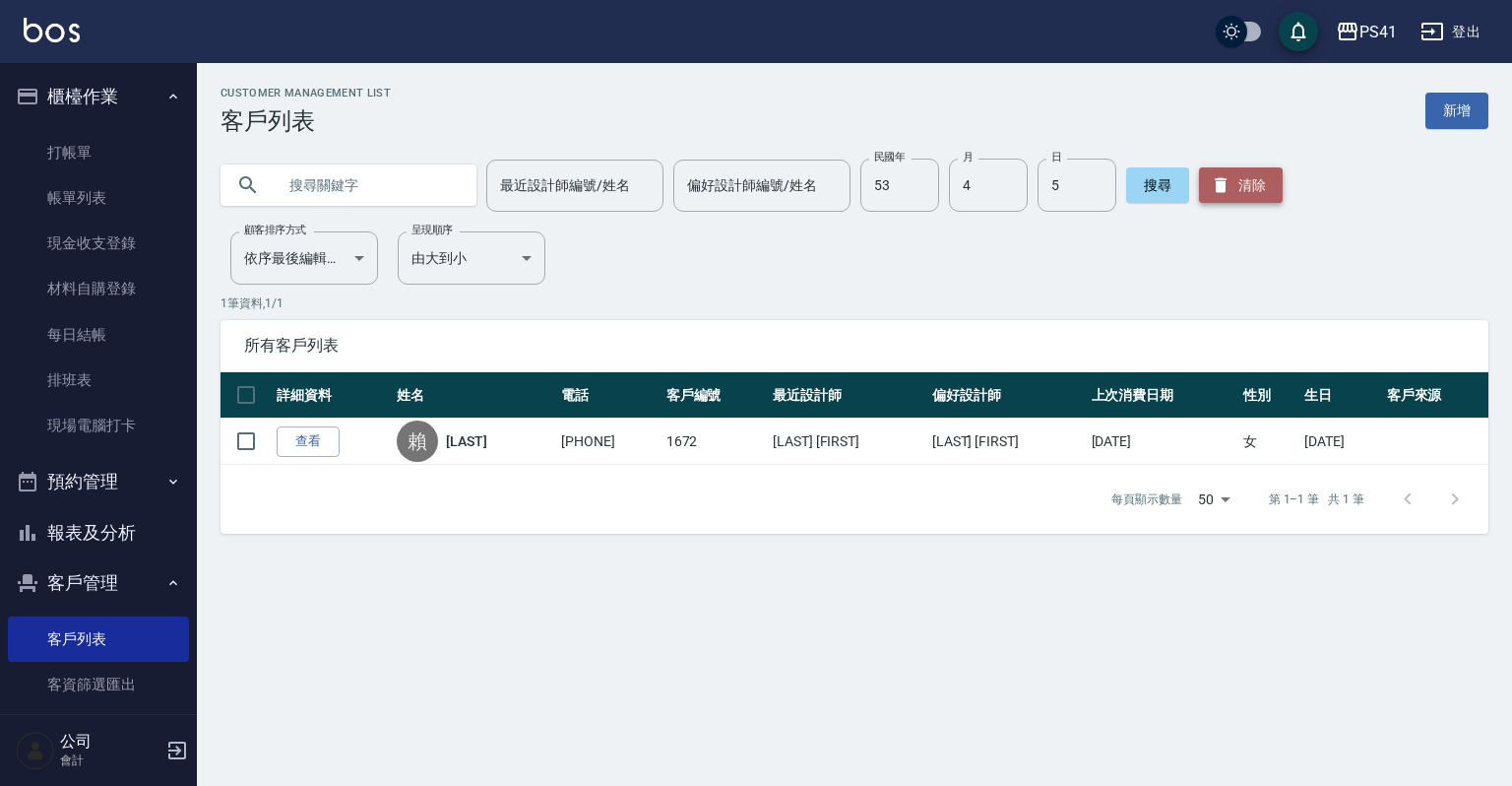 click 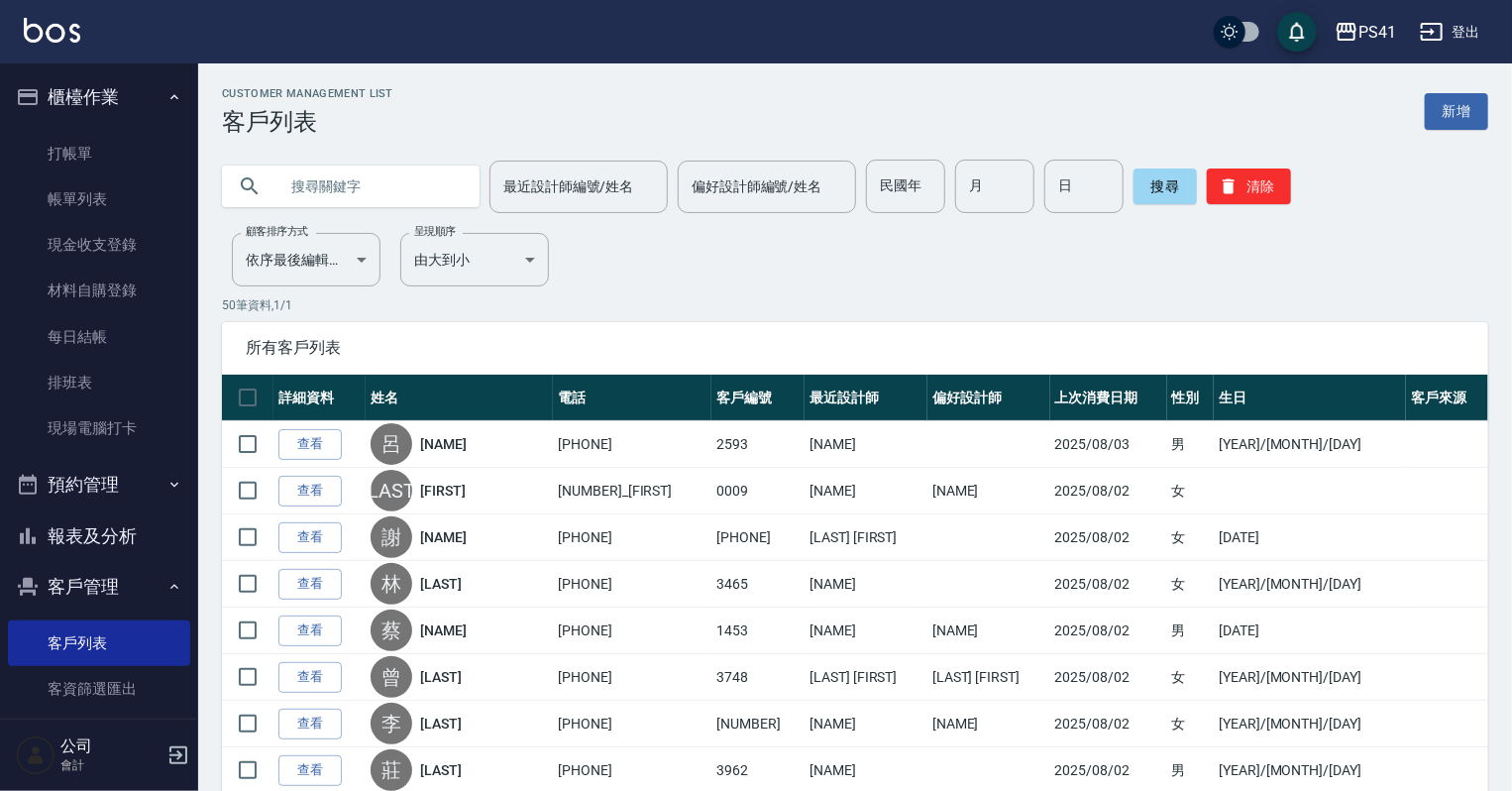 click at bounding box center [371, 186] 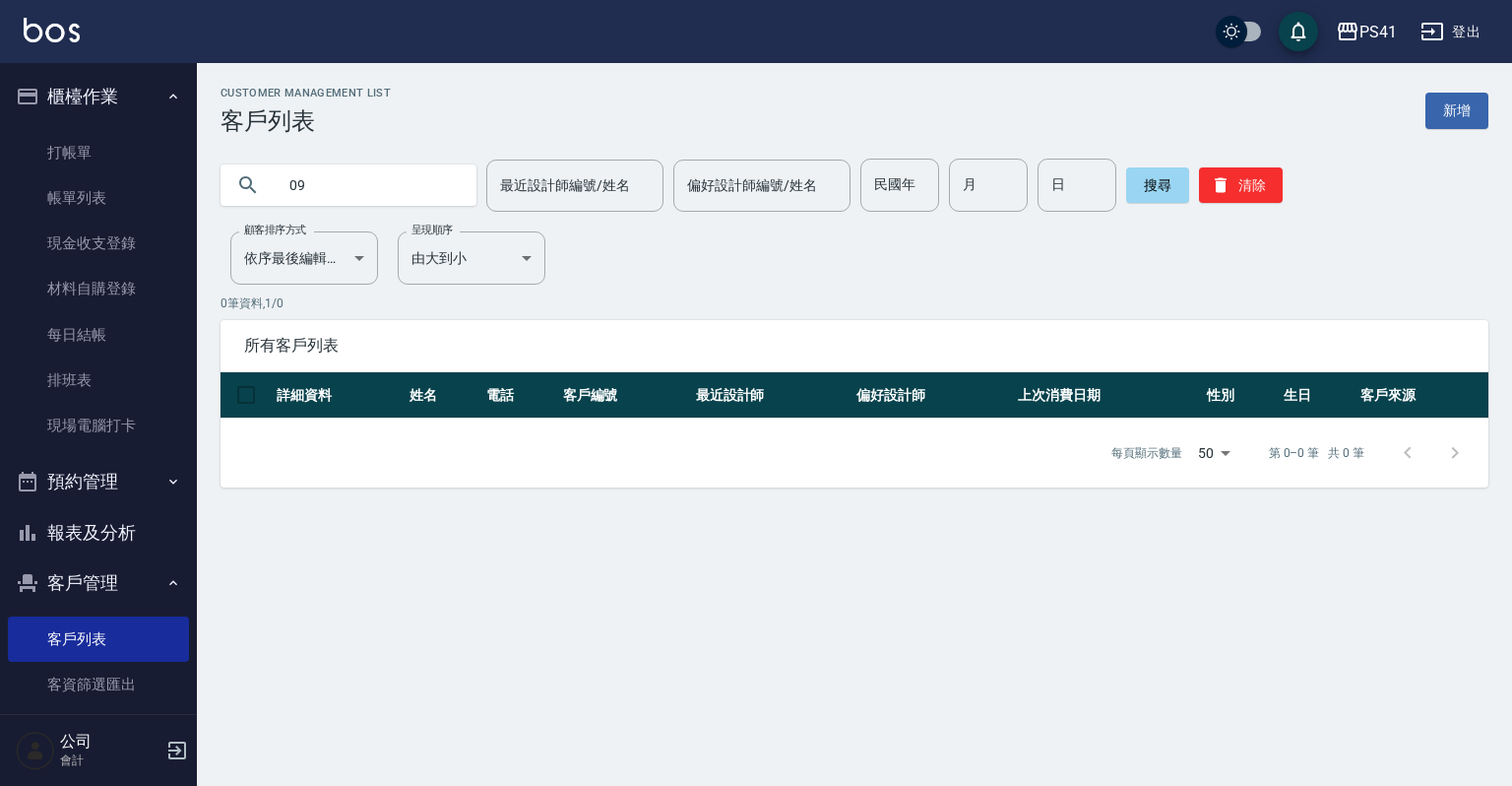 type on "0" 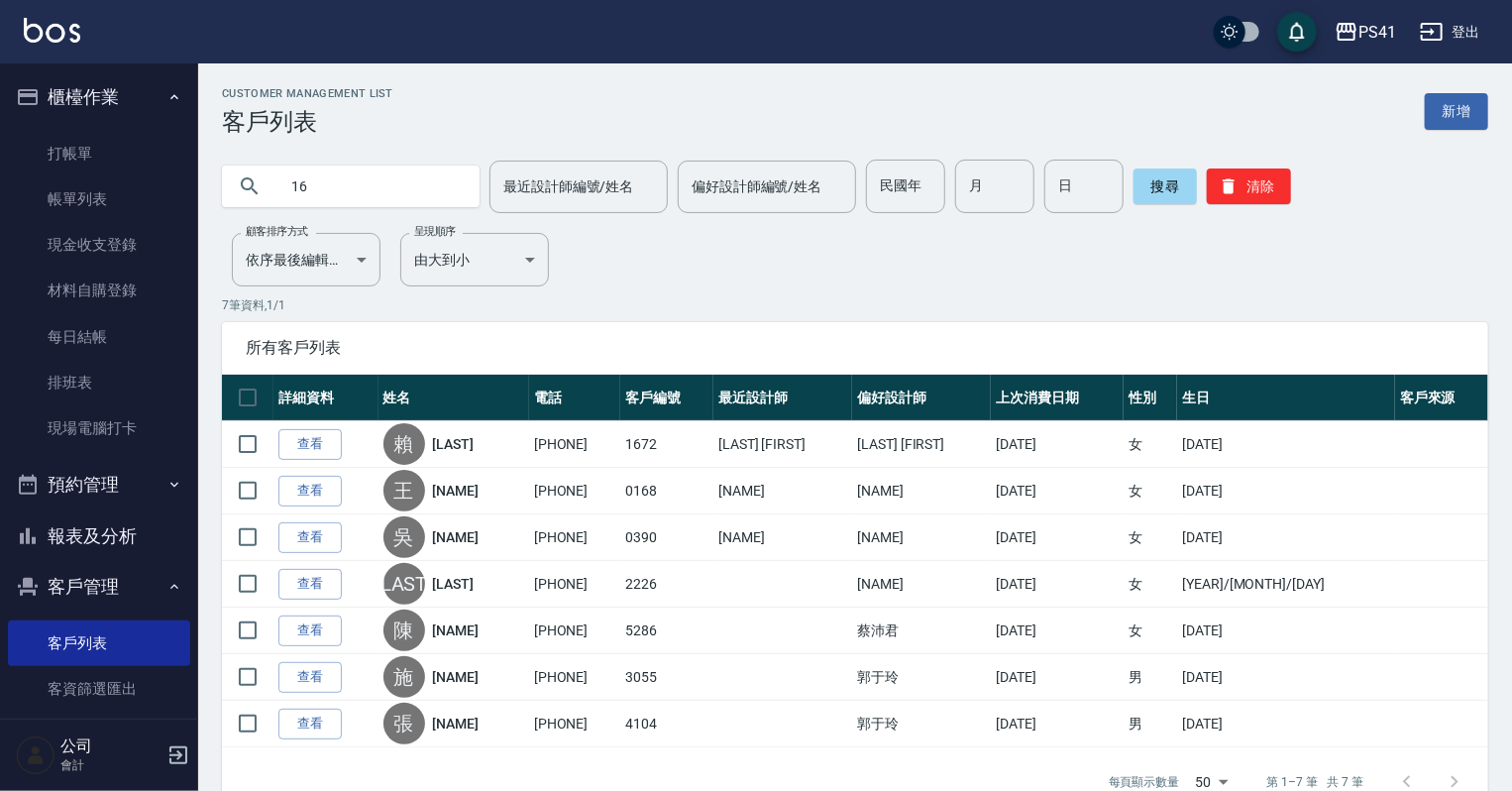 type on "1" 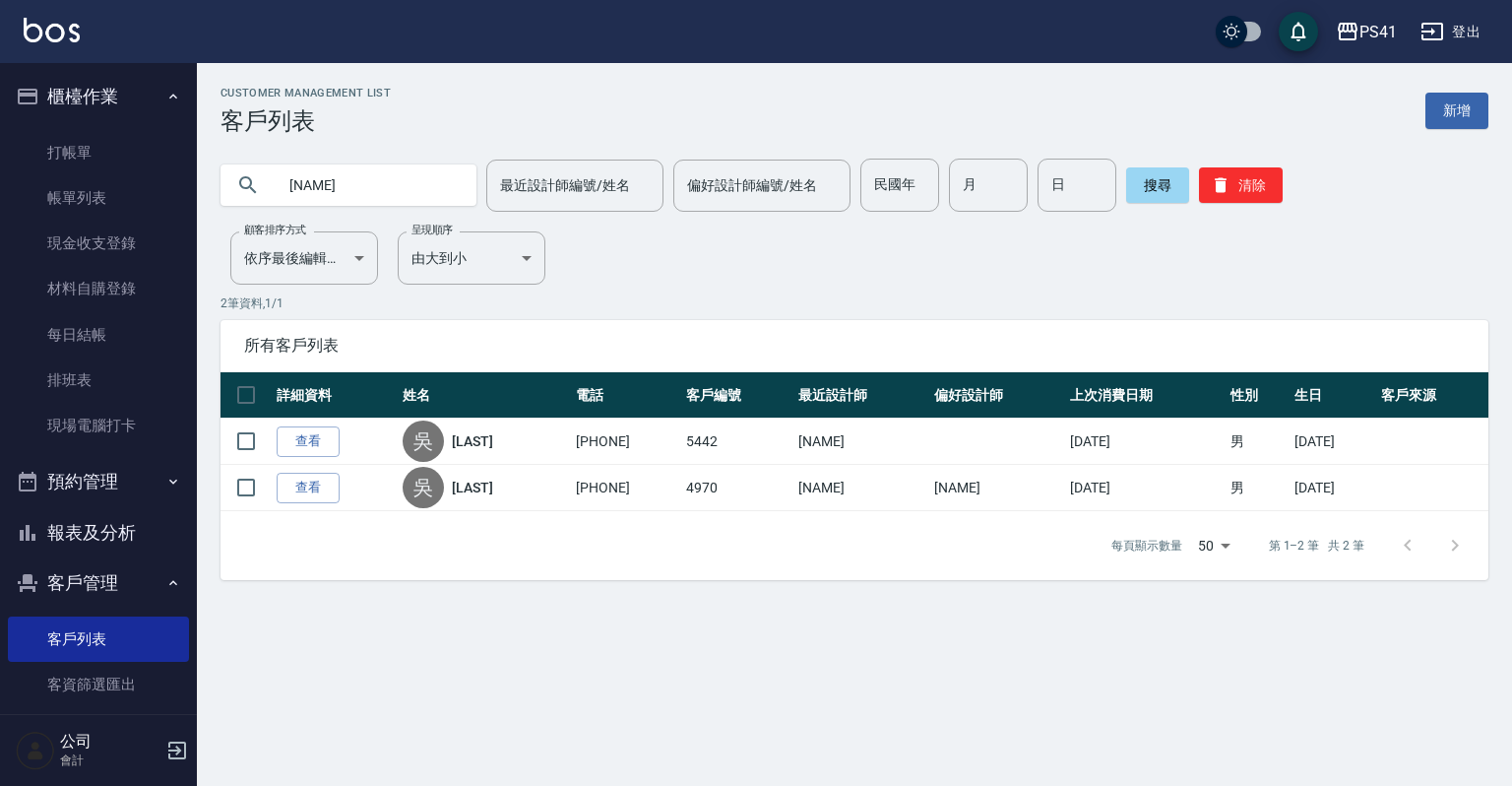 type on "吳" 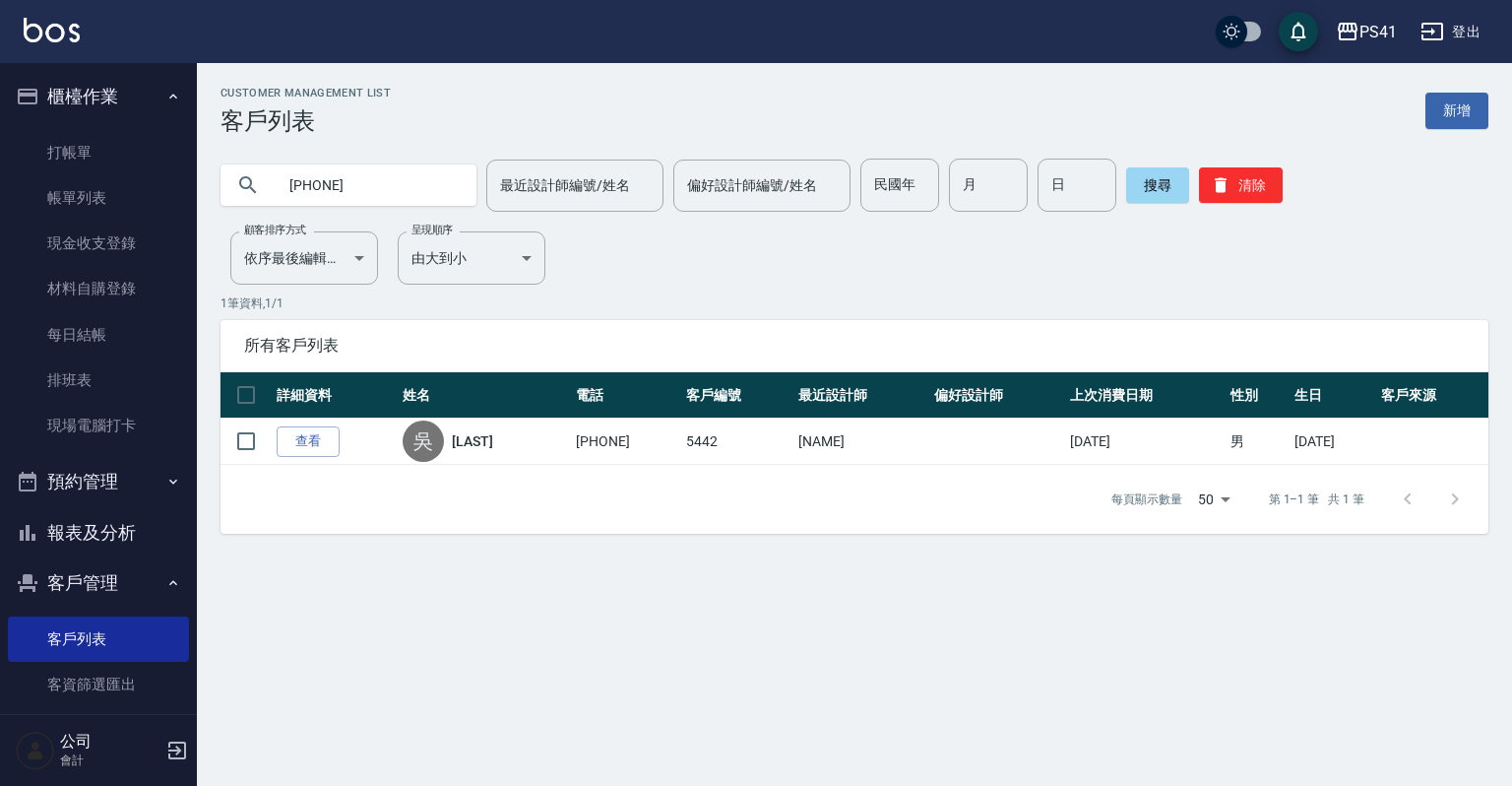 type on "[PHONE]" 